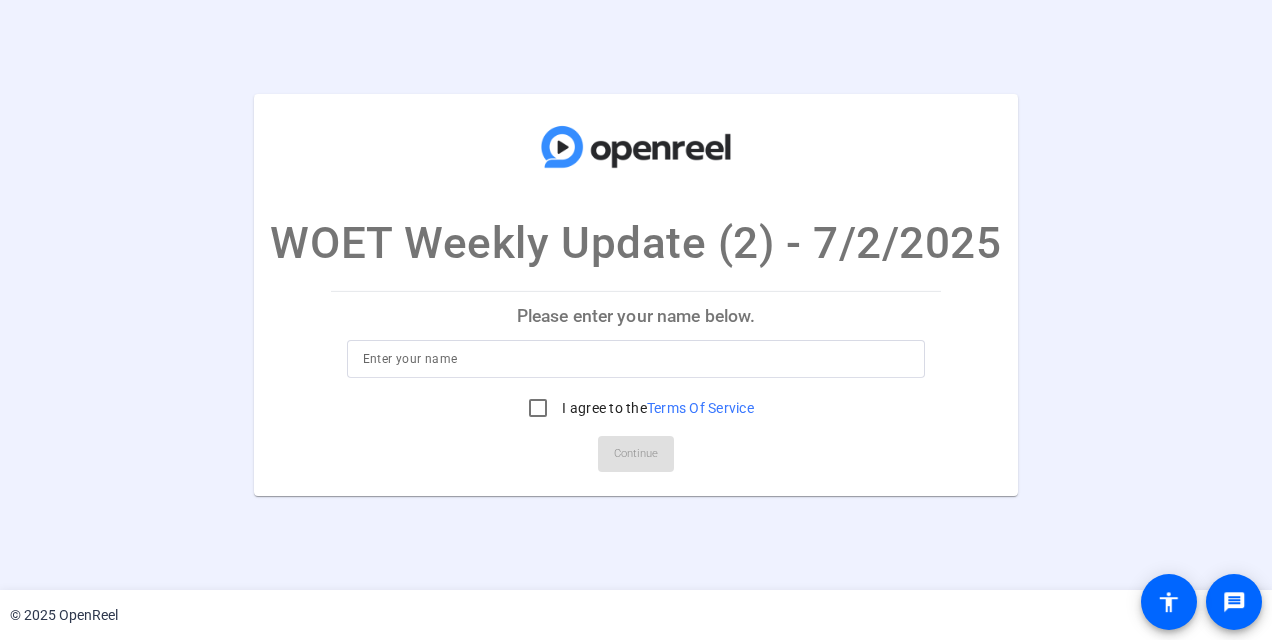 scroll, scrollTop: 0, scrollLeft: 0, axis: both 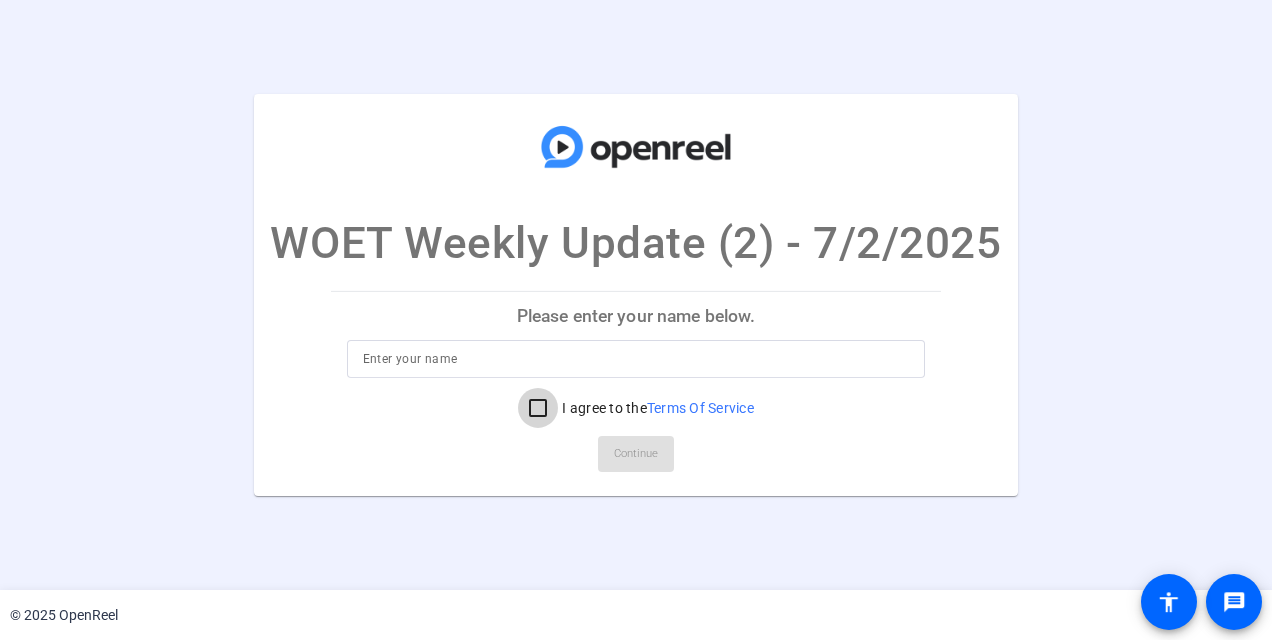 click on "I agree to the  Terms Of Service" at bounding box center (538, 408) 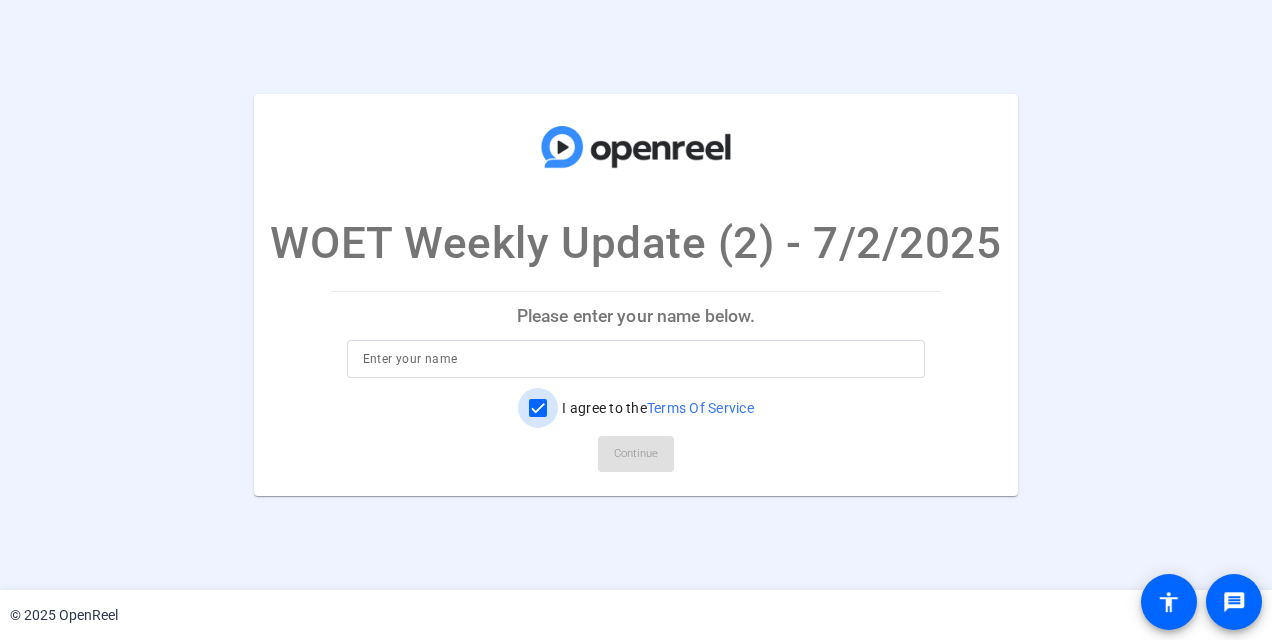 checkbox on "true" 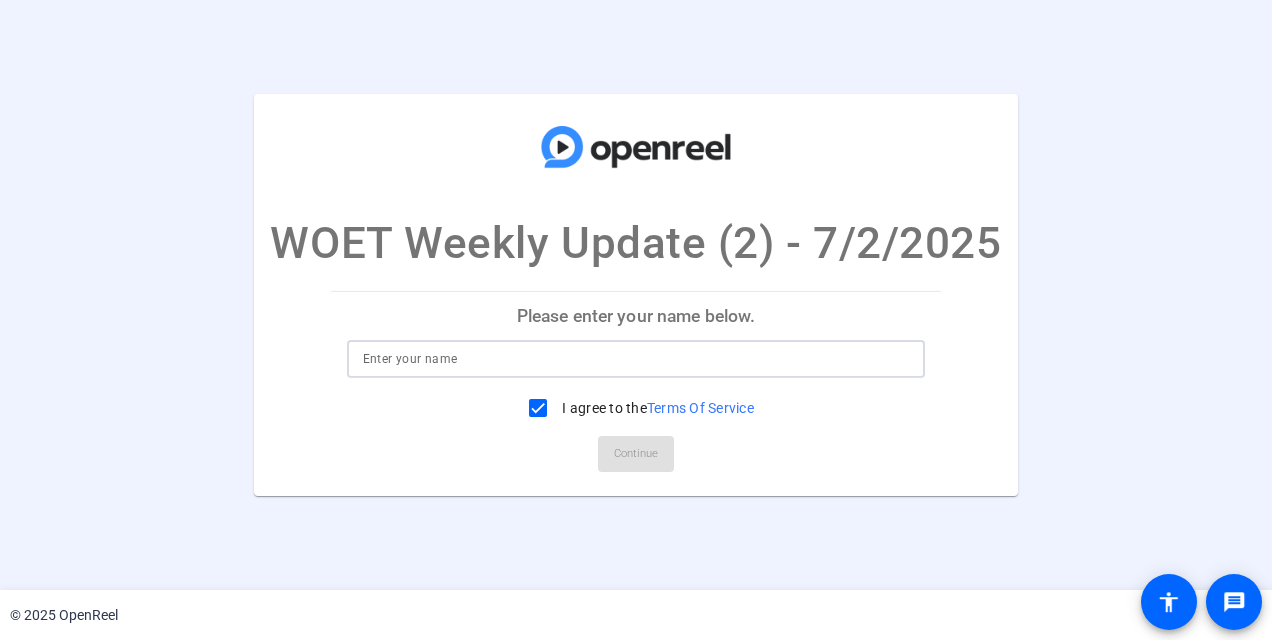 click at bounding box center [636, 359] 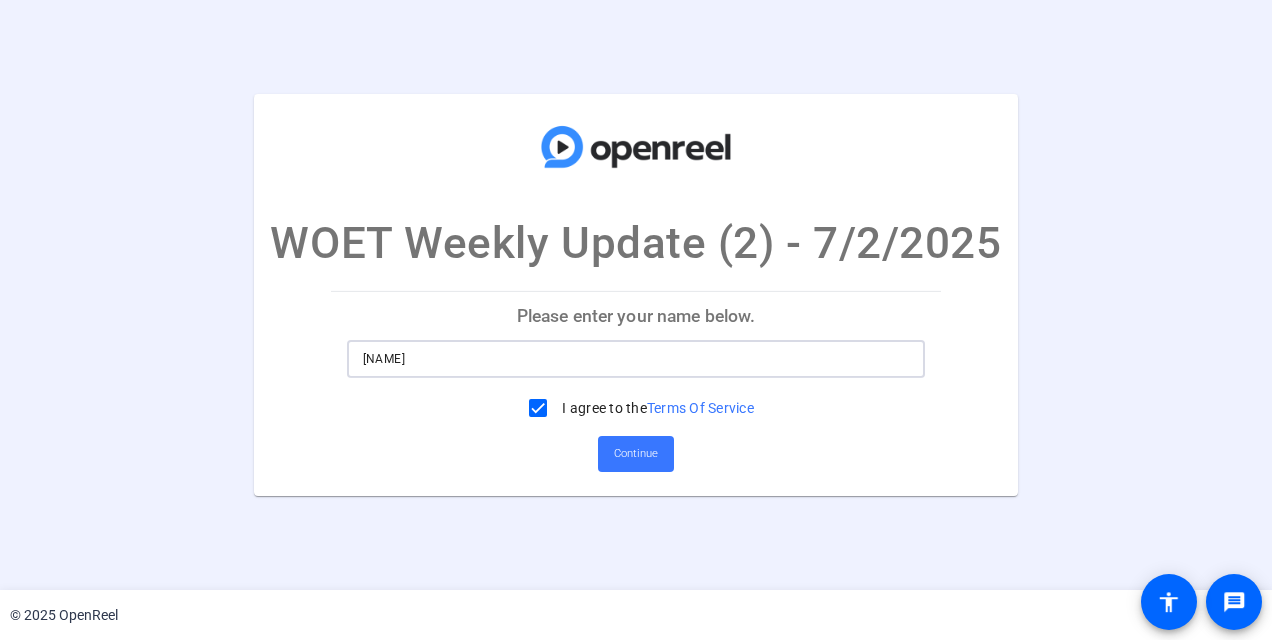 type on "Justin Mueller" 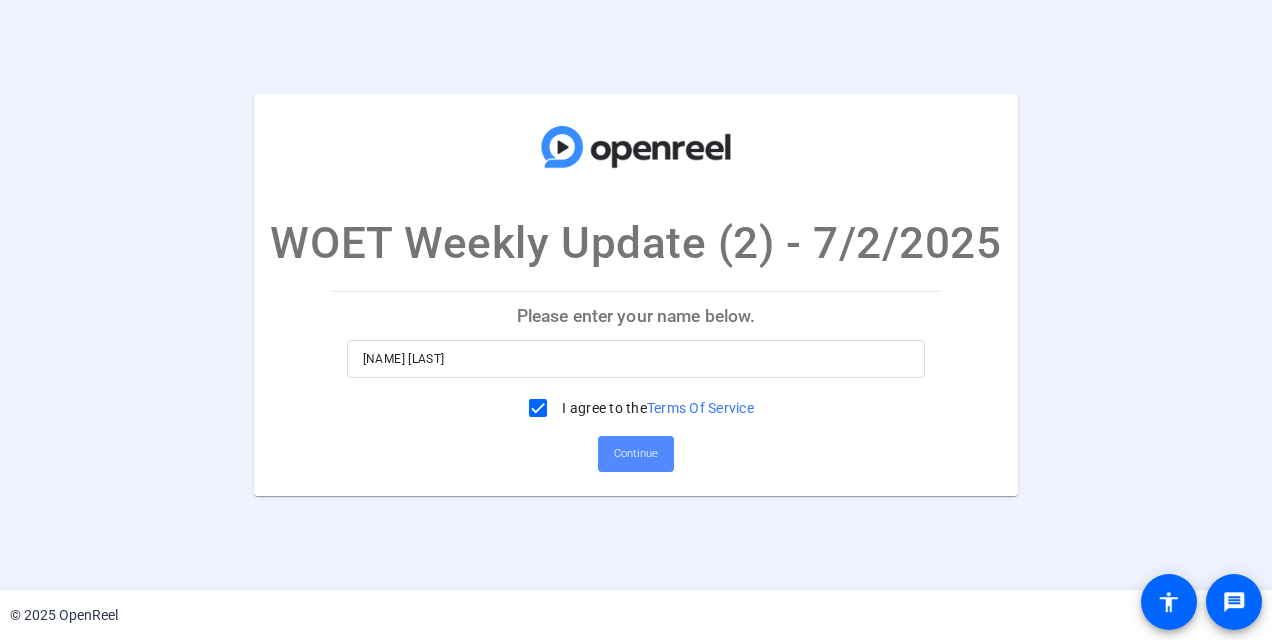 click on "Continue" at bounding box center [636, 454] 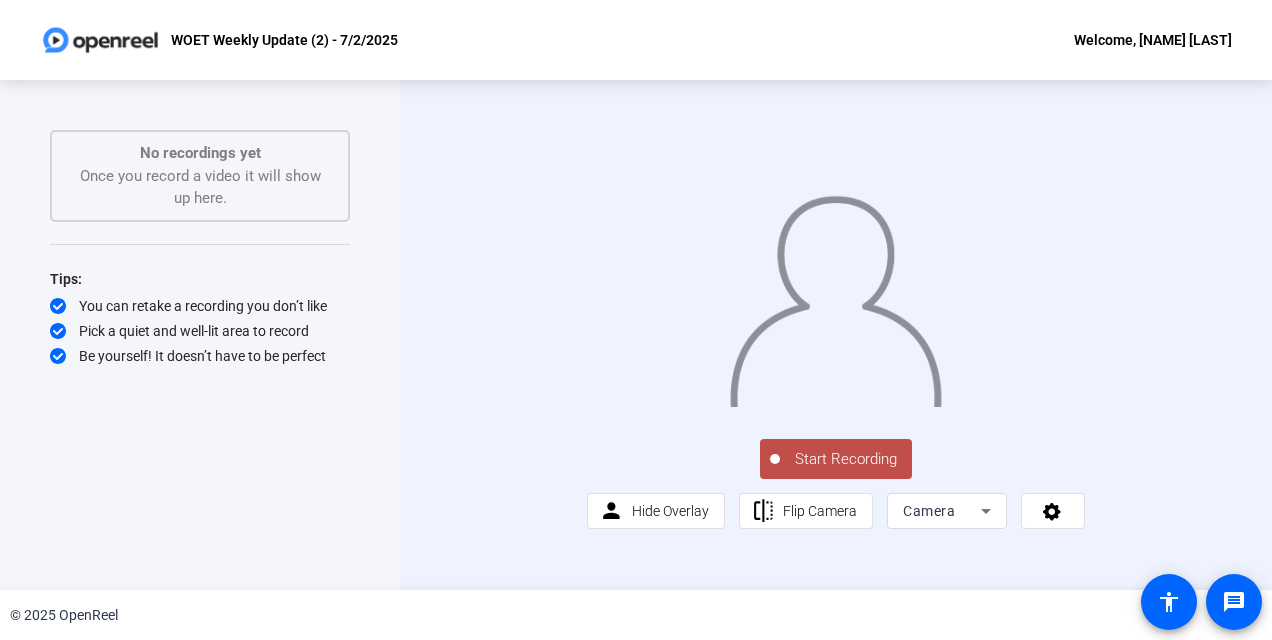 click on "Start Recording" at bounding box center (846, 459) 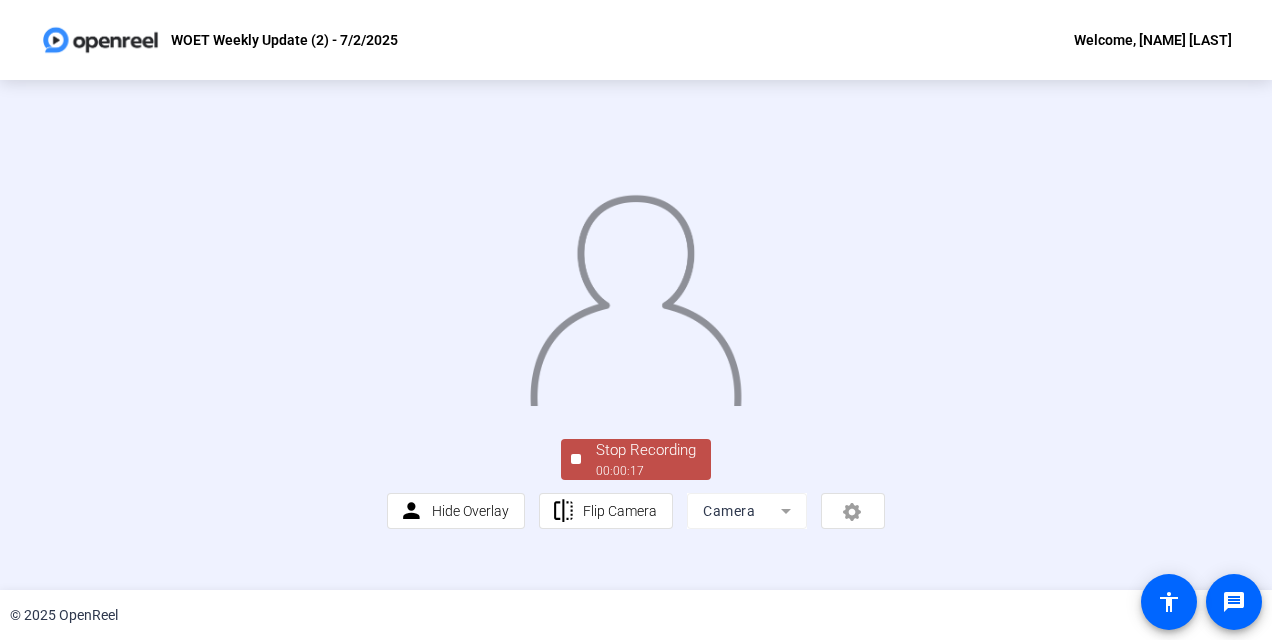 scroll, scrollTop: 123, scrollLeft: 0, axis: vertical 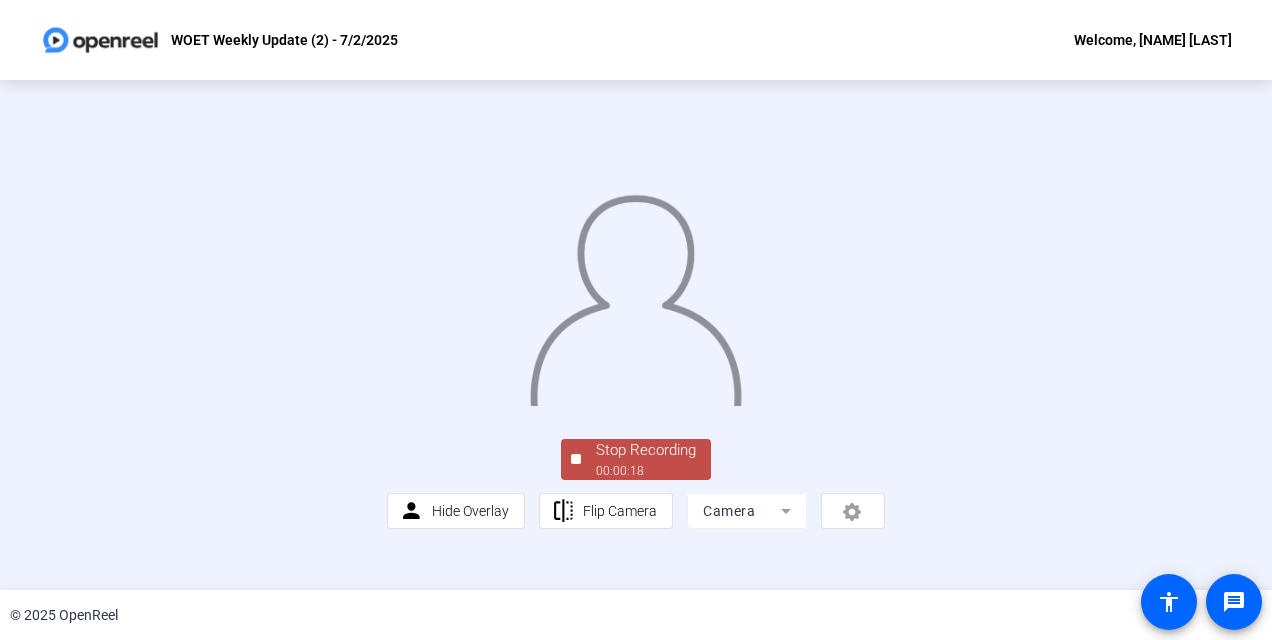 click on "Stop Recording  00:00:18" at bounding box center (646, 459) 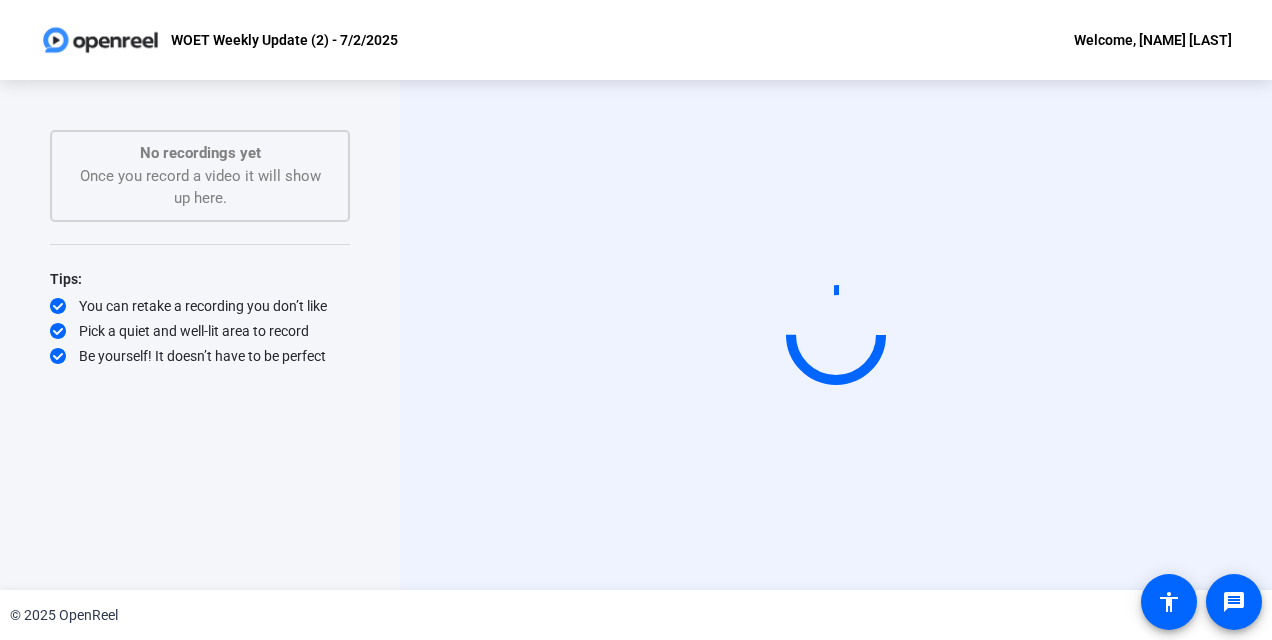 click on "Start Recording" at bounding box center (836, 335) 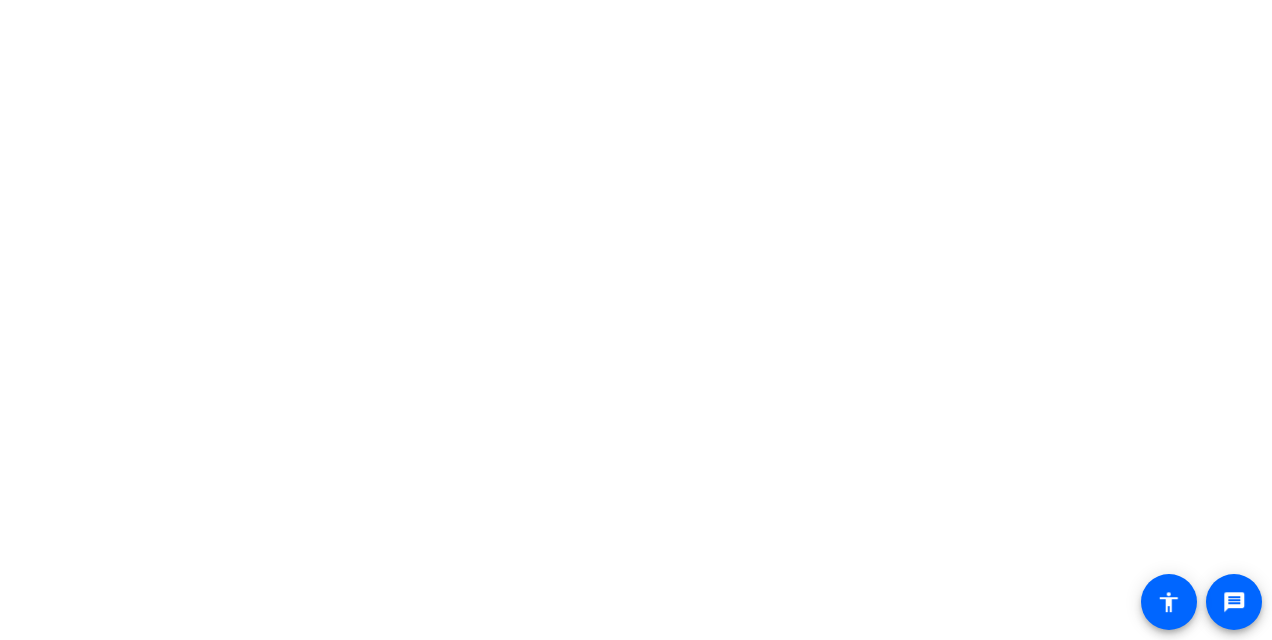 scroll, scrollTop: 0, scrollLeft: 0, axis: both 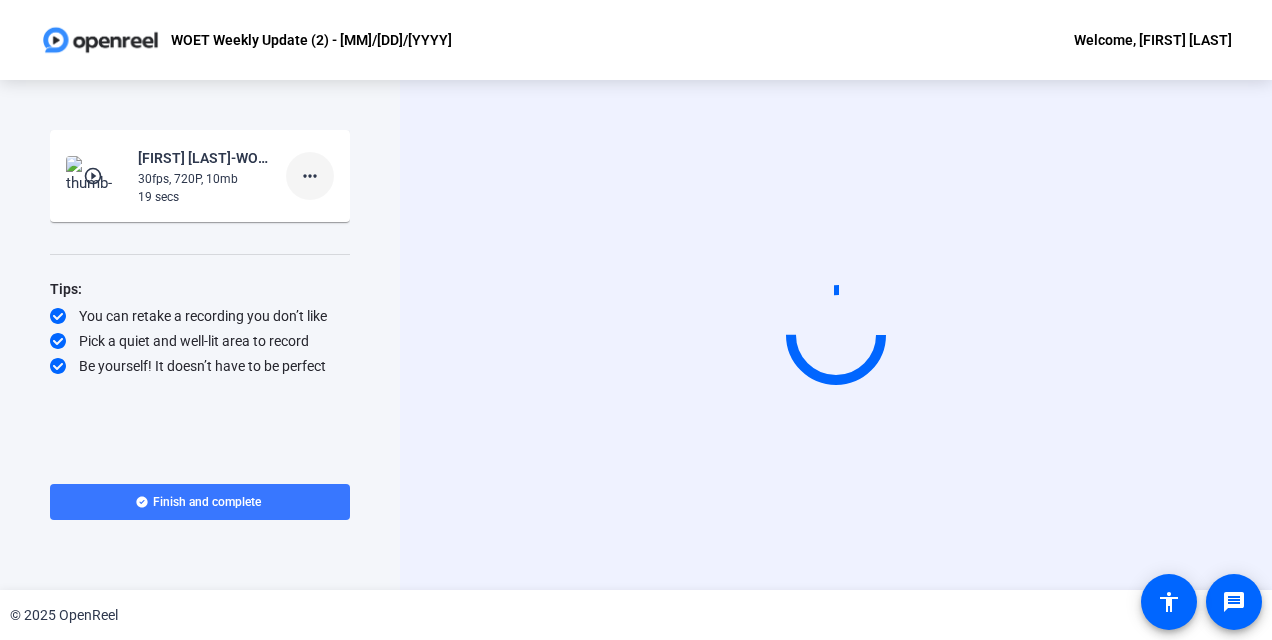 click on "more_horiz" at bounding box center (310, 176) 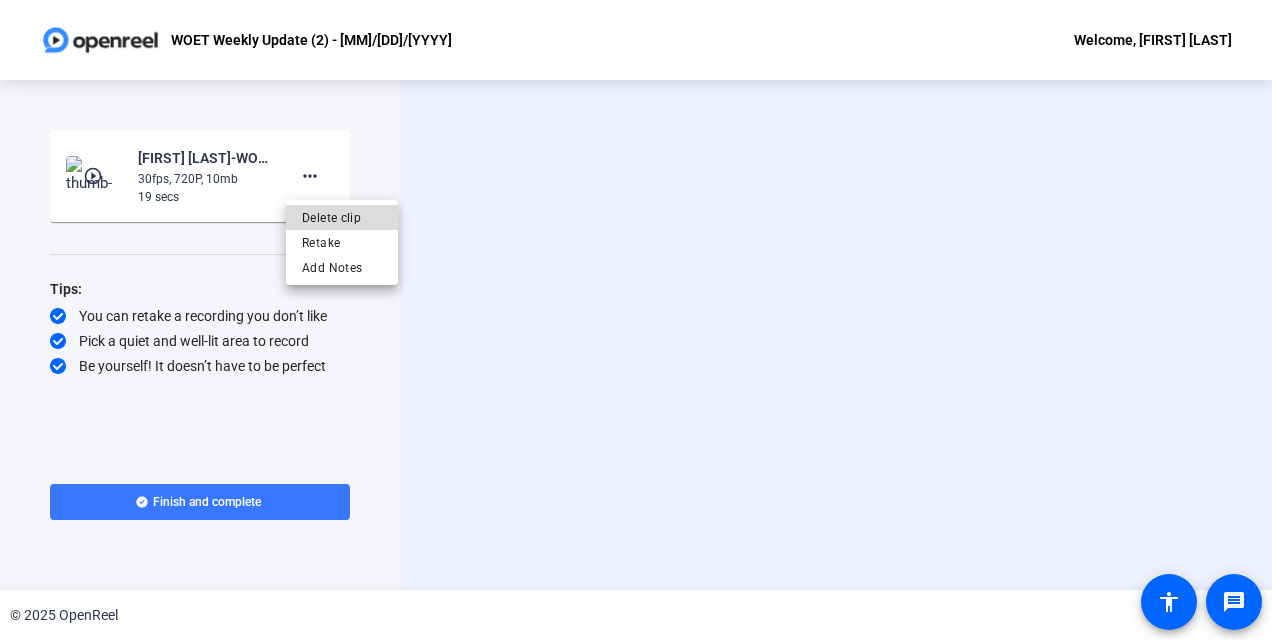 click on "Delete clip" at bounding box center (342, 218) 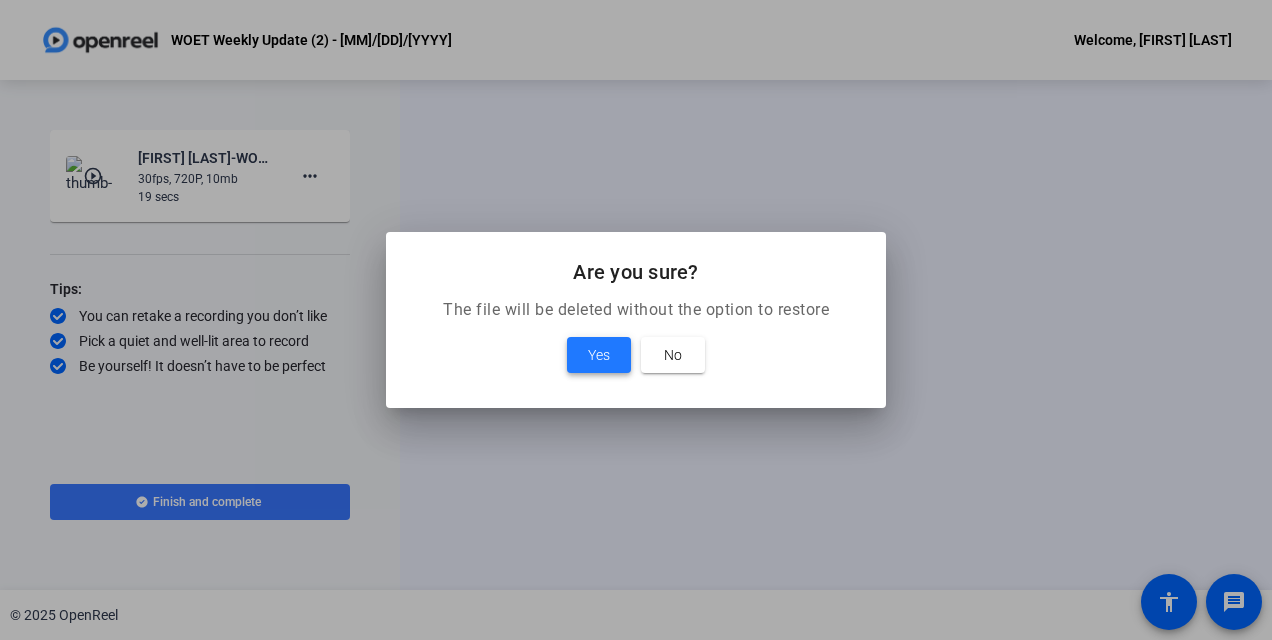 click at bounding box center (599, 355) 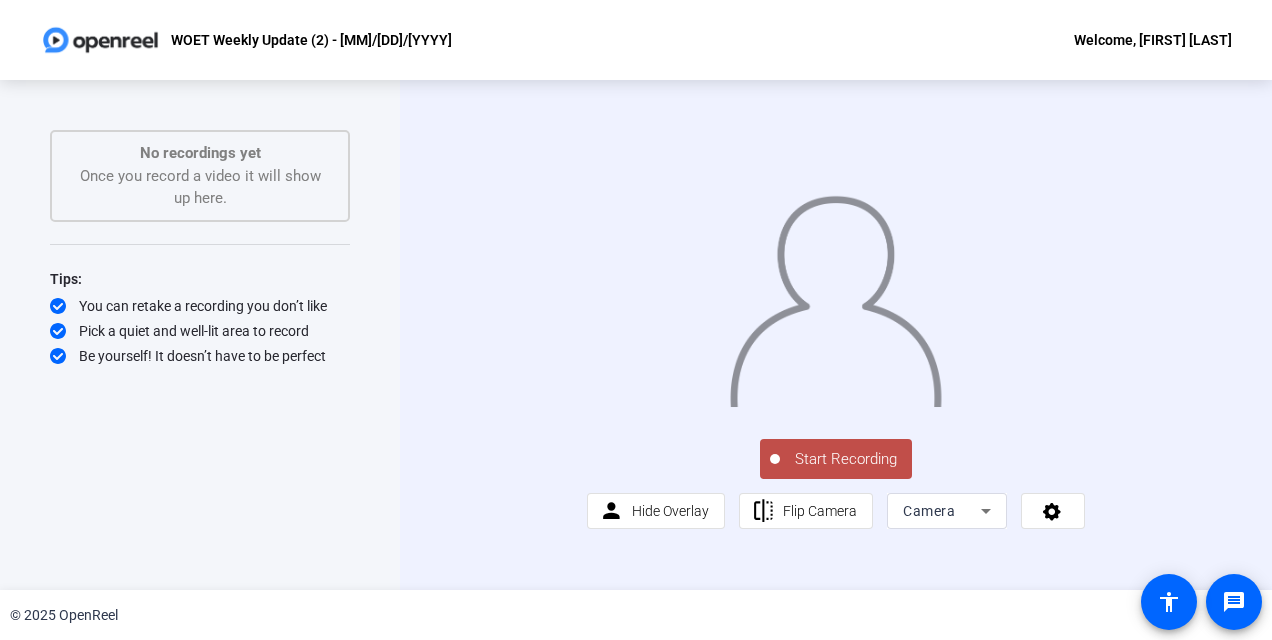 drag, startPoint x: 844, startPoint y: 528, endPoint x: 625, endPoint y: 530, distance: 219.00912 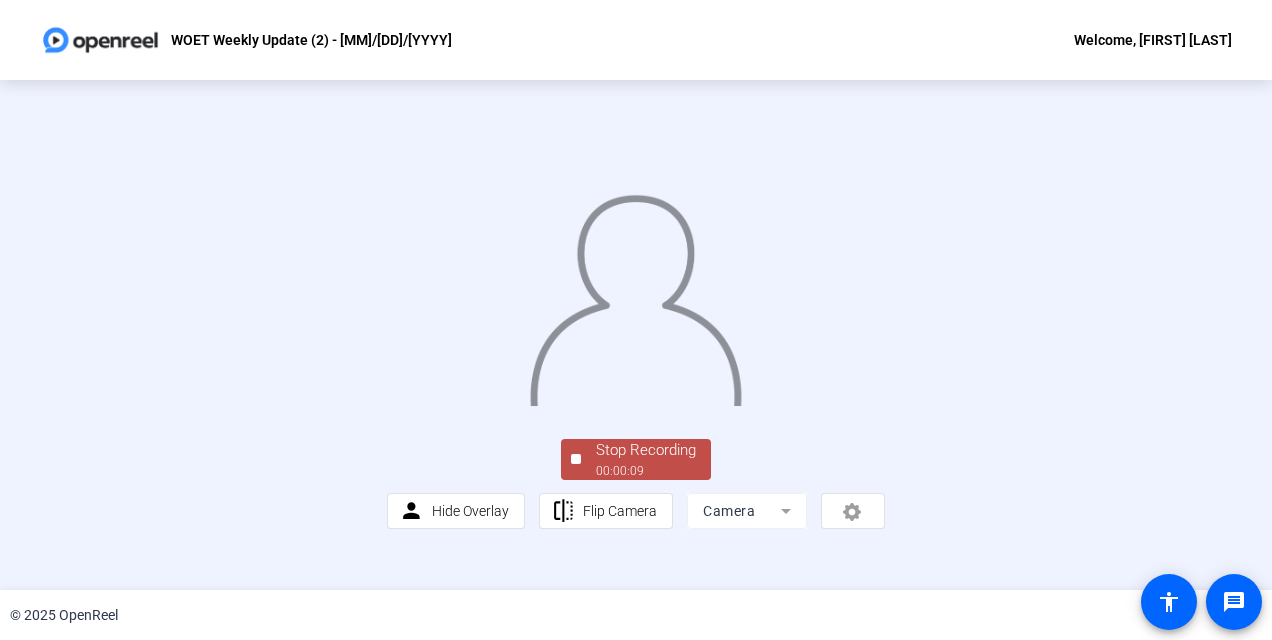 scroll, scrollTop: 123, scrollLeft: 0, axis: vertical 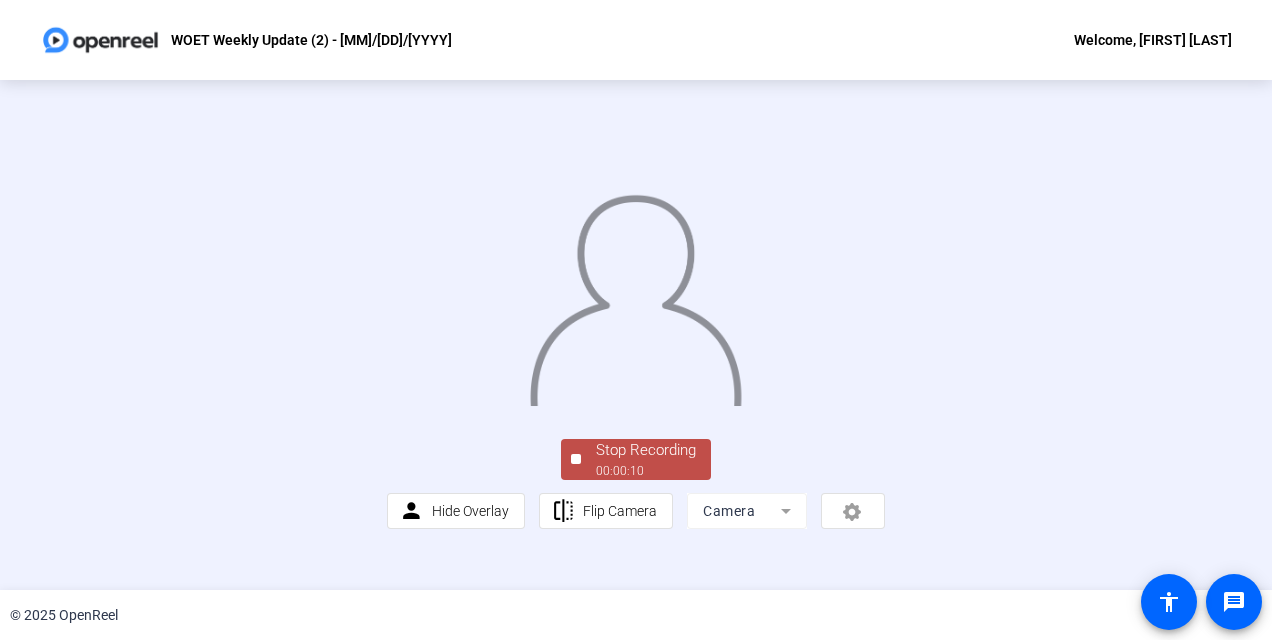 click on "Stop Recording" at bounding box center [646, 450] 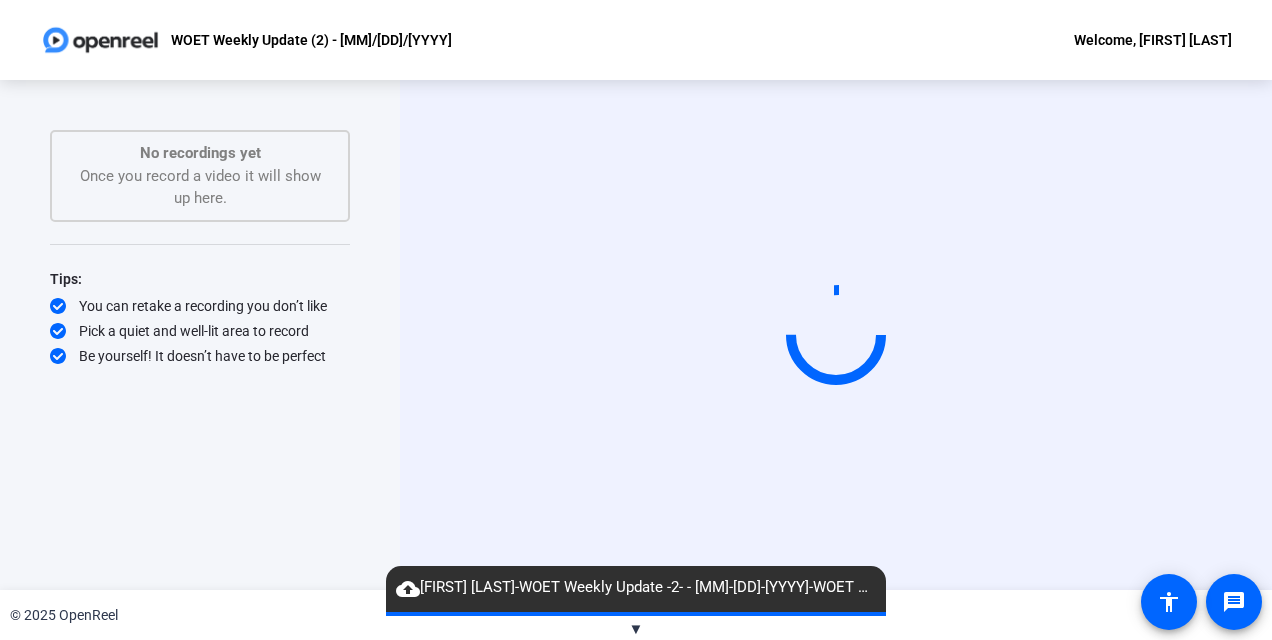 click on "▼" at bounding box center (636, 629) 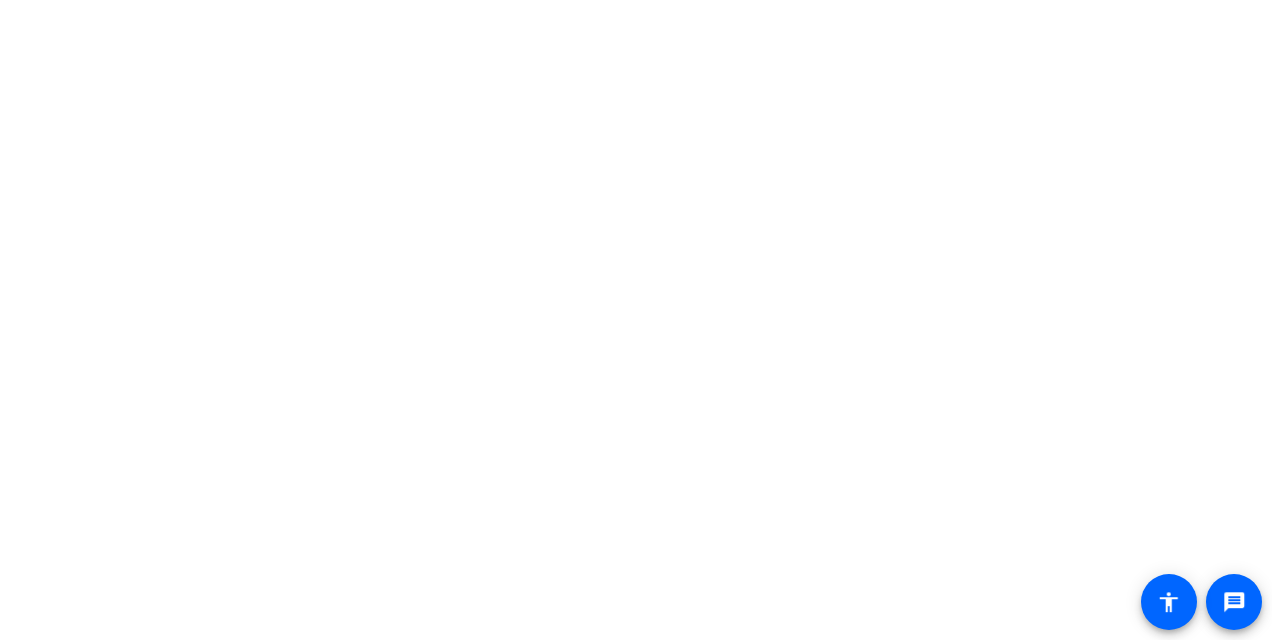 scroll, scrollTop: 0, scrollLeft: 0, axis: both 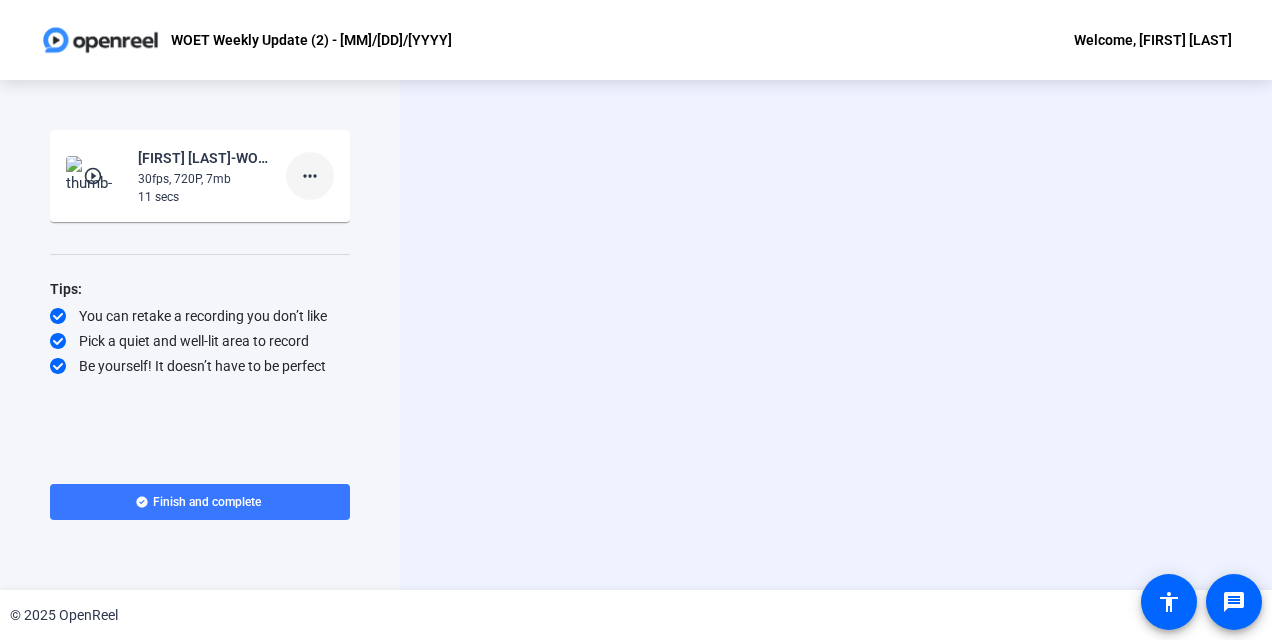 click on "more_horiz" at bounding box center [310, 176] 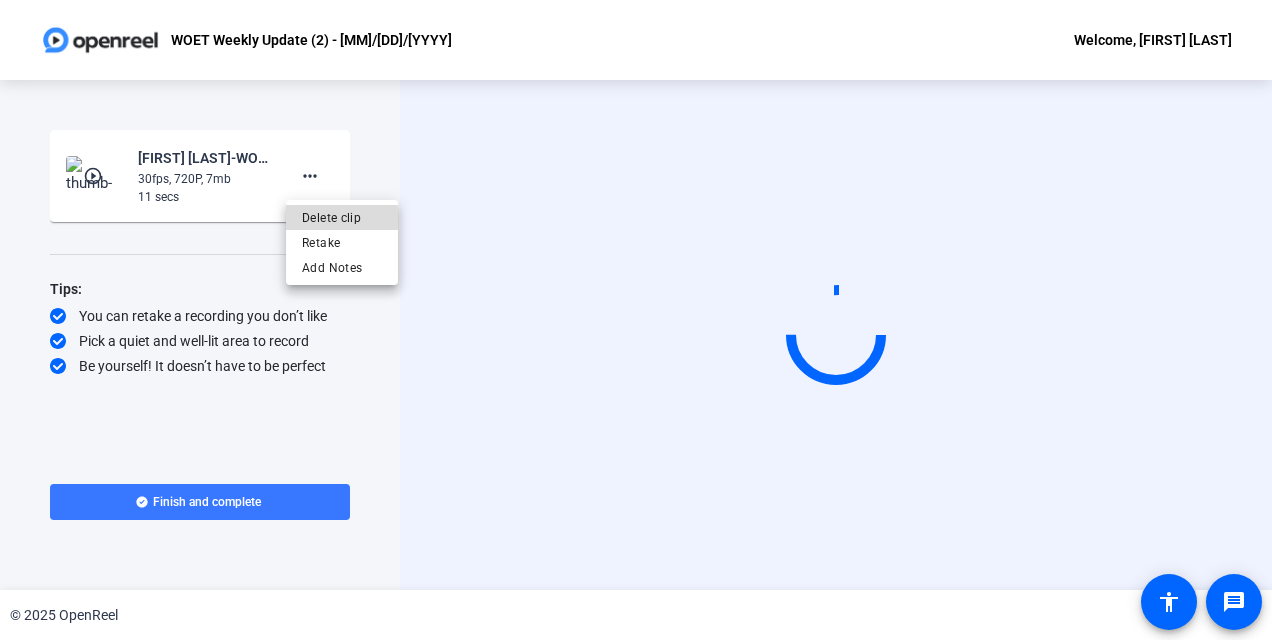 click on "Delete clip" at bounding box center [342, 218] 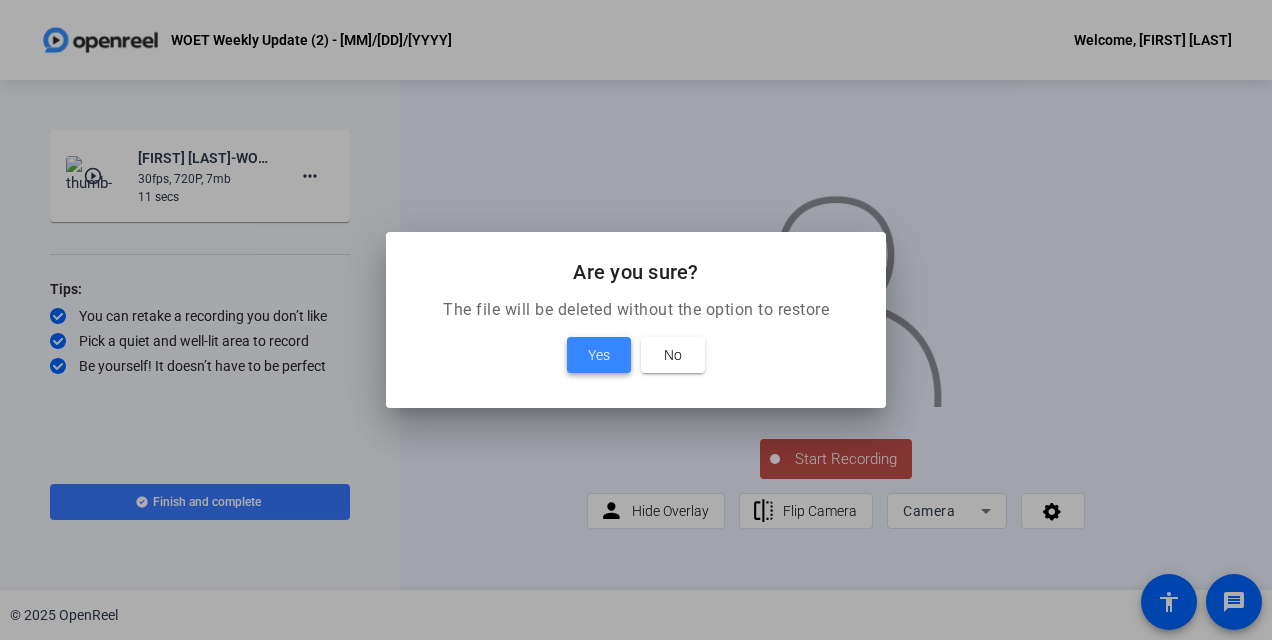click on "Yes" at bounding box center (599, 355) 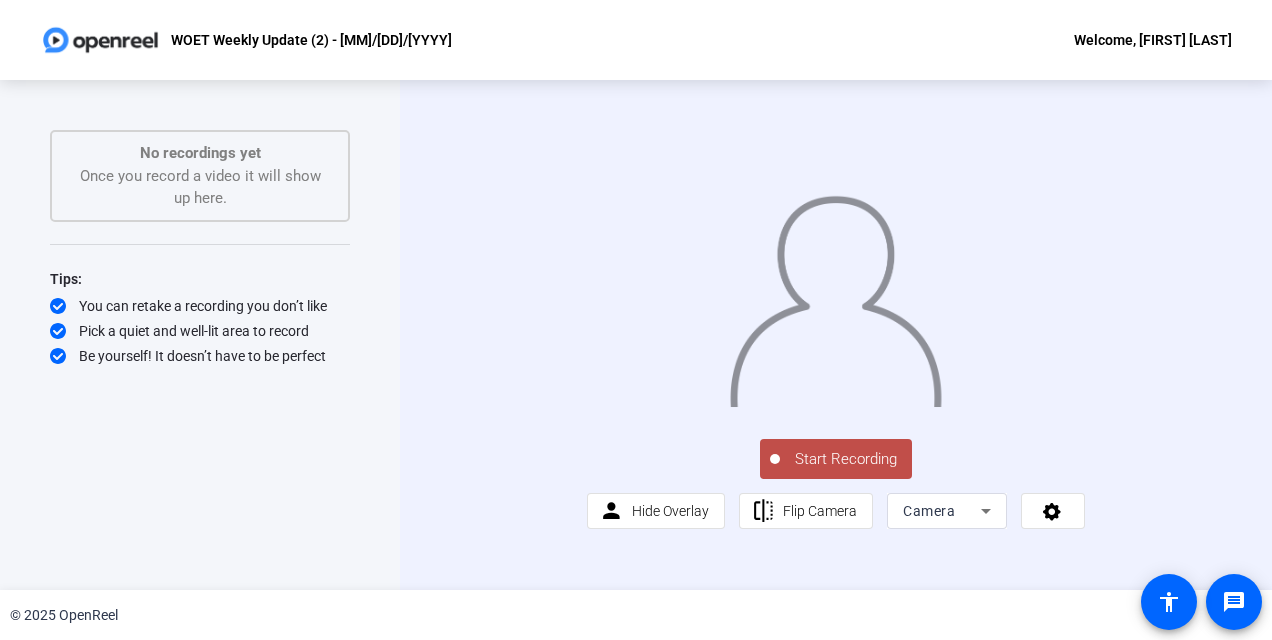 click on "Start Recording" at bounding box center [846, 459] 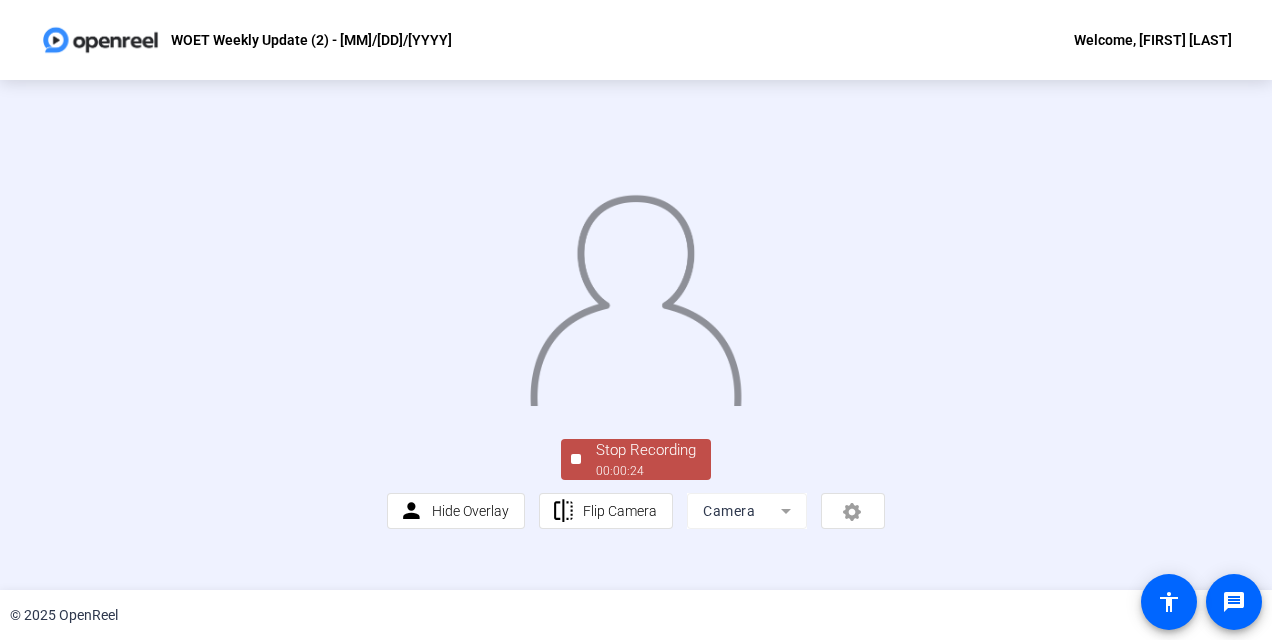scroll, scrollTop: 74, scrollLeft: 0, axis: vertical 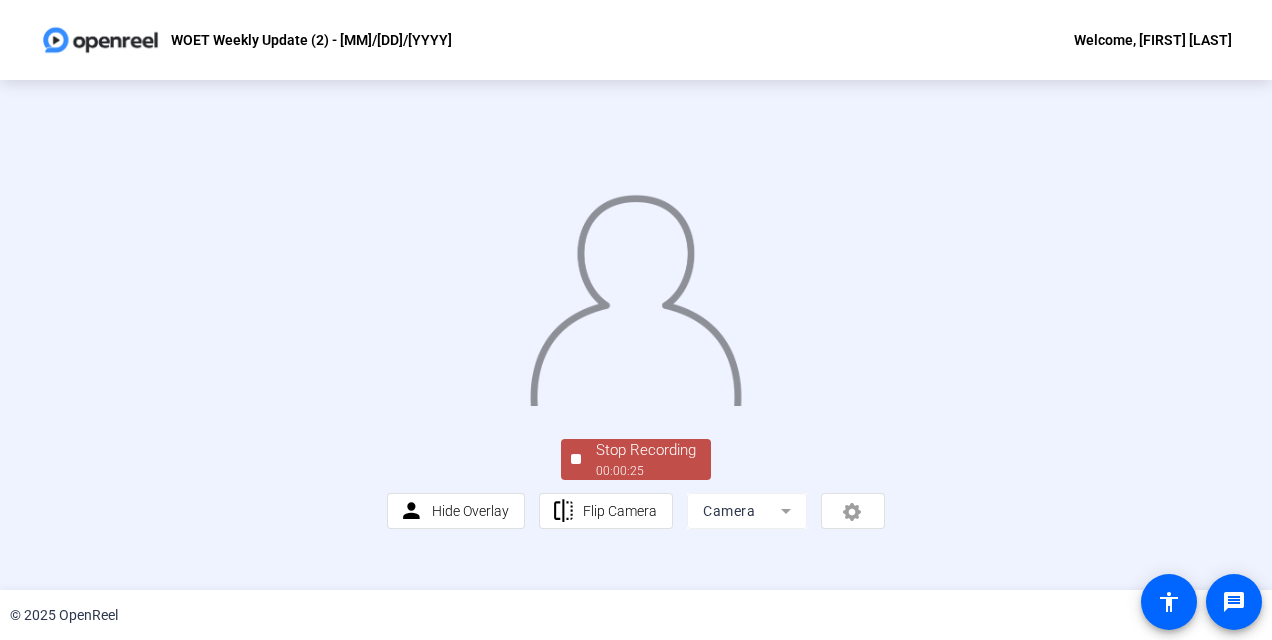 click on "Stop Recording  00:00:25" at bounding box center (646, 459) 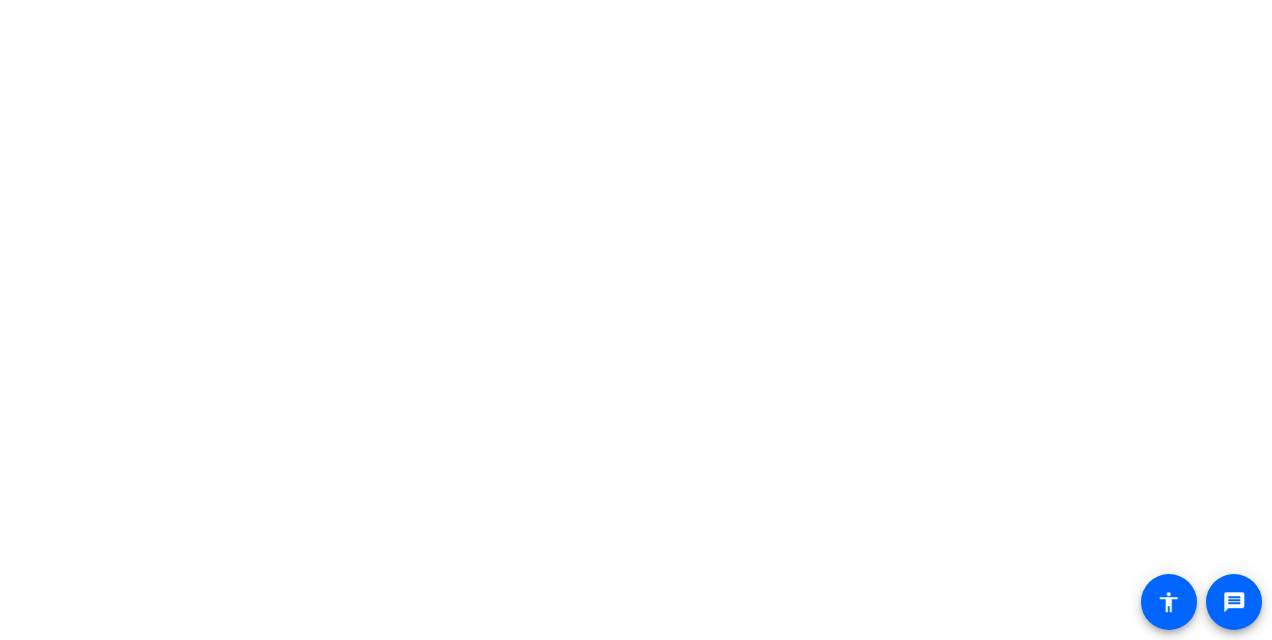 scroll, scrollTop: 0, scrollLeft: 0, axis: both 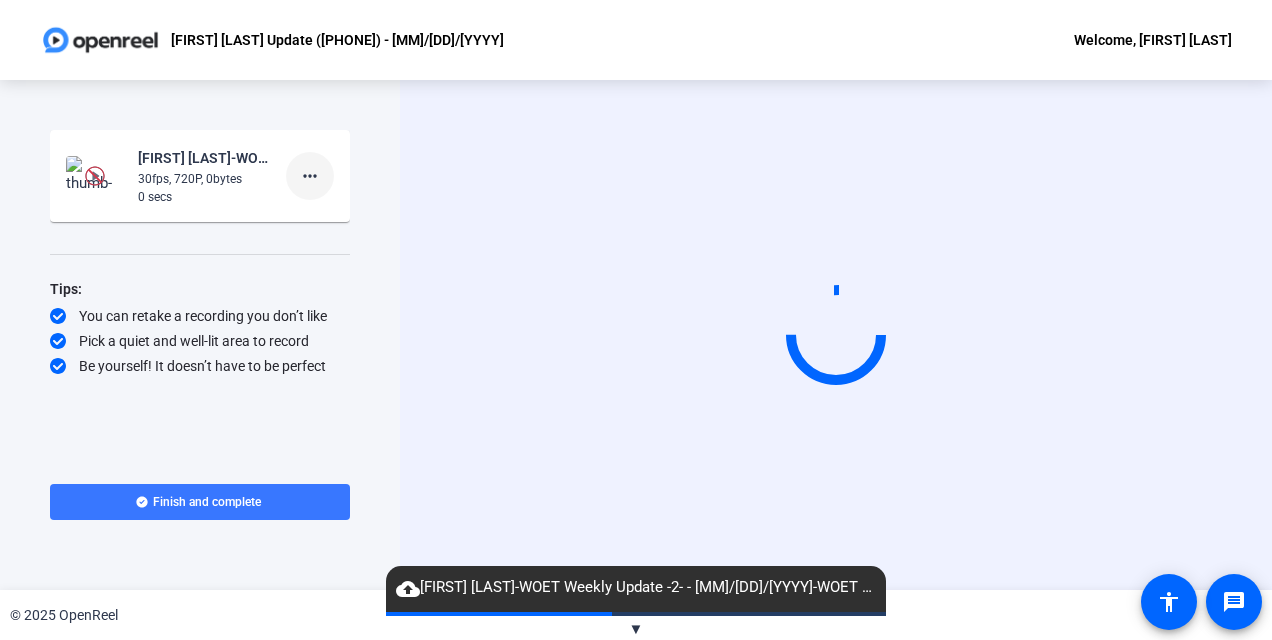 click at bounding box center (310, 176) 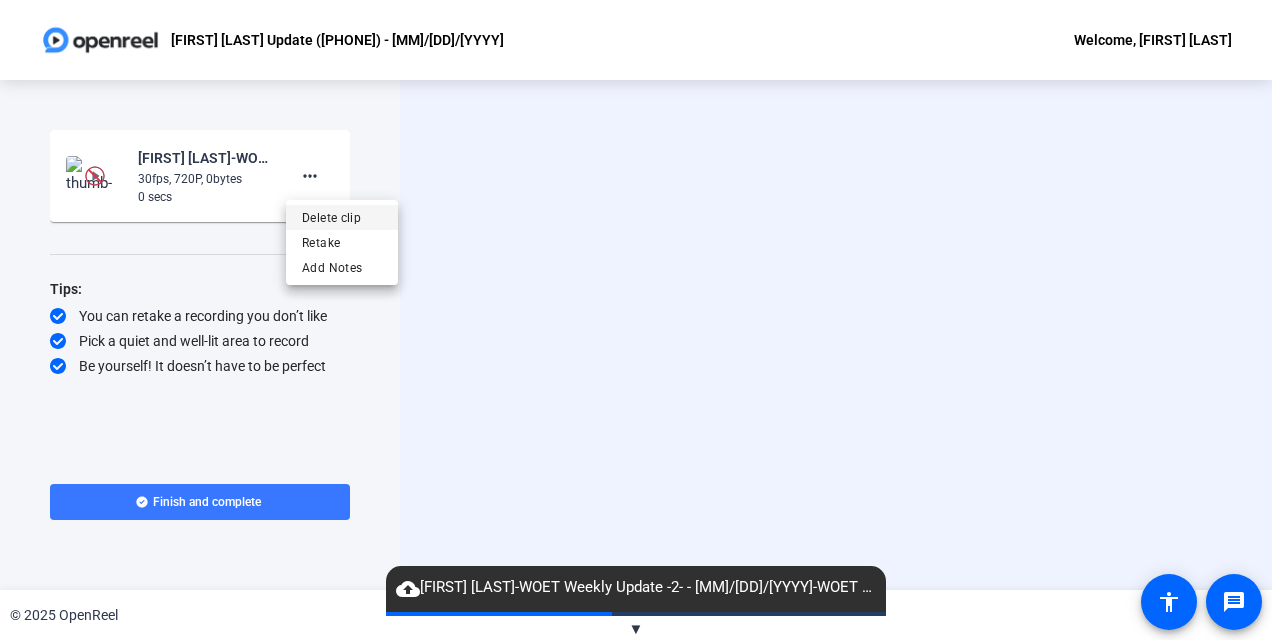 click on "Delete clip" at bounding box center (342, 218) 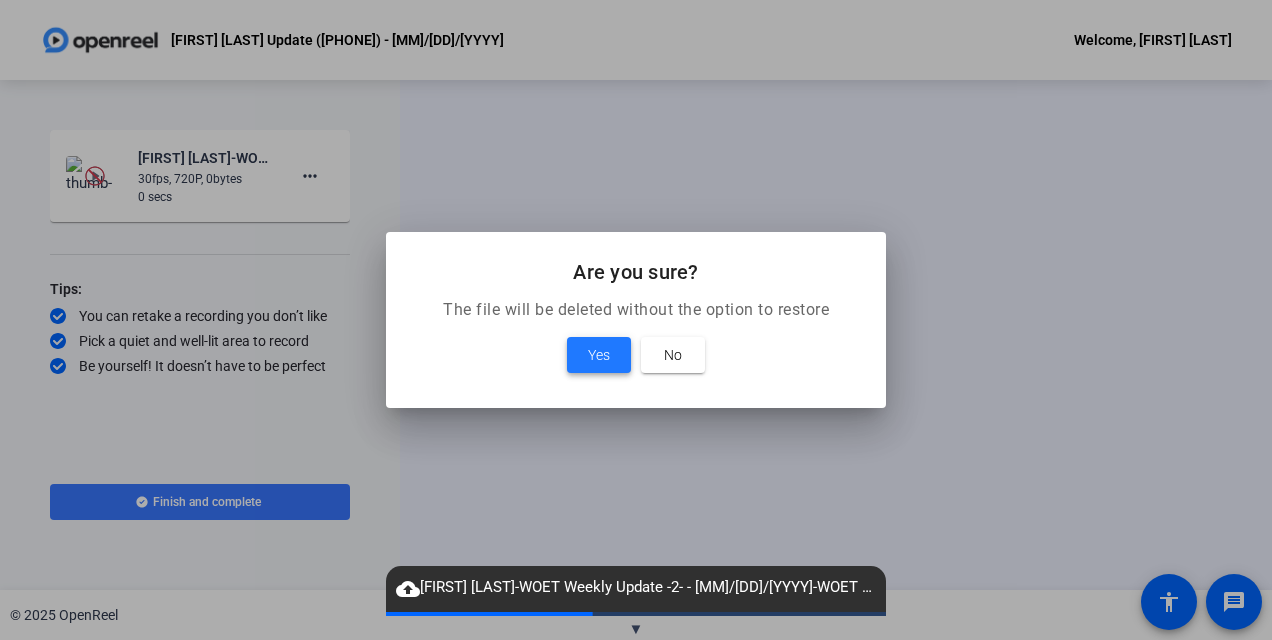 click on "Yes" at bounding box center (599, 355) 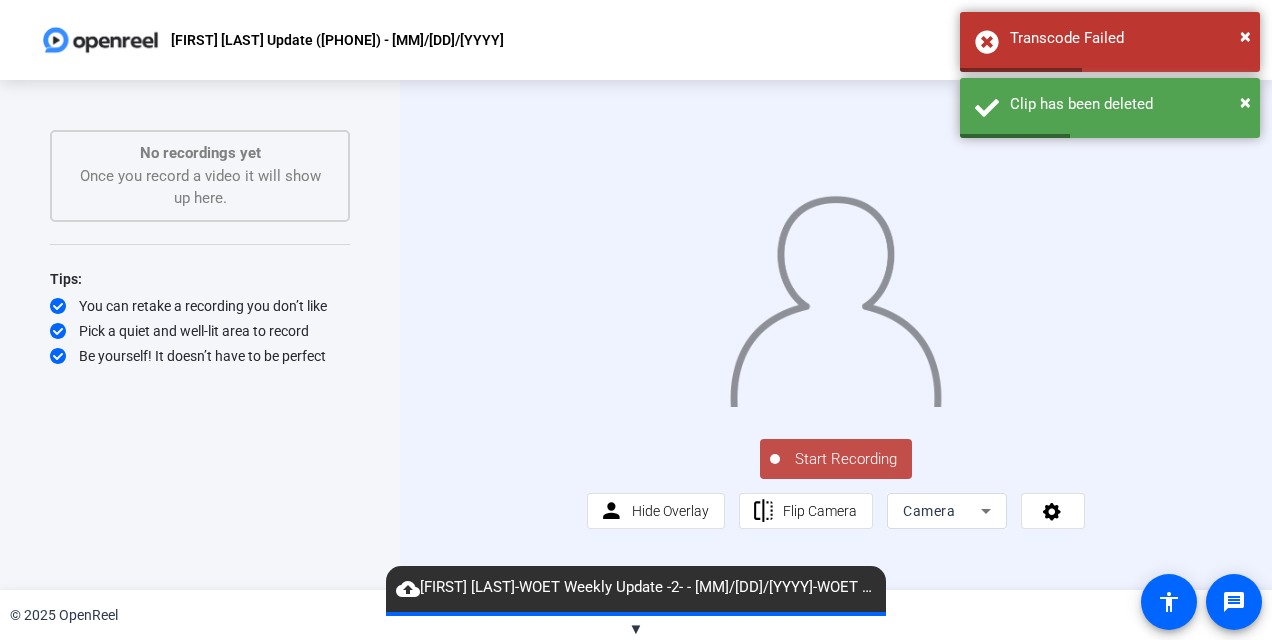 click on "Start Recording" at bounding box center (846, 459) 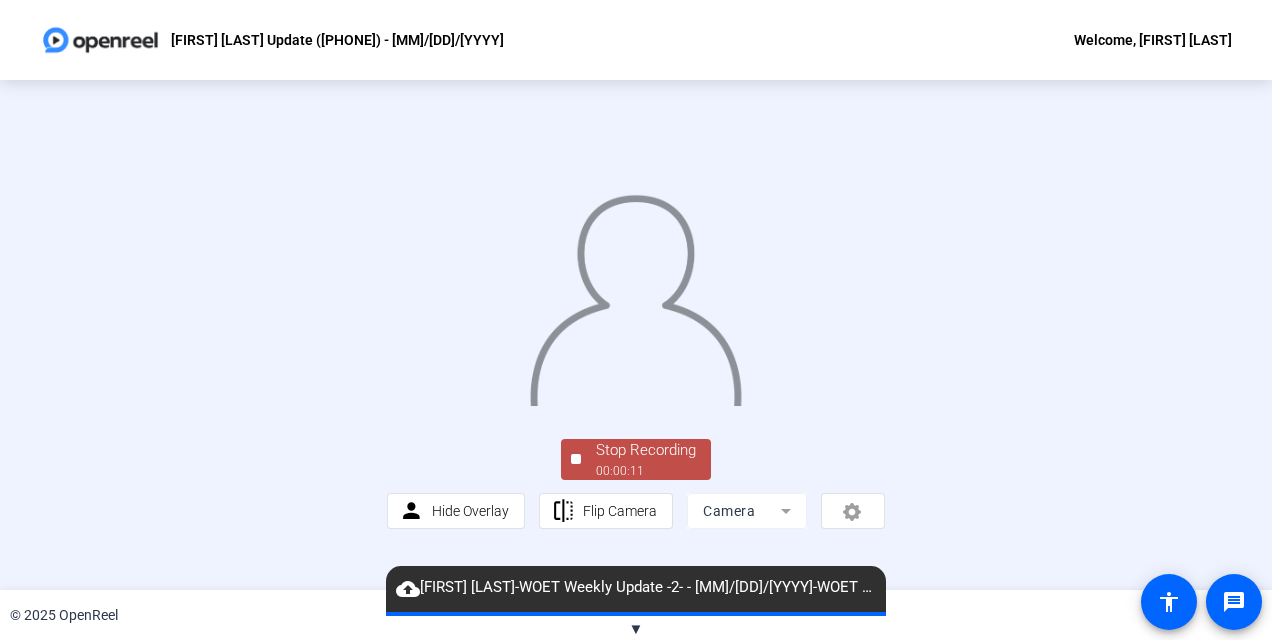 scroll, scrollTop: 123, scrollLeft: 0, axis: vertical 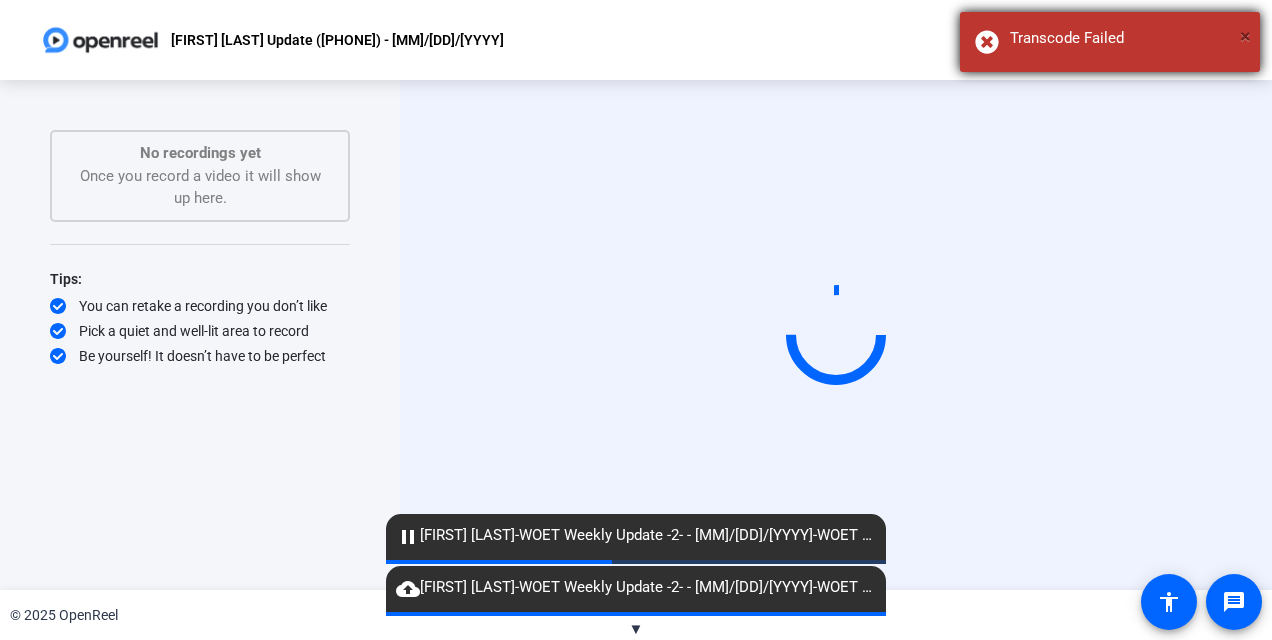 click on "×" at bounding box center [1245, 36] 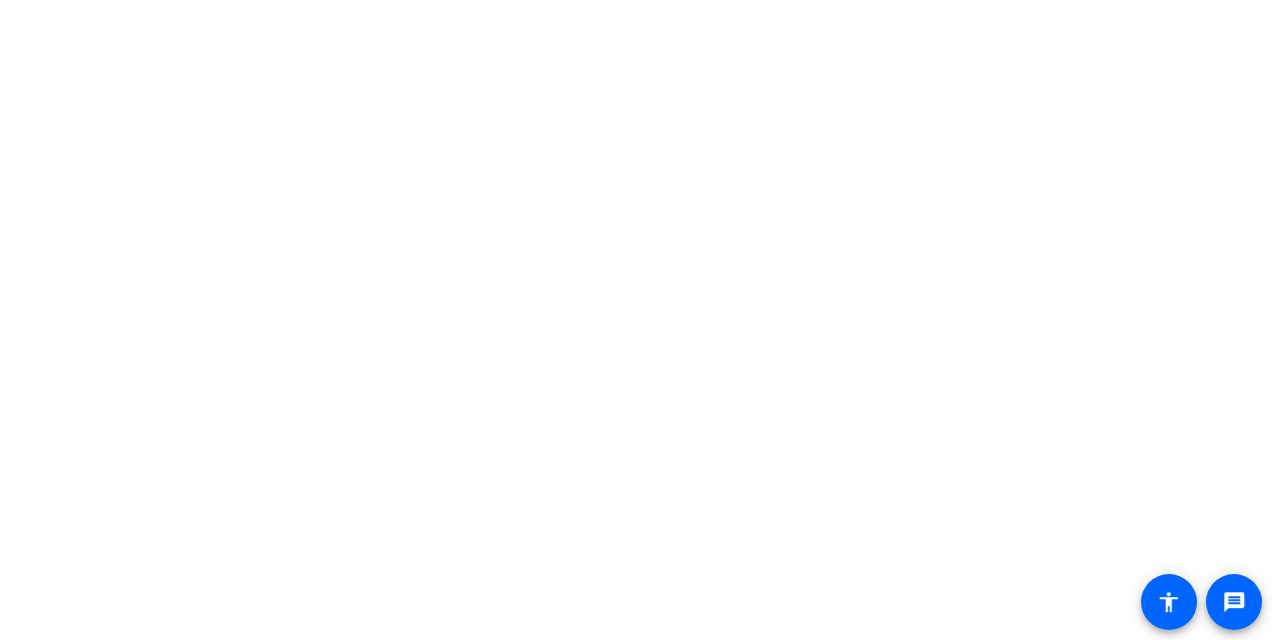 scroll, scrollTop: 0, scrollLeft: 0, axis: both 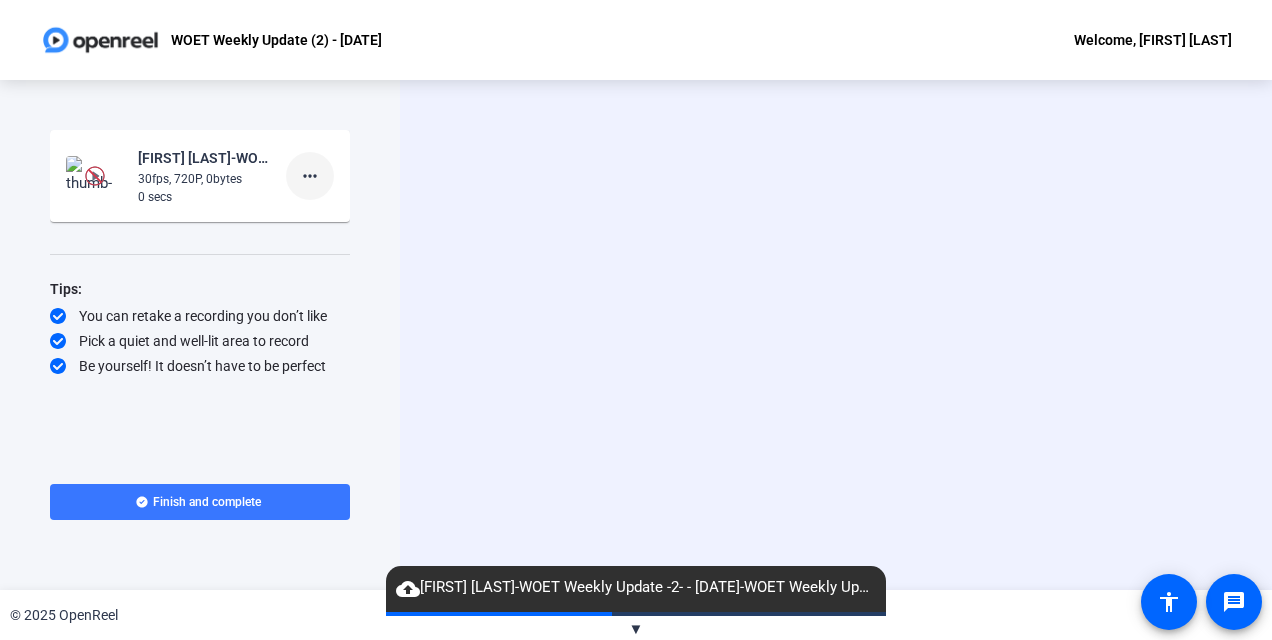 click on "more_horiz" at bounding box center (310, 176) 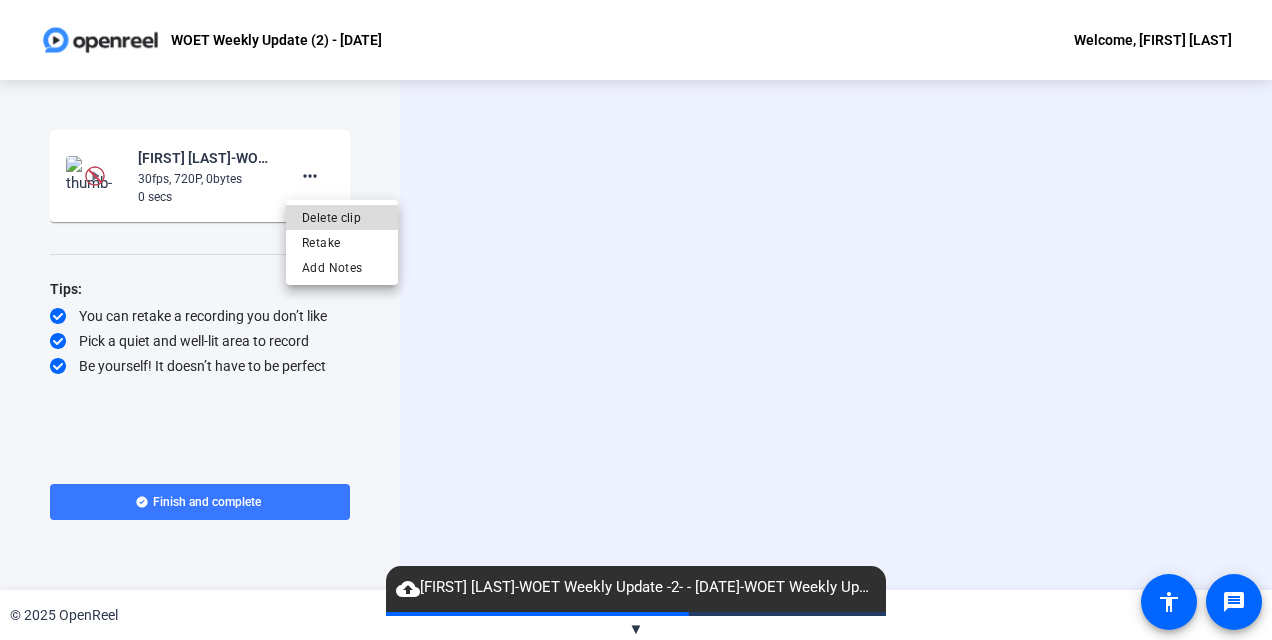 click on "Delete clip" at bounding box center (342, 218) 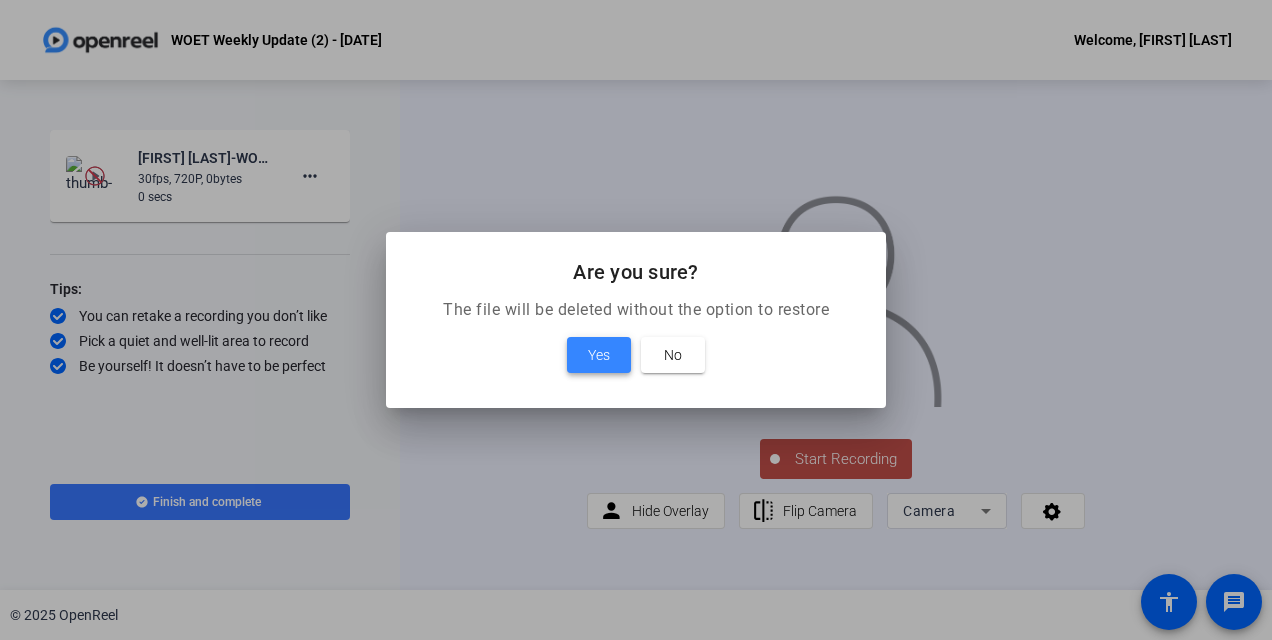 click at bounding box center (599, 355) 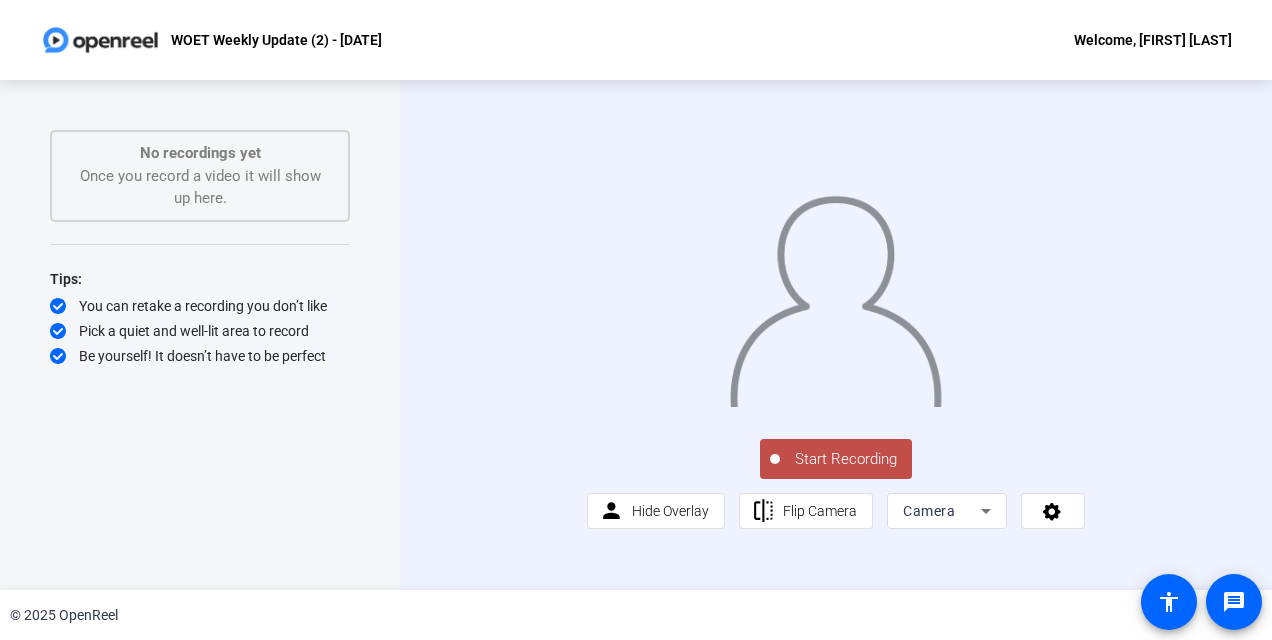 click on "Start Recording" at bounding box center [846, 459] 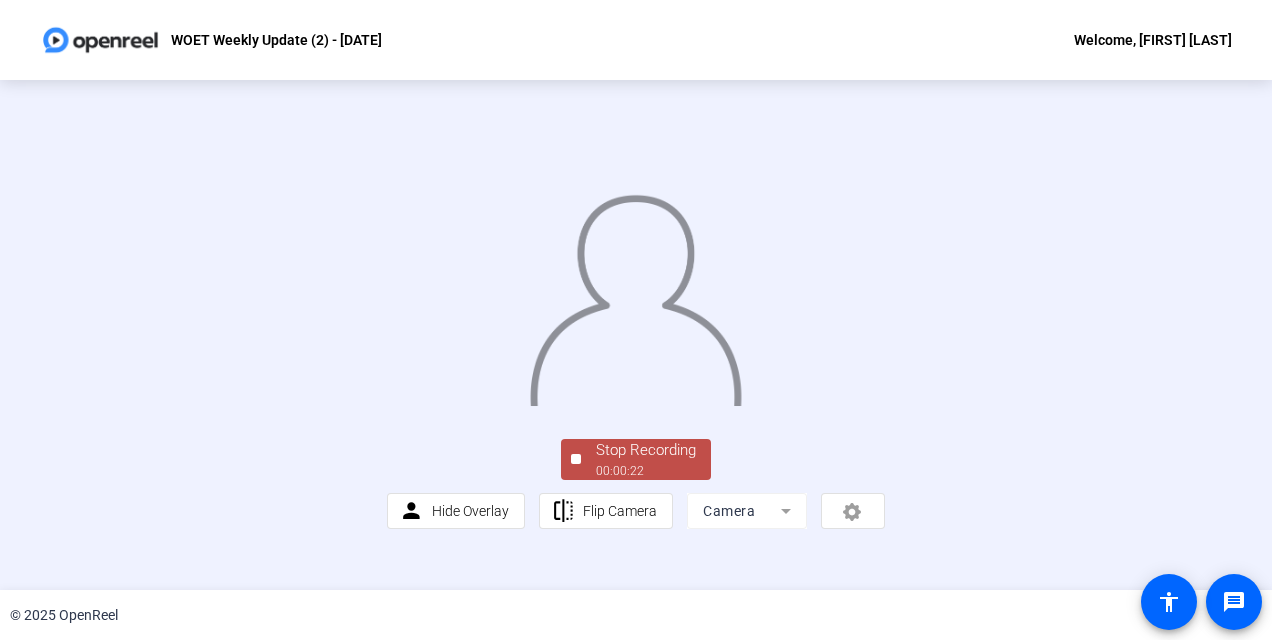scroll, scrollTop: 123, scrollLeft: 0, axis: vertical 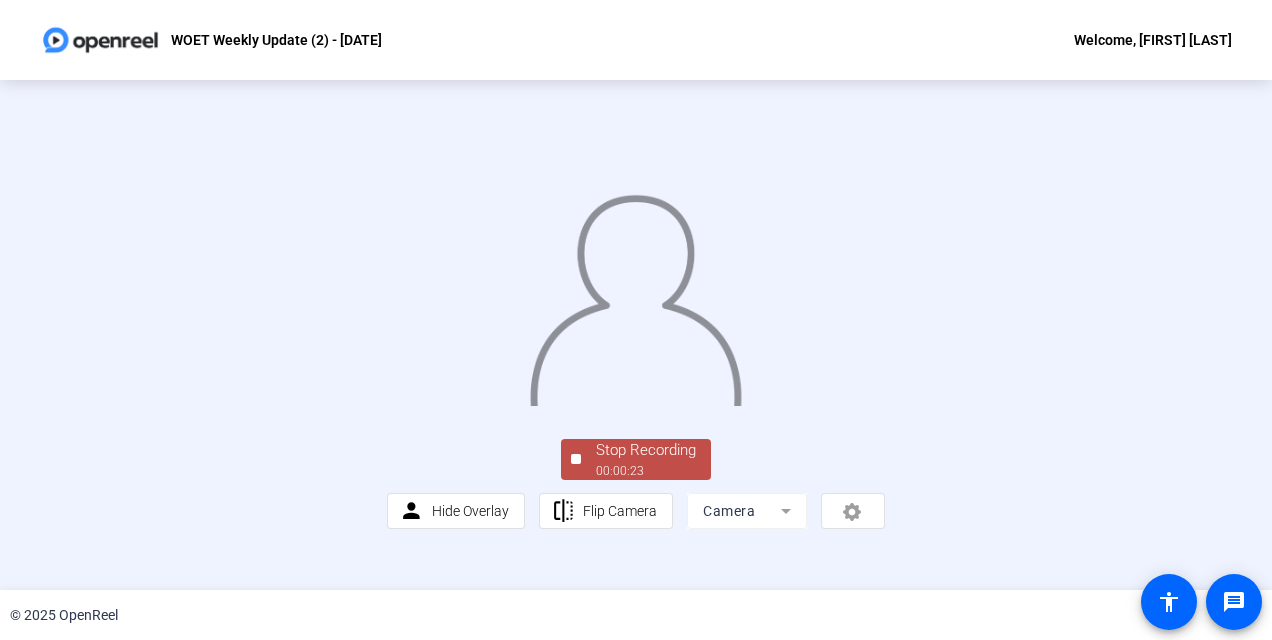 click on "Stop Recording" at bounding box center (646, 450) 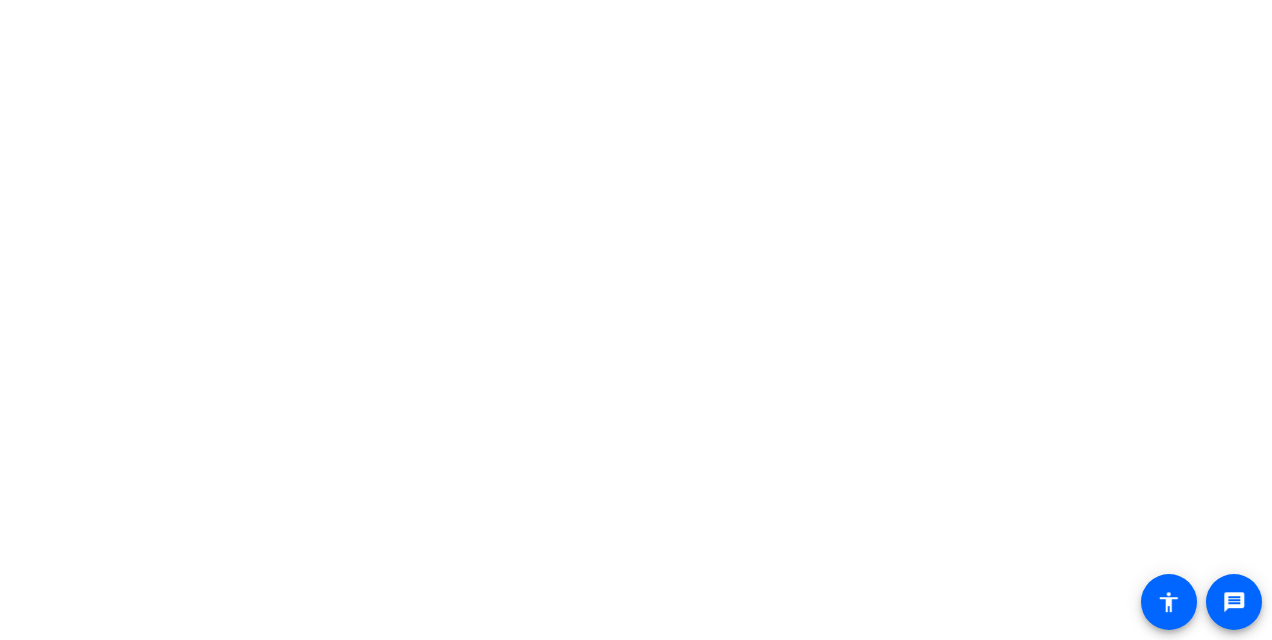 scroll, scrollTop: 0, scrollLeft: 0, axis: both 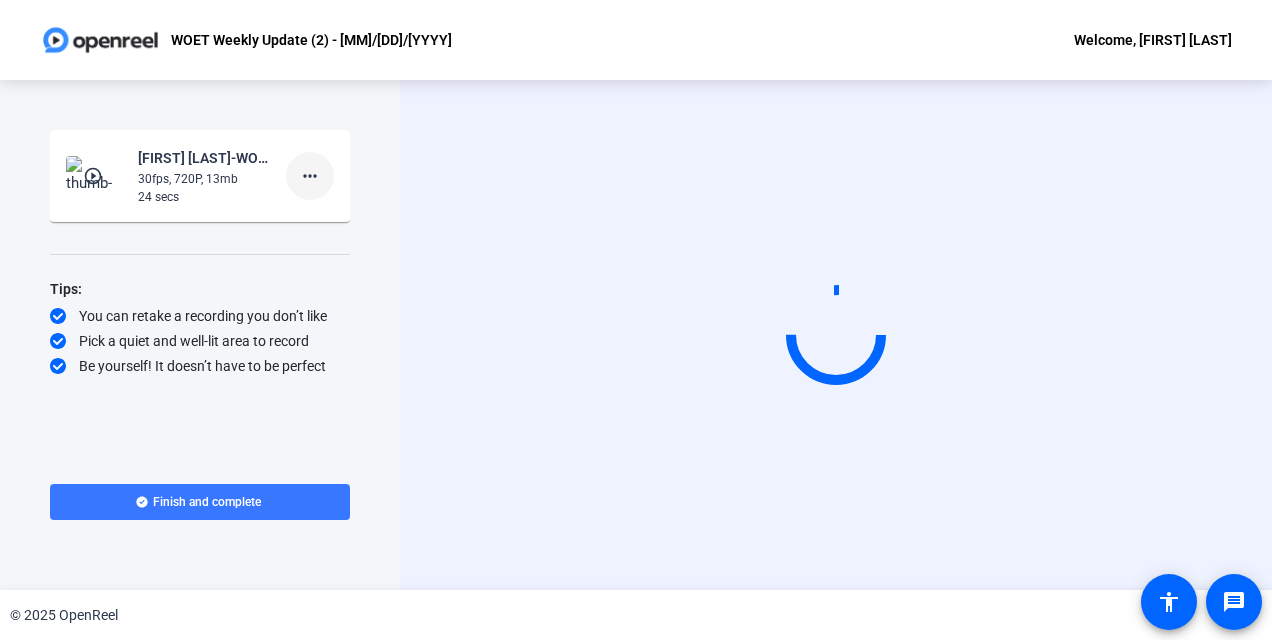 click on "more_horiz" at bounding box center (310, 176) 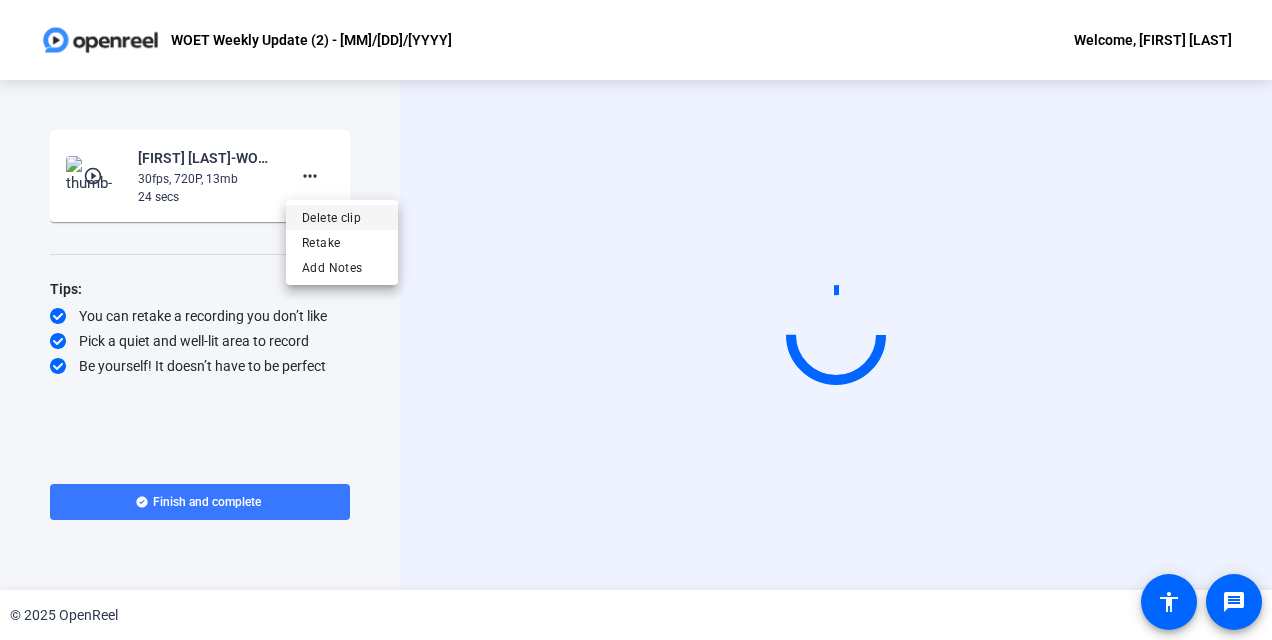 click on "Delete clip" at bounding box center [342, 218] 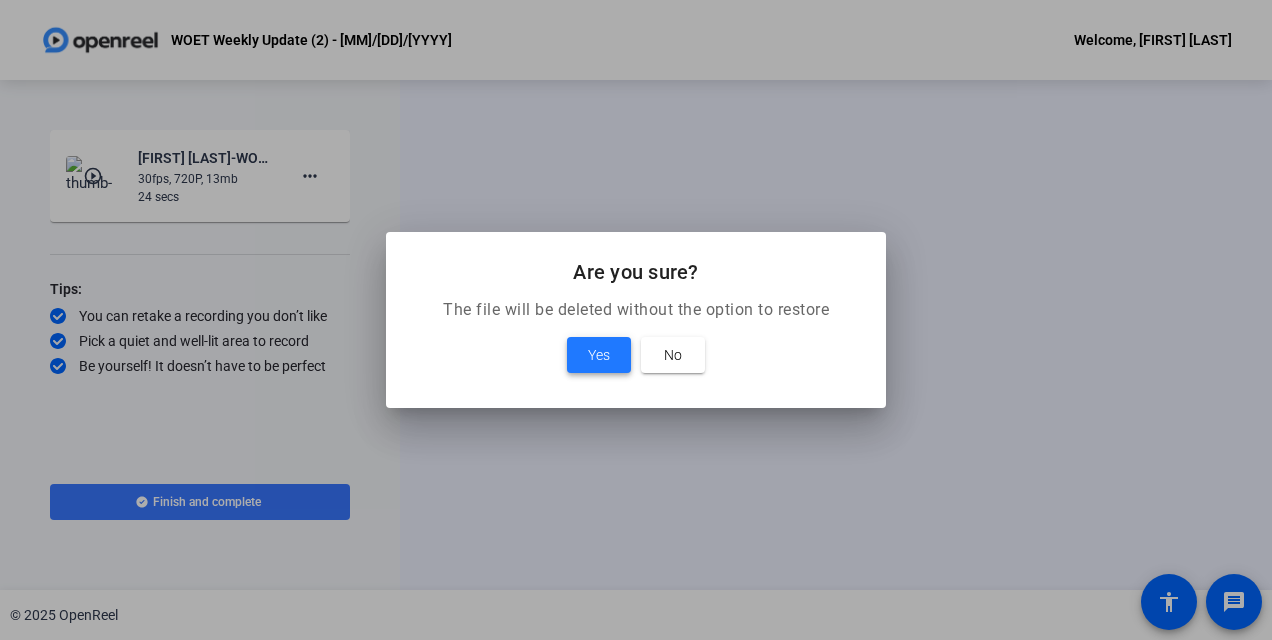click on "Yes" at bounding box center [599, 355] 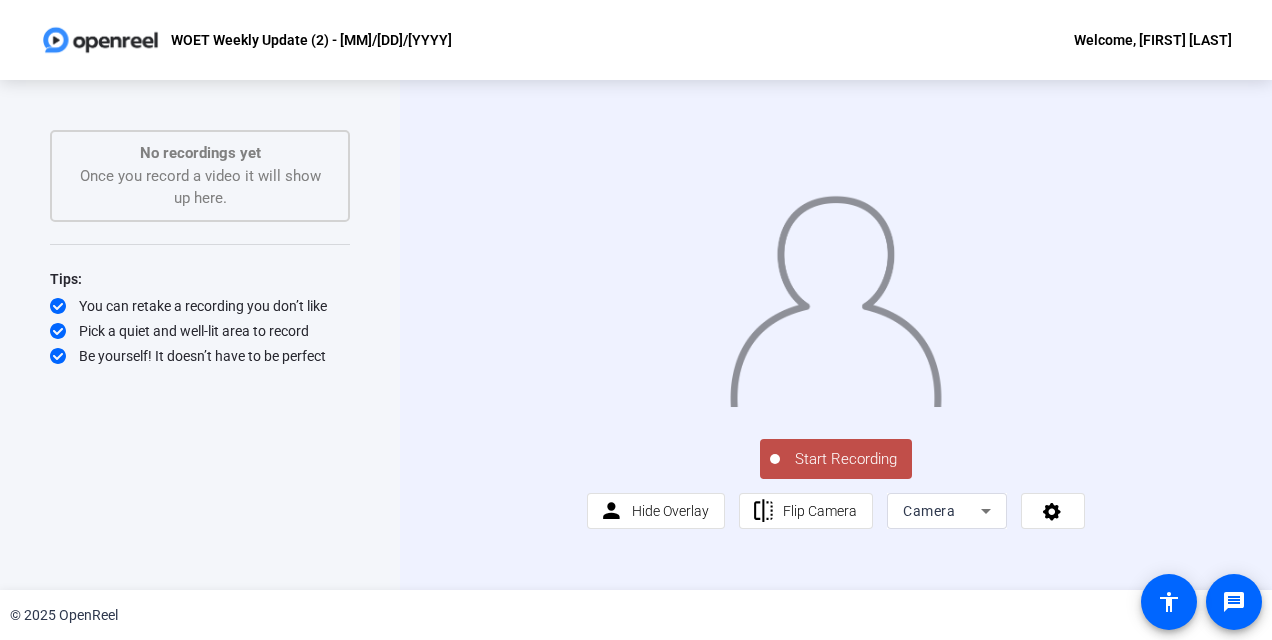 click on "Start Recording" at bounding box center (846, 459) 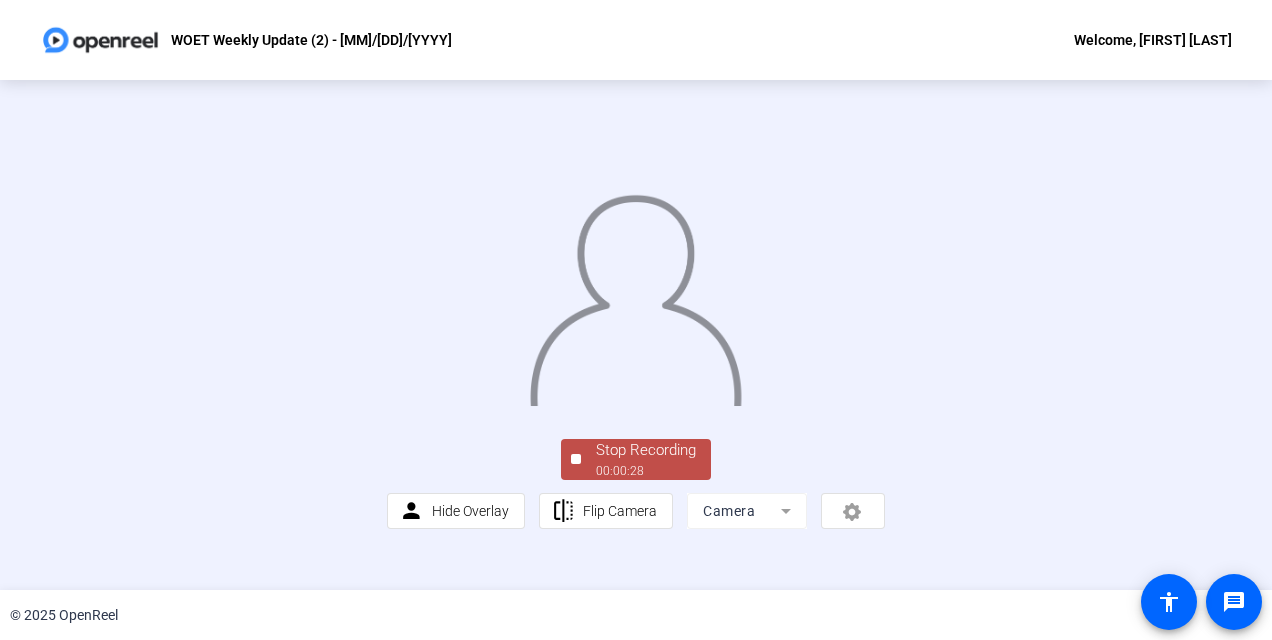 scroll, scrollTop: 123, scrollLeft: 0, axis: vertical 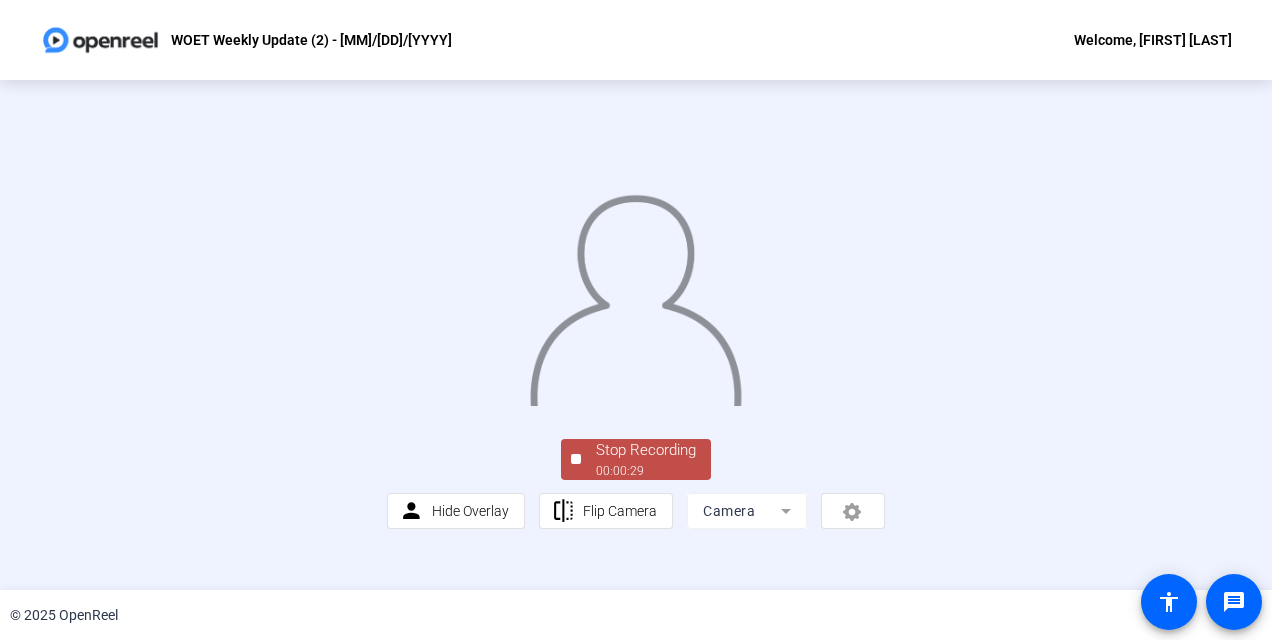 click on "Stop Recording" at bounding box center (646, 450) 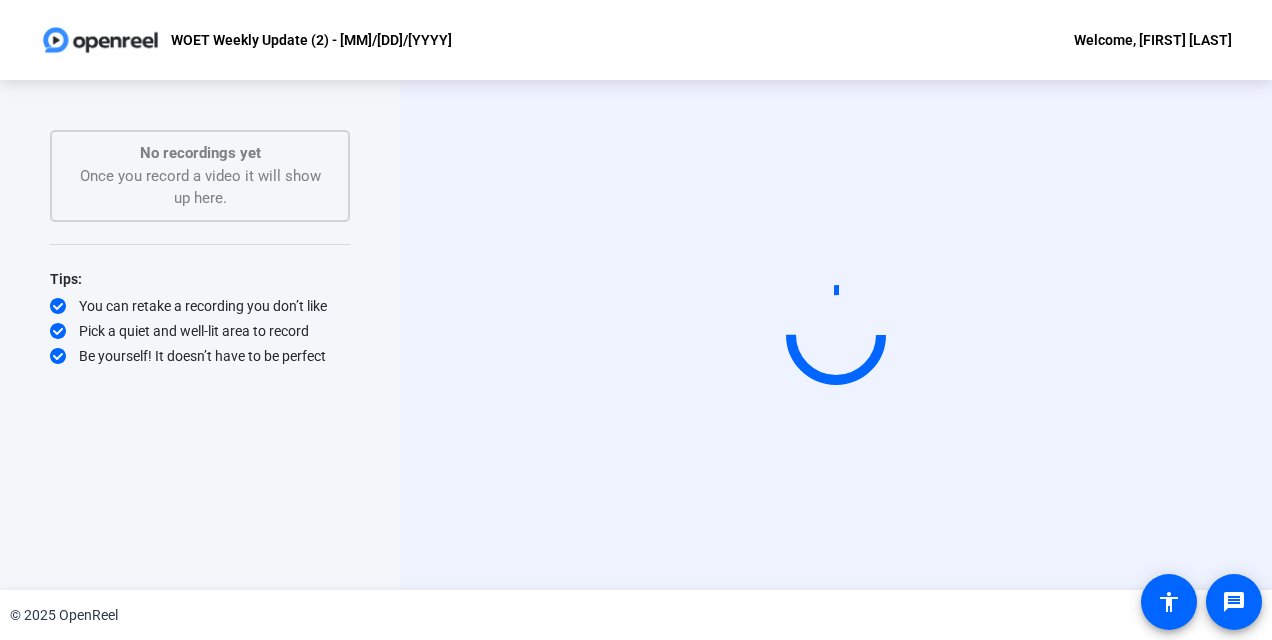 scroll, scrollTop: 0, scrollLeft: 0, axis: both 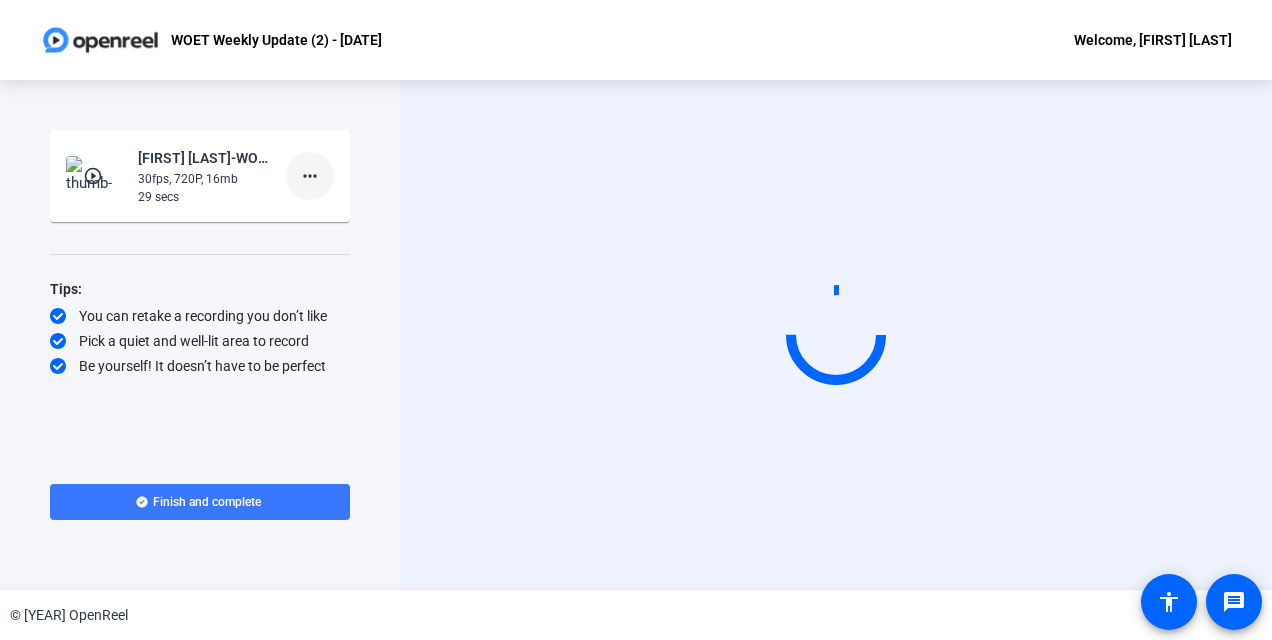 click on "more_horiz" at bounding box center [310, 176] 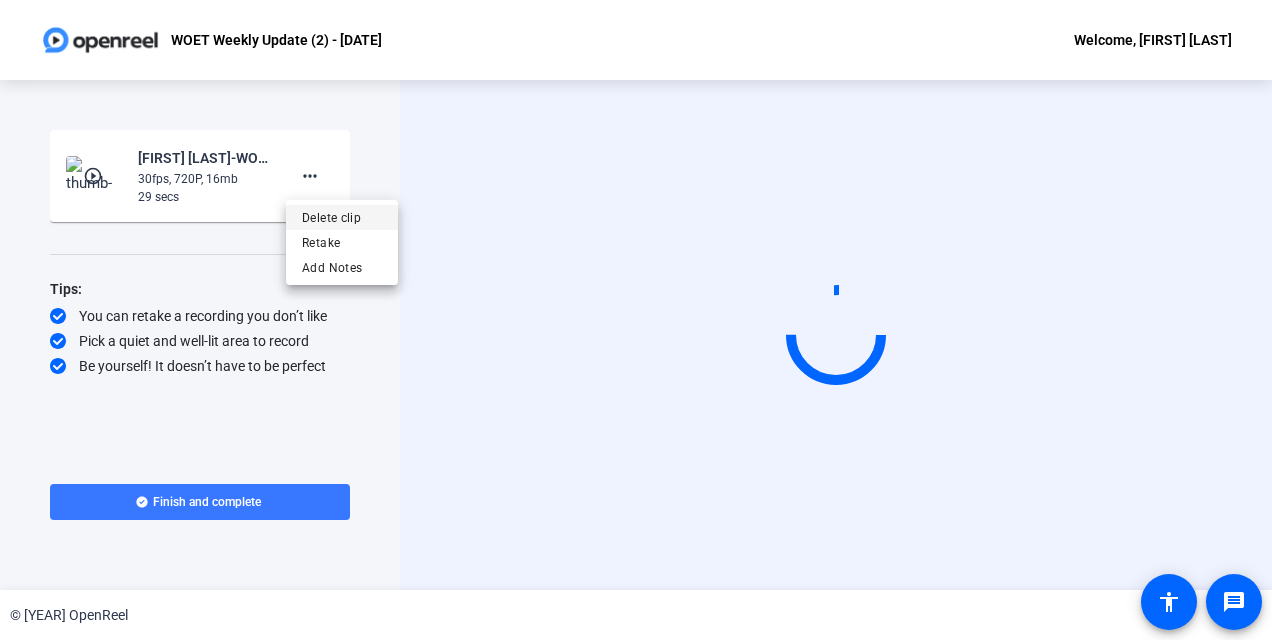 click on "Delete clip" at bounding box center (342, 218) 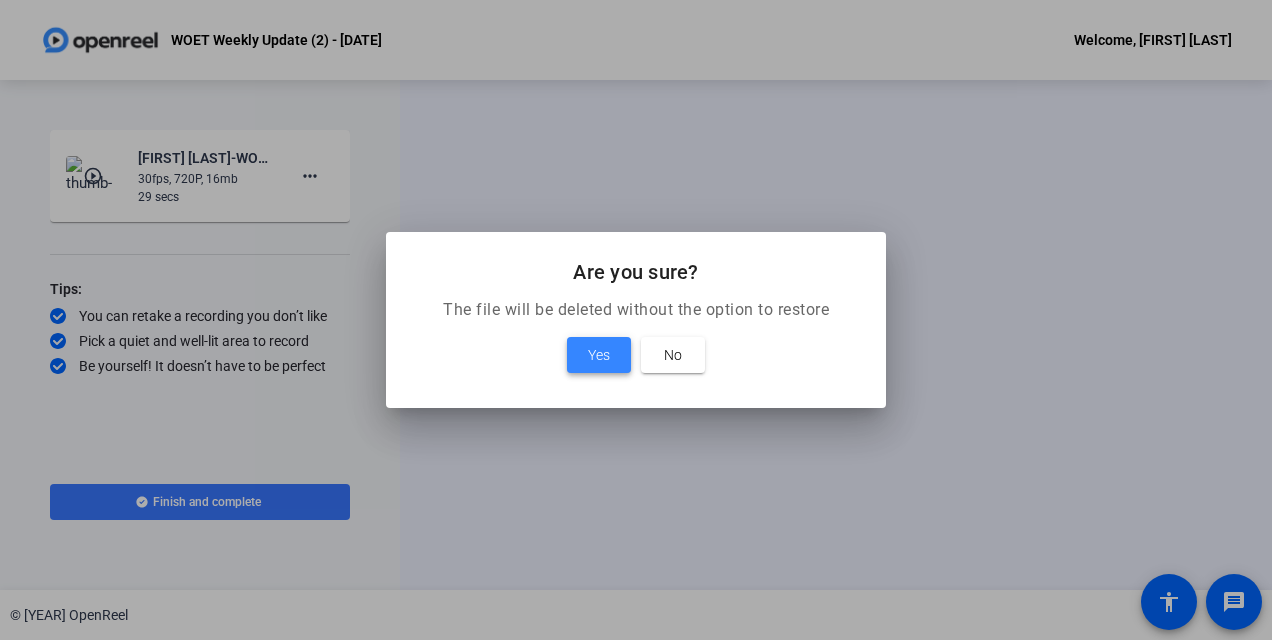 click on "Yes" at bounding box center (599, 355) 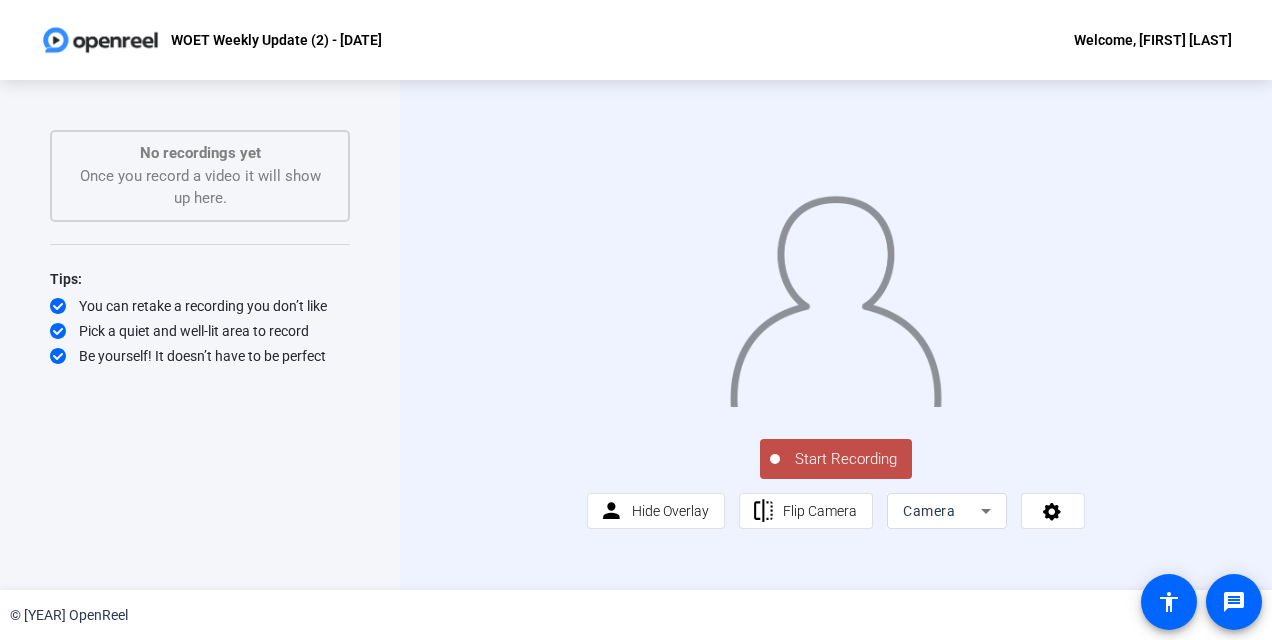 click on "Start Recording" at bounding box center [846, 459] 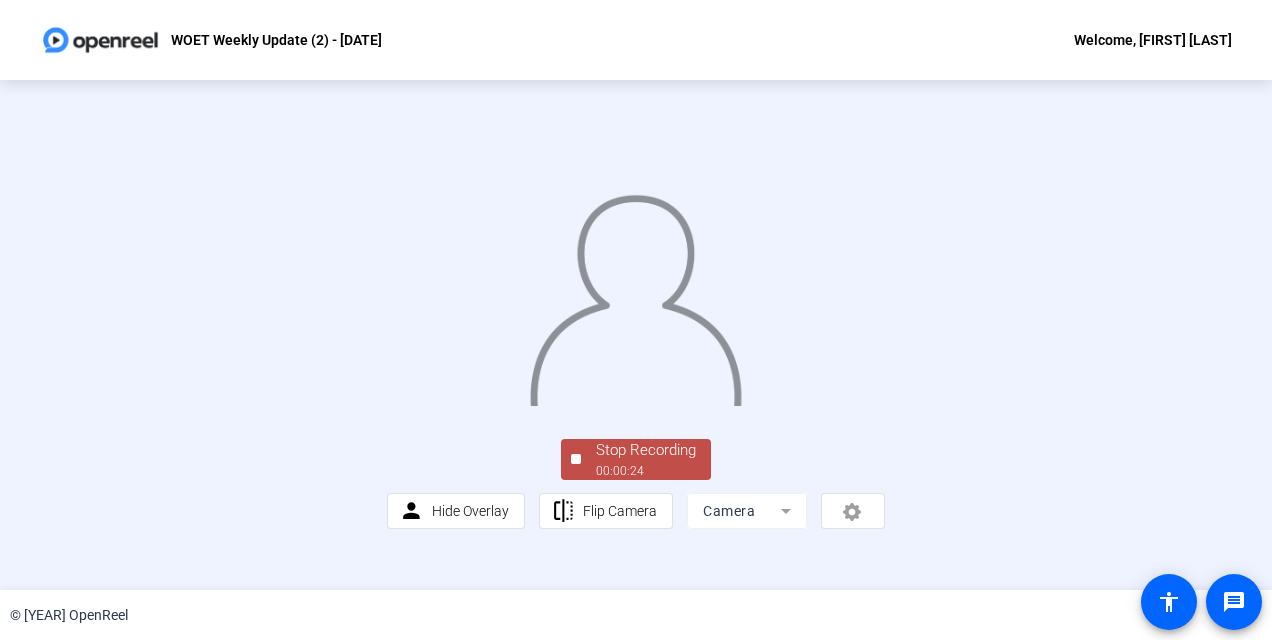 scroll, scrollTop: 123, scrollLeft: 0, axis: vertical 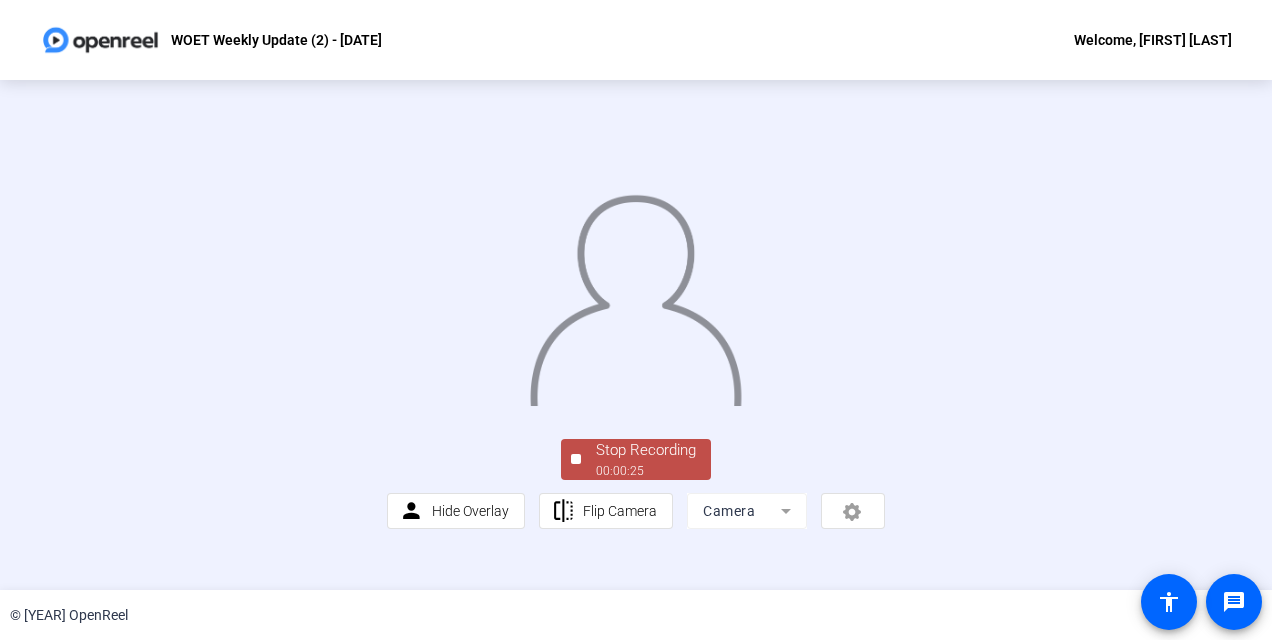 click on "Stop Recording" at bounding box center (646, 450) 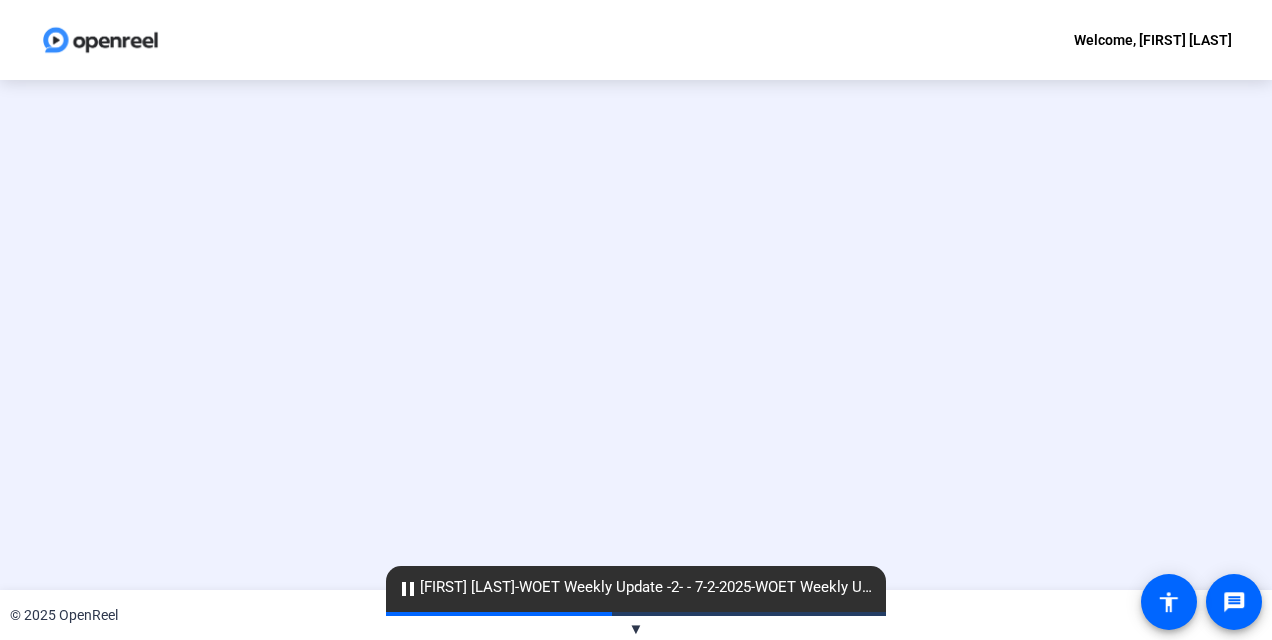 scroll, scrollTop: 0, scrollLeft: 0, axis: both 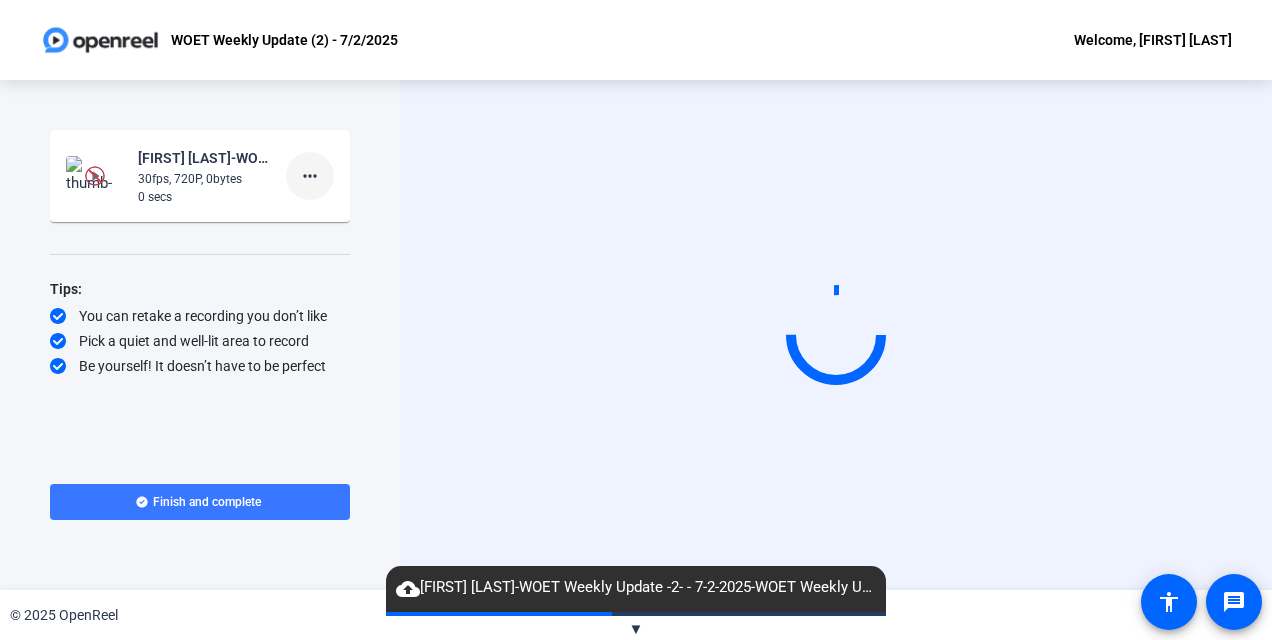 click on "more_horiz" at bounding box center [310, 176] 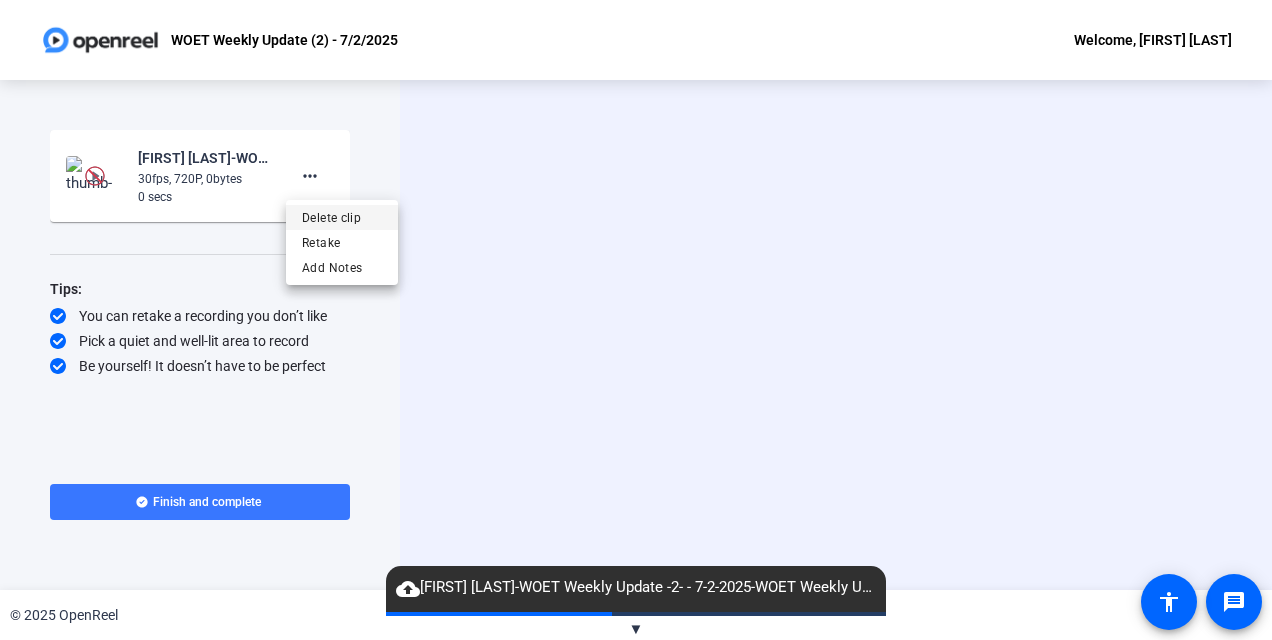 click on "Delete clip" at bounding box center (342, 218) 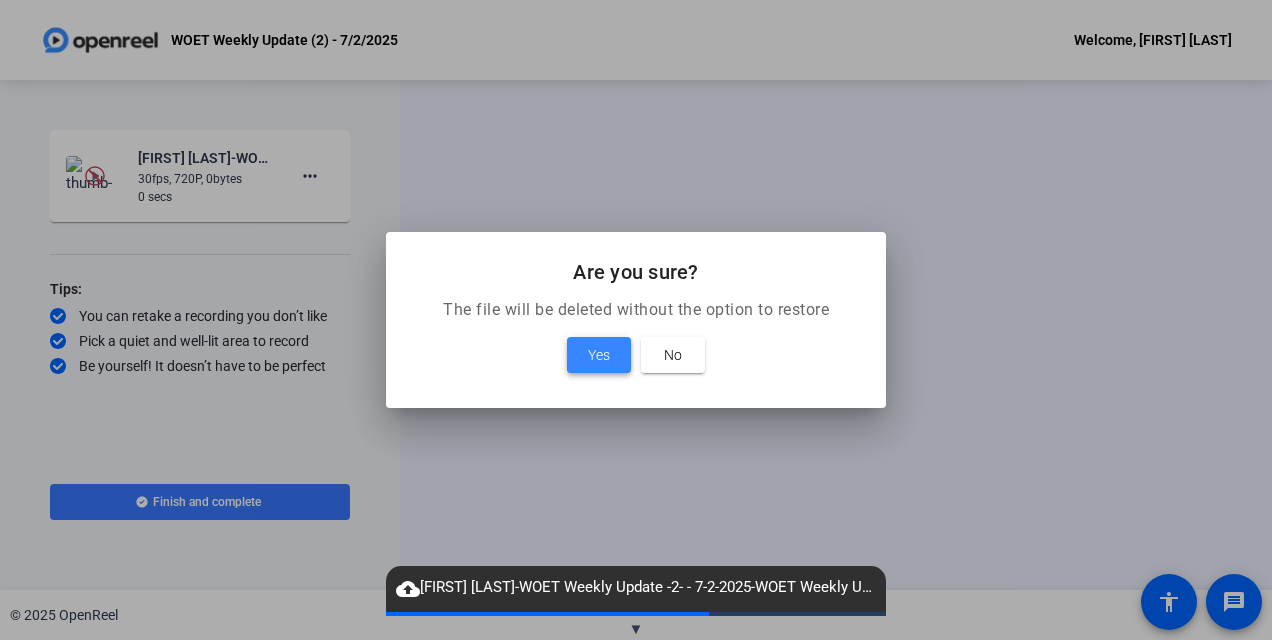 click at bounding box center (599, 355) 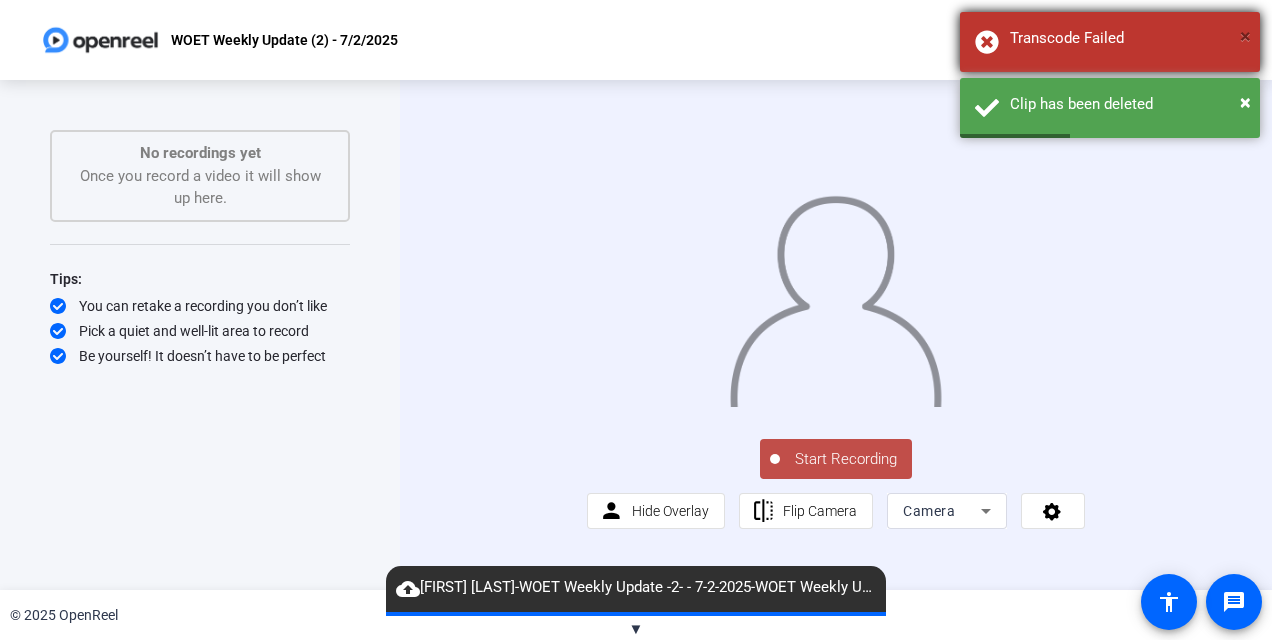 click on "×" at bounding box center (1245, 36) 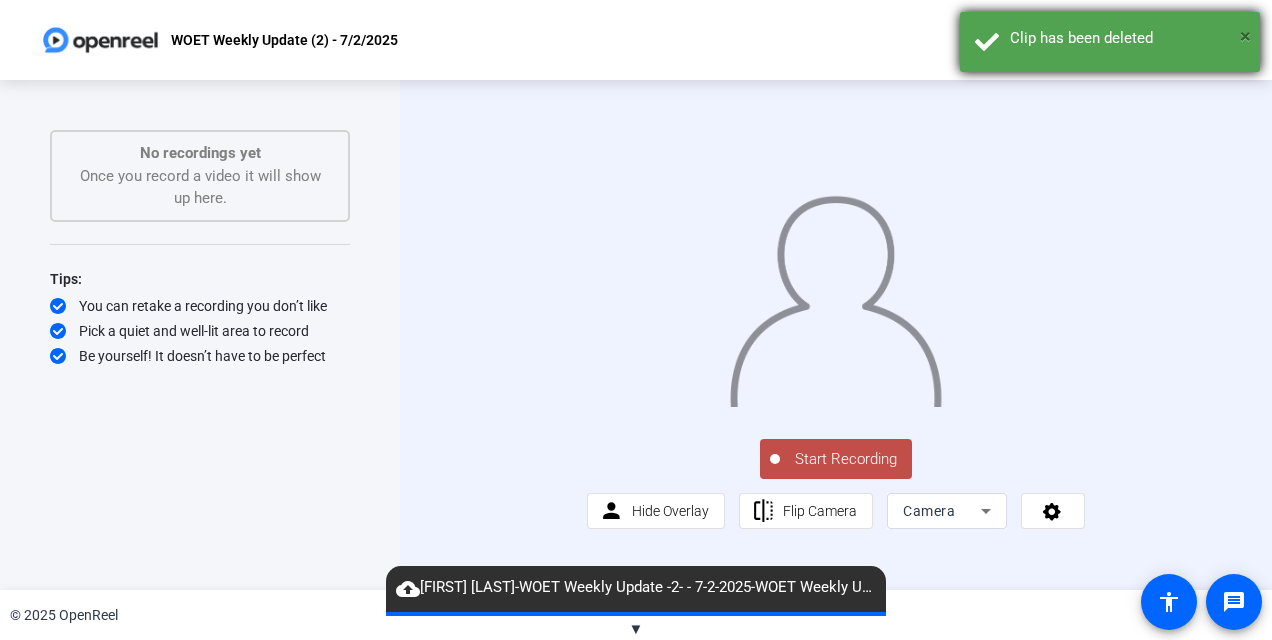 click on "×" at bounding box center (1245, 36) 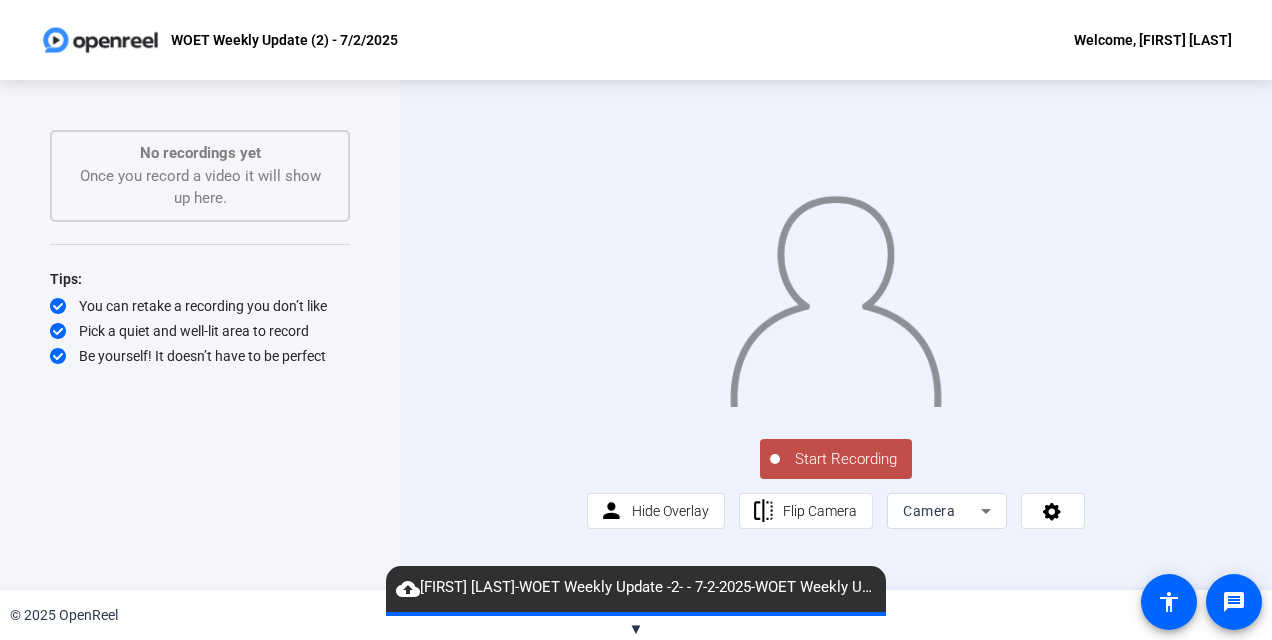 click on "Start Recording" at bounding box center (846, 459) 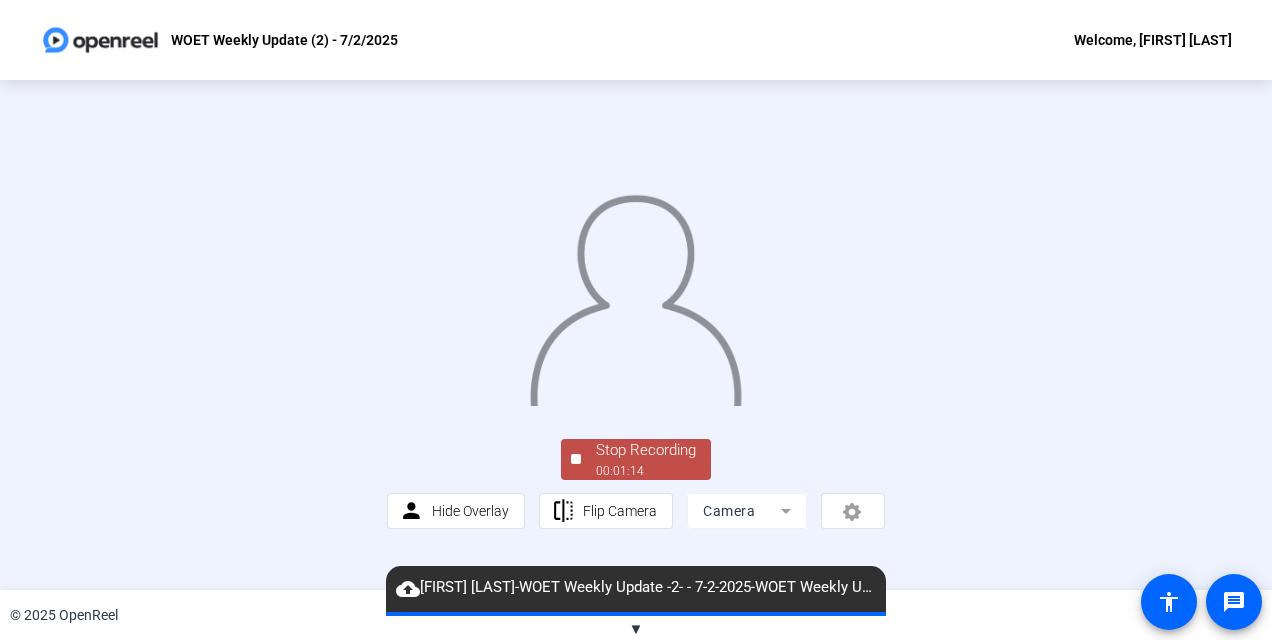 scroll, scrollTop: 106, scrollLeft: 0, axis: vertical 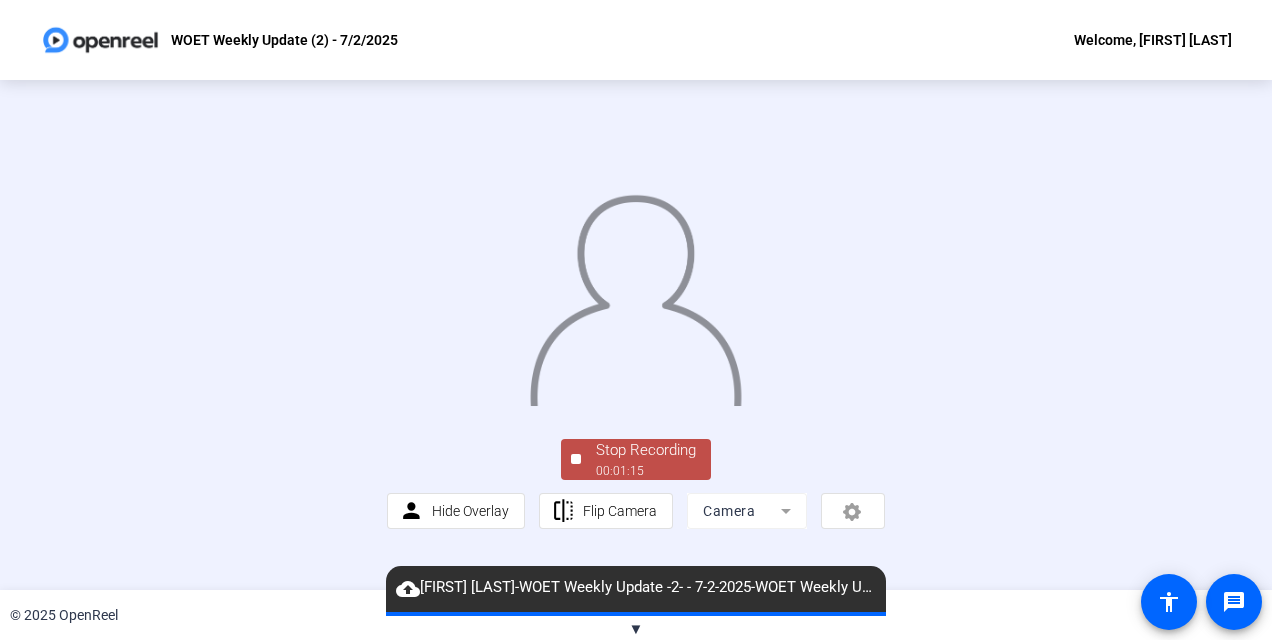 click on "Stop Recording" at bounding box center (646, 450) 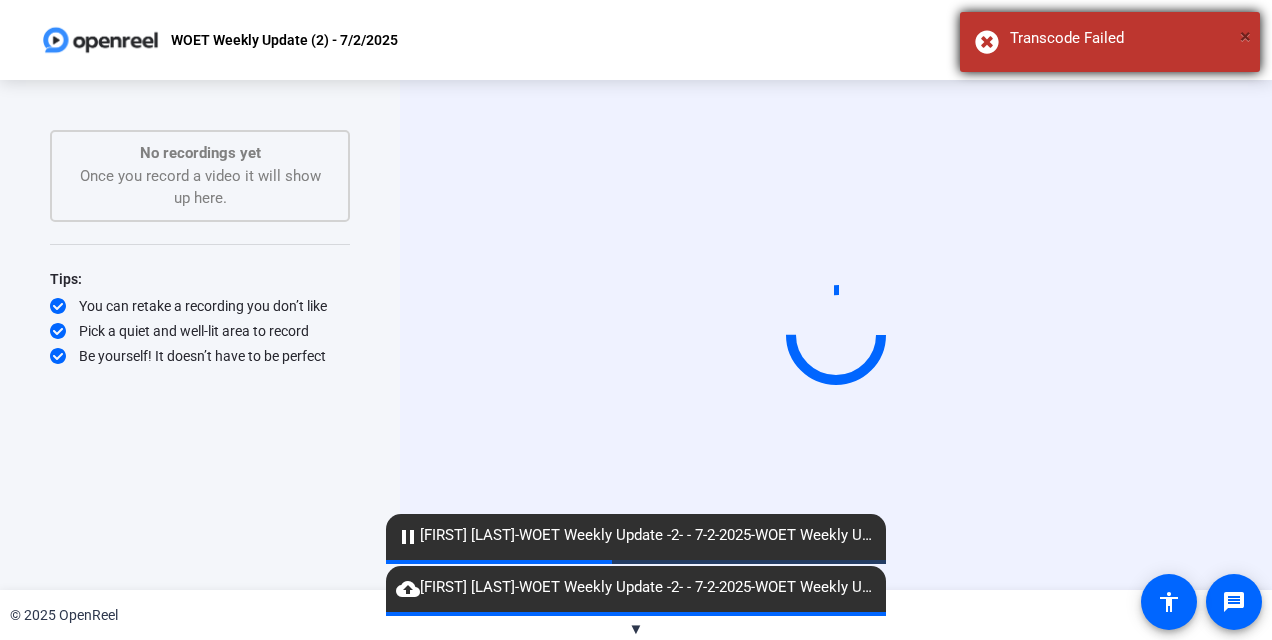 click on "×" at bounding box center (1245, 36) 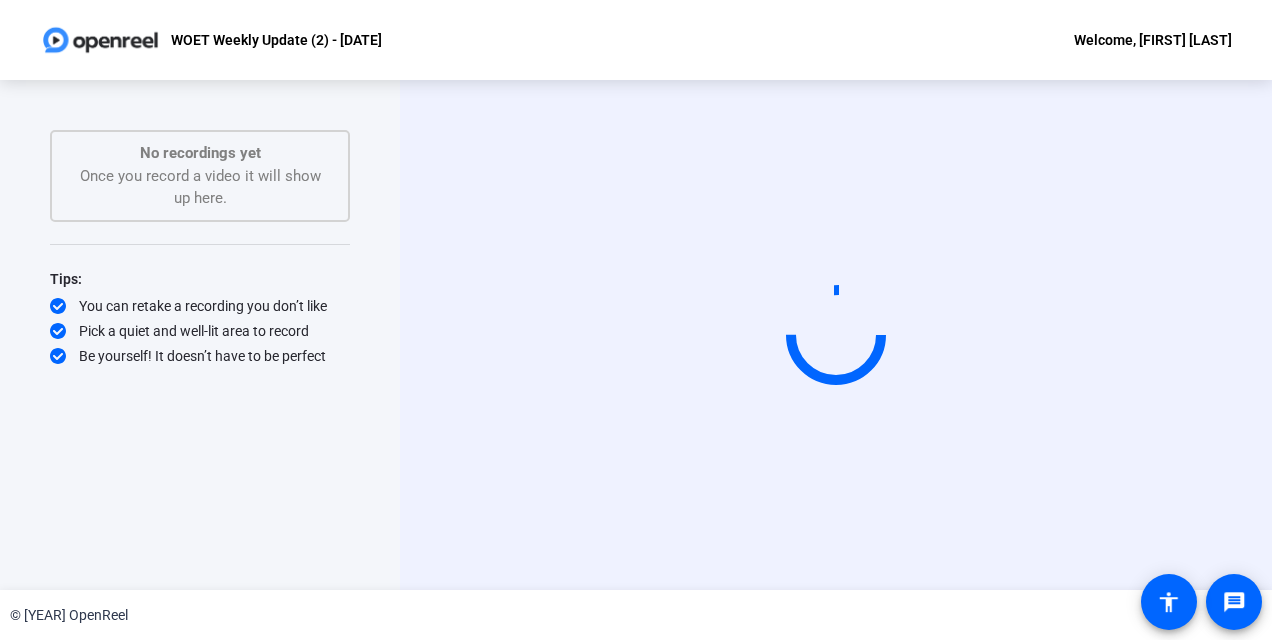 scroll, scrollTop: 0, scrollLeft: 0, axis: both 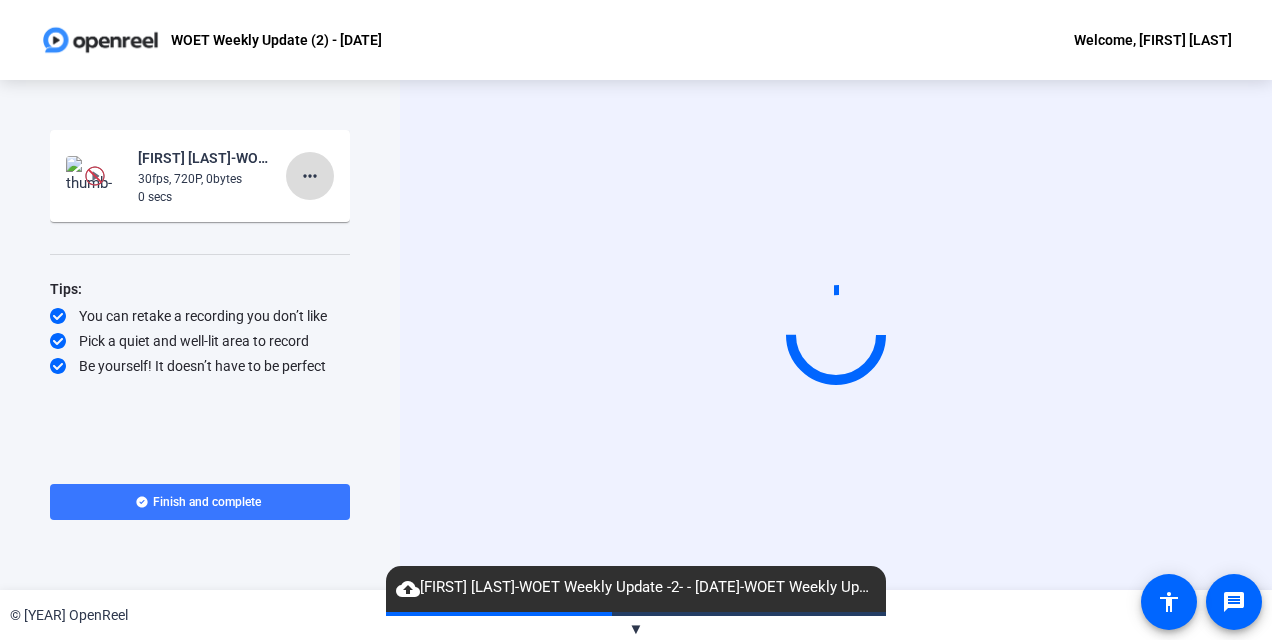 click on "more_horiz" at bounding box center (310, 176) 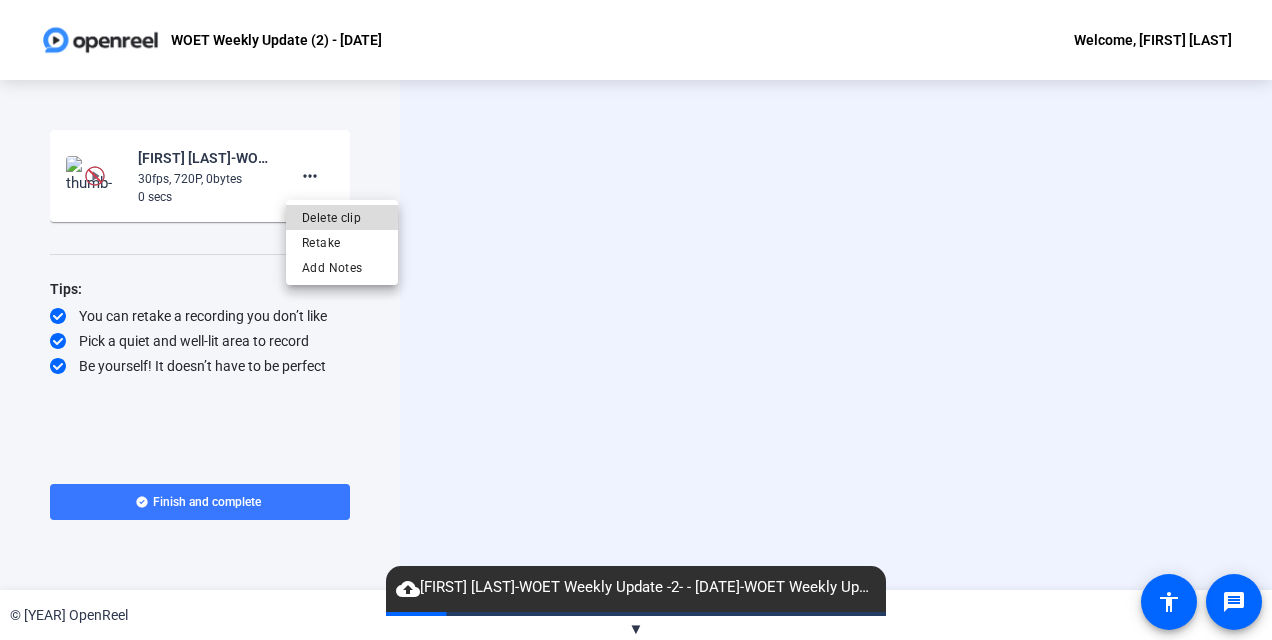 click on "Delete clip" at bounding box center [342, 218] 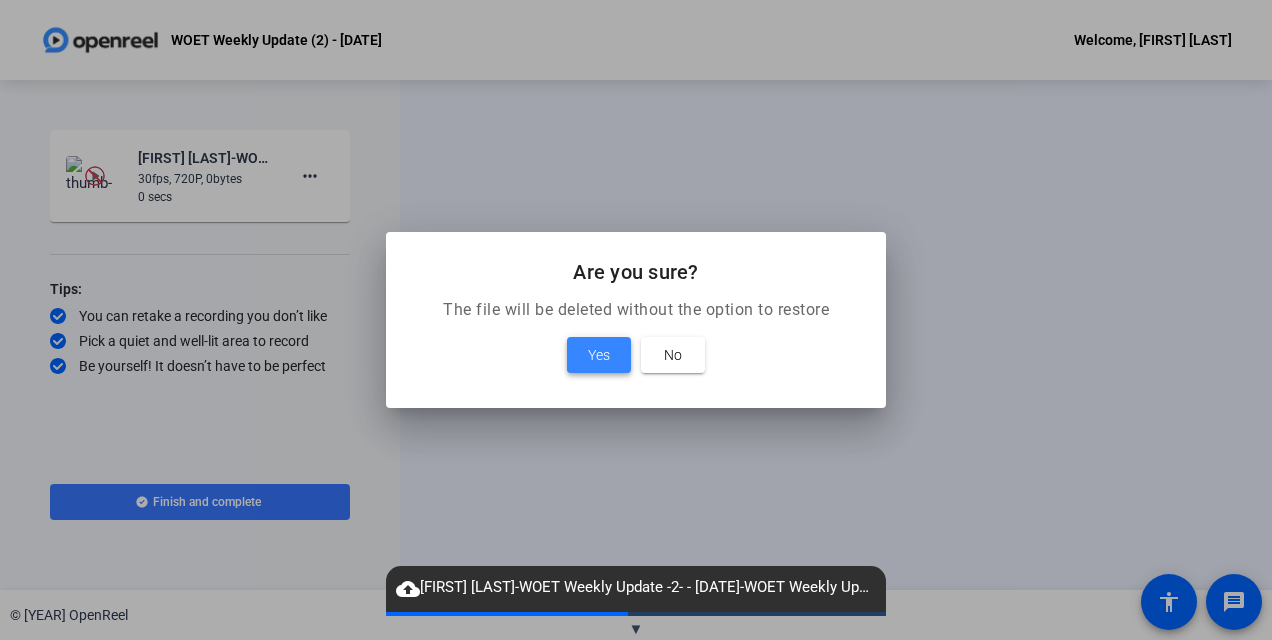 click on "Yes" at bounding box center (599, 355) 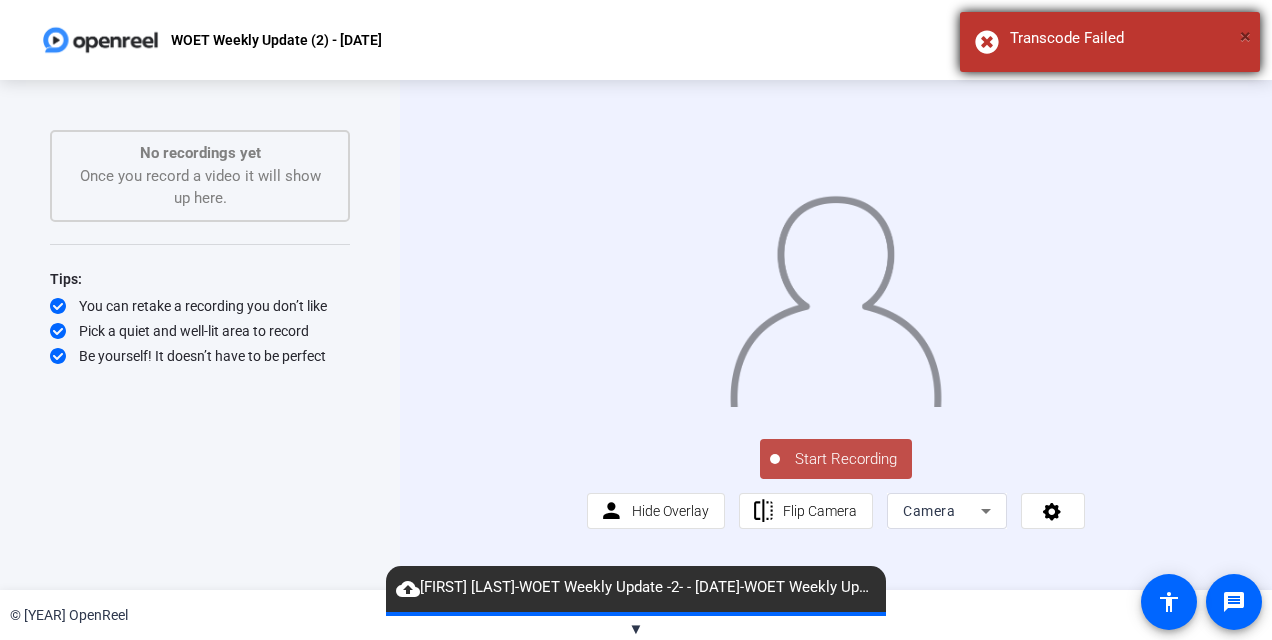 click on "×" at bounding box center (1245, 36) 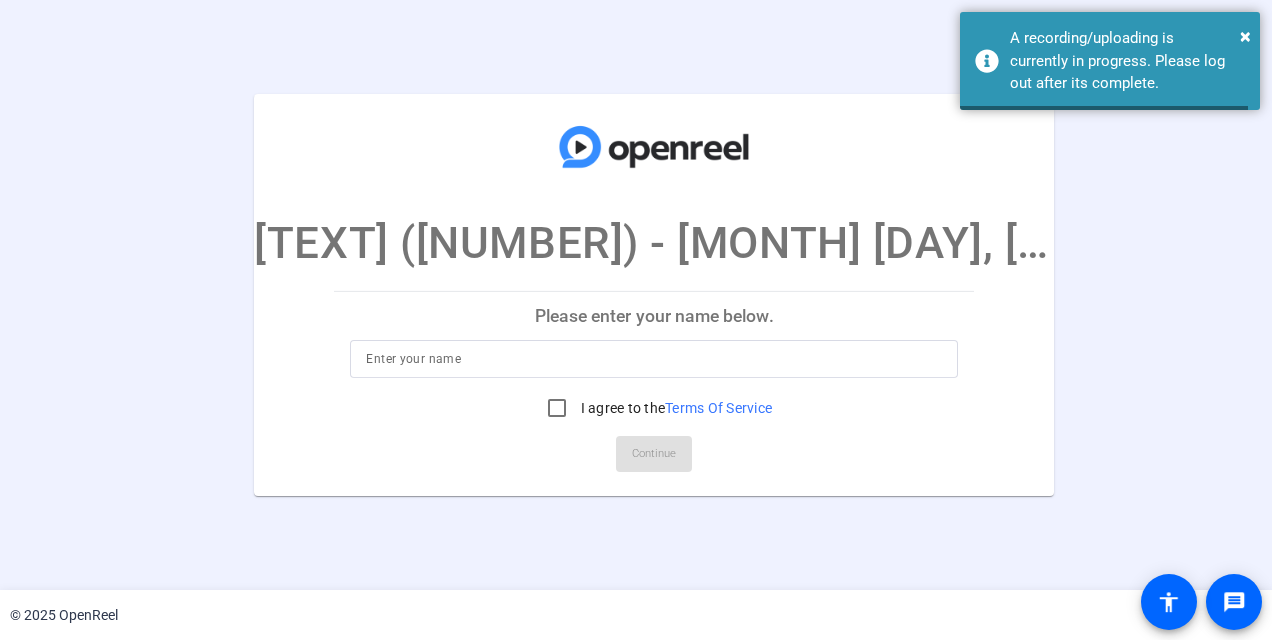 scroll, scrollTop: 0, scrollLeft: 0, axis: both 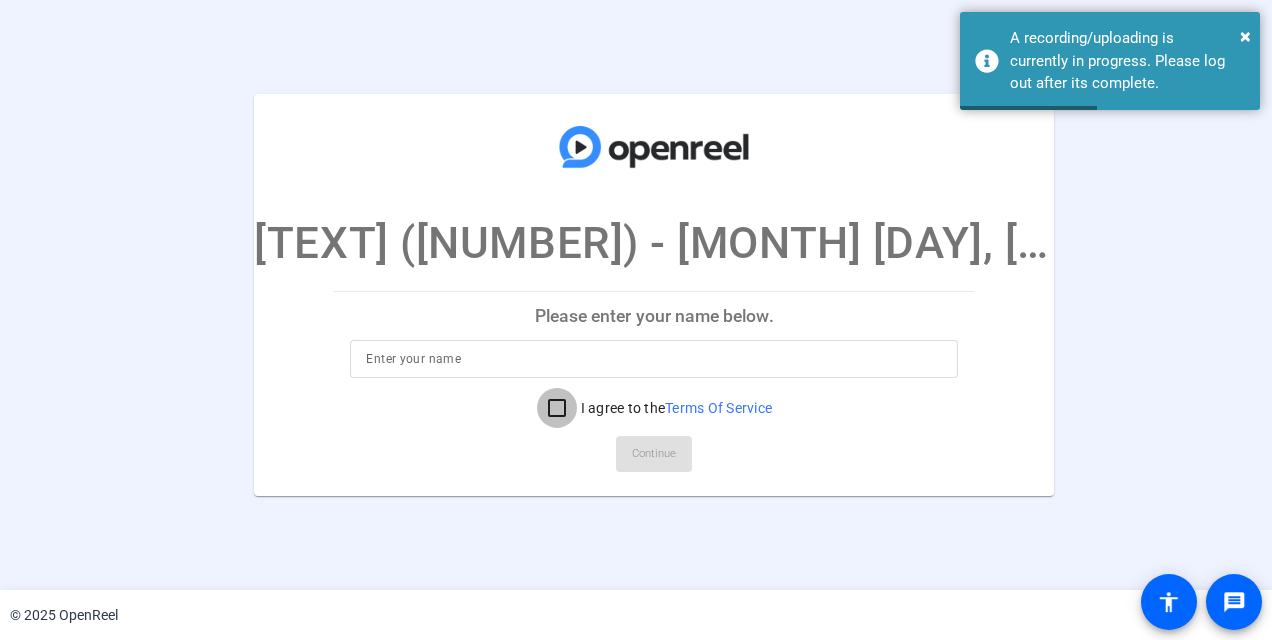 click on "I agree to the  Terms Of Service" at bounding box center [557, 408] 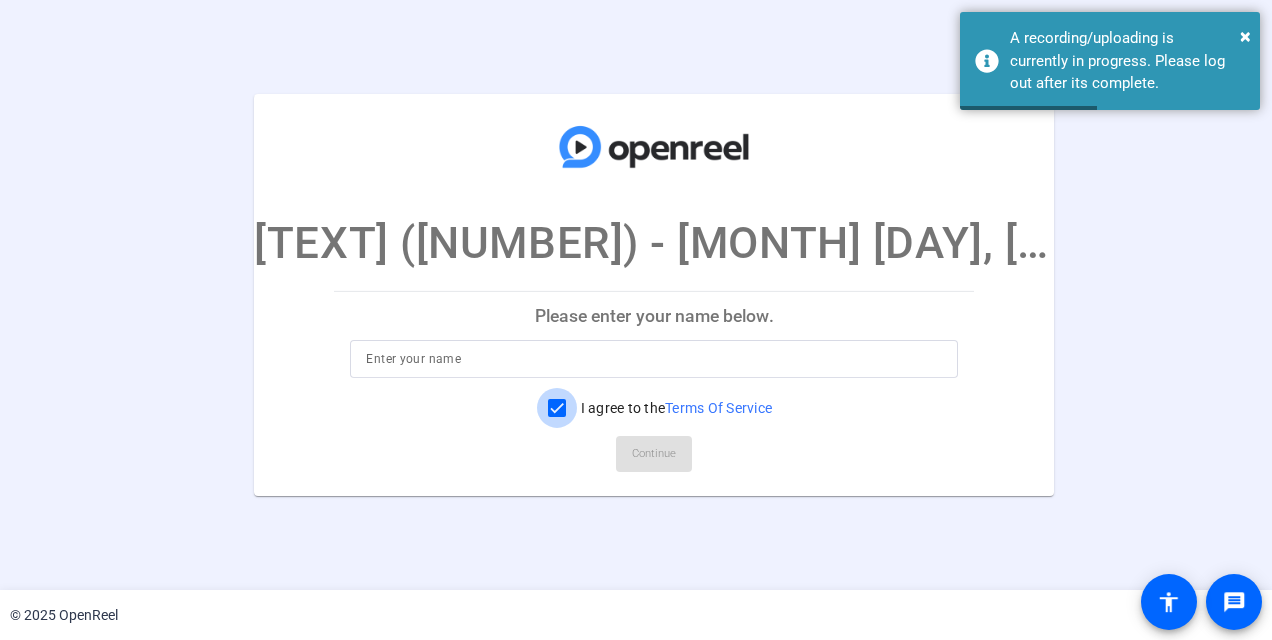 checkbox on "true" 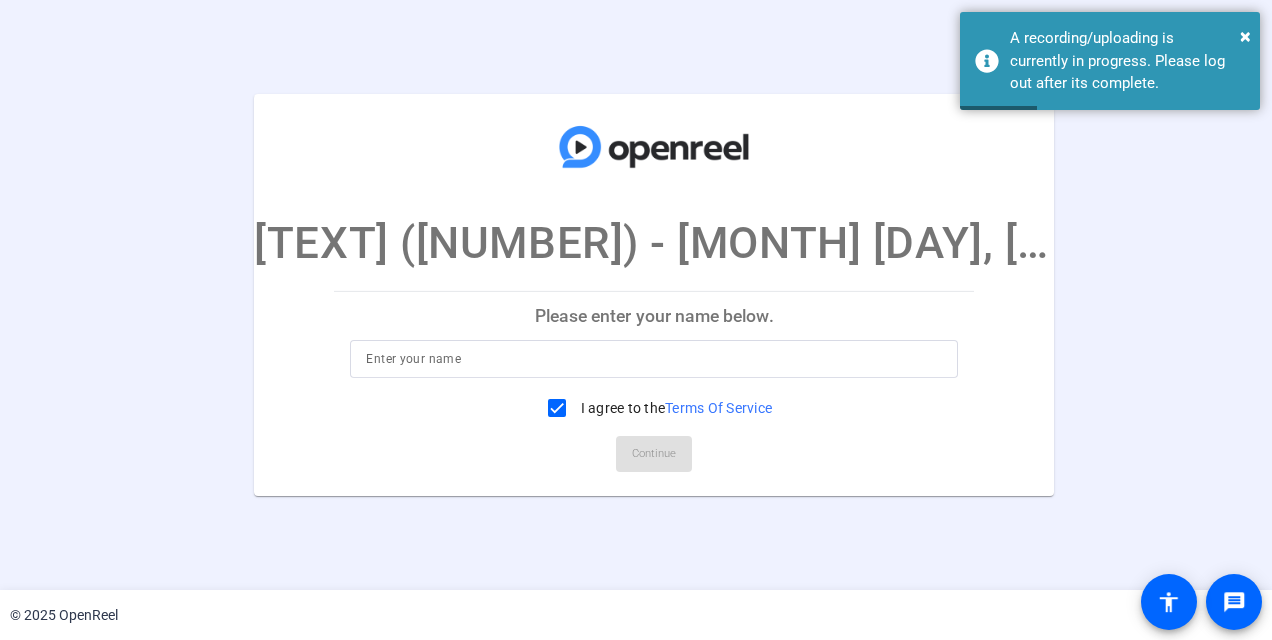 click at bounding box center (654, 359) 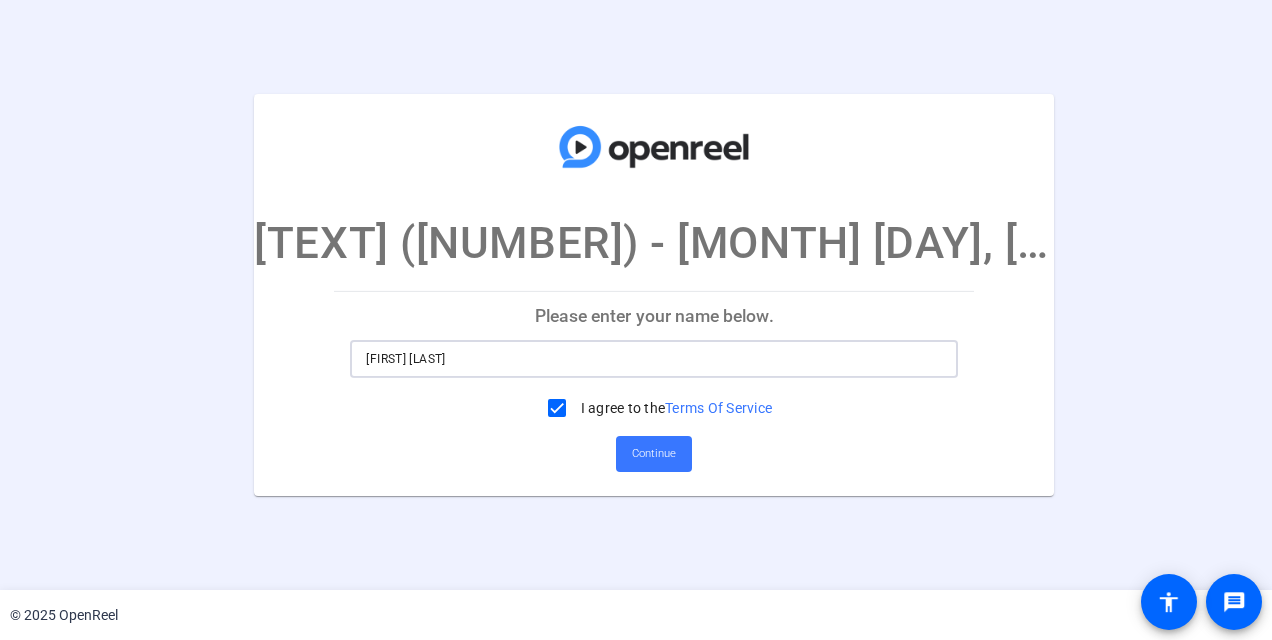 type on "Justin Mueller" 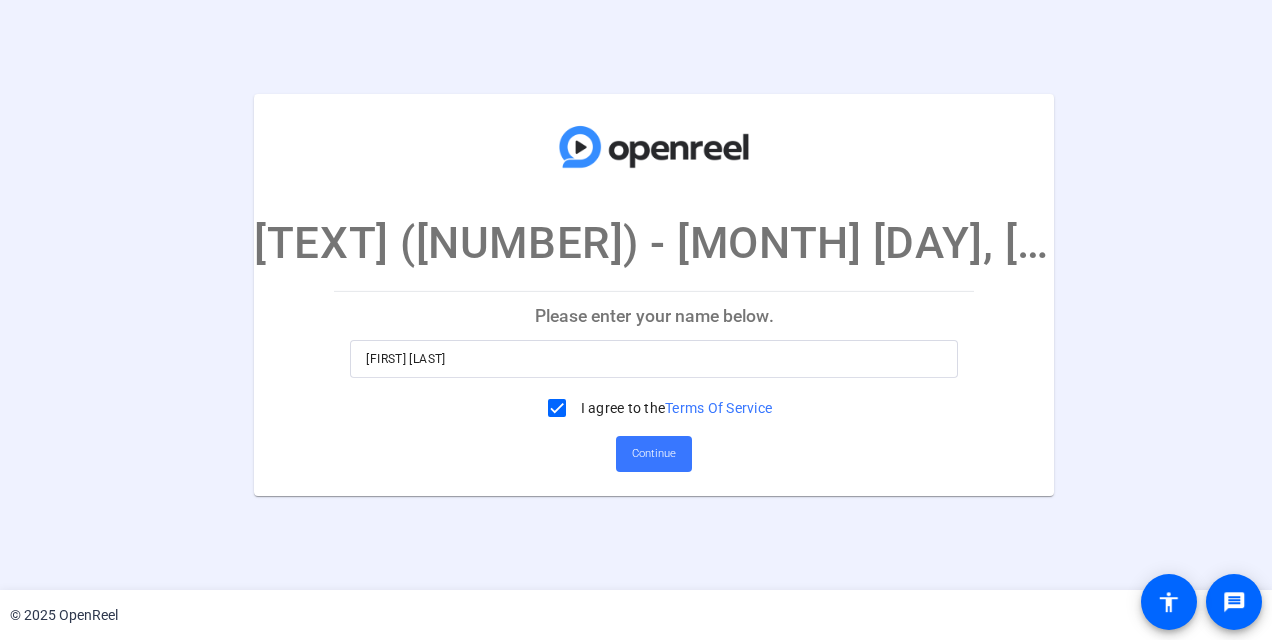 click on "Continue" at bounding box center (654, 454) 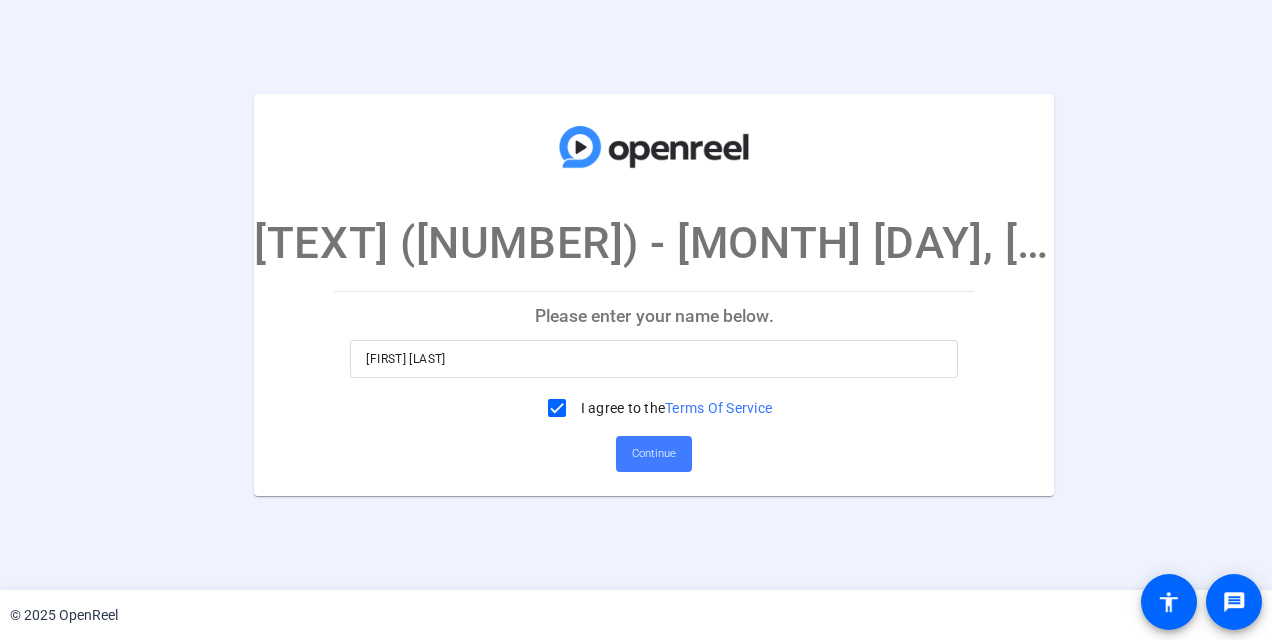 click on "Continue" at bounding box center [654, 454] 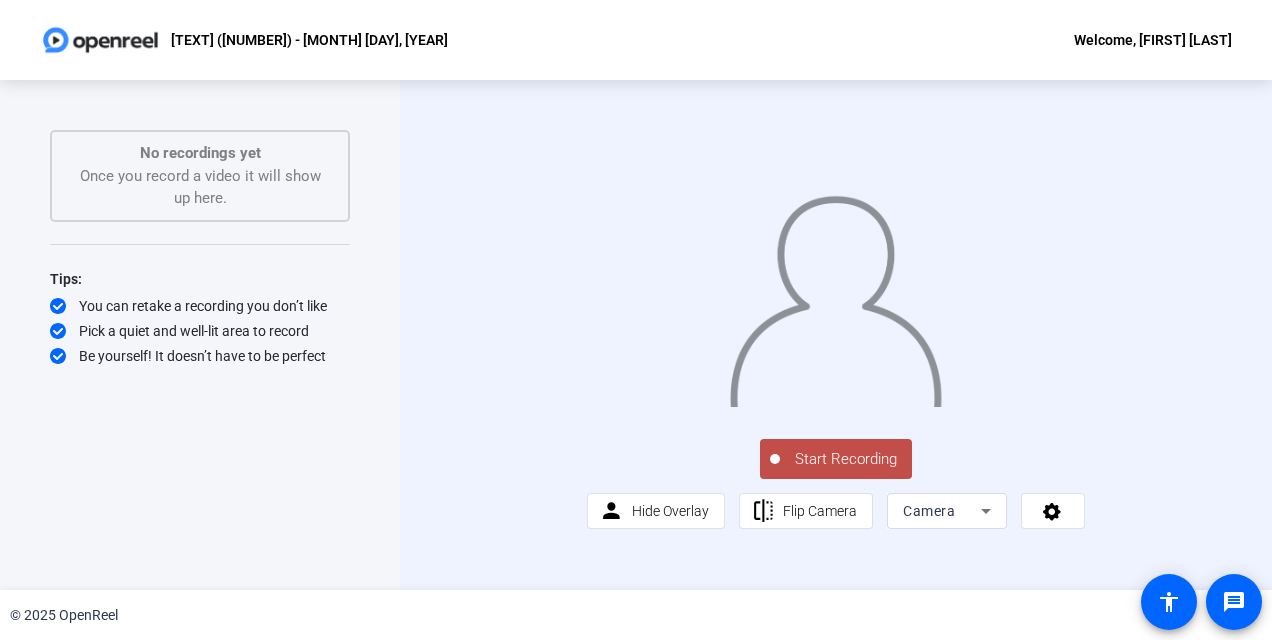 click on "Start Recording" at bounding box center (846, 459) 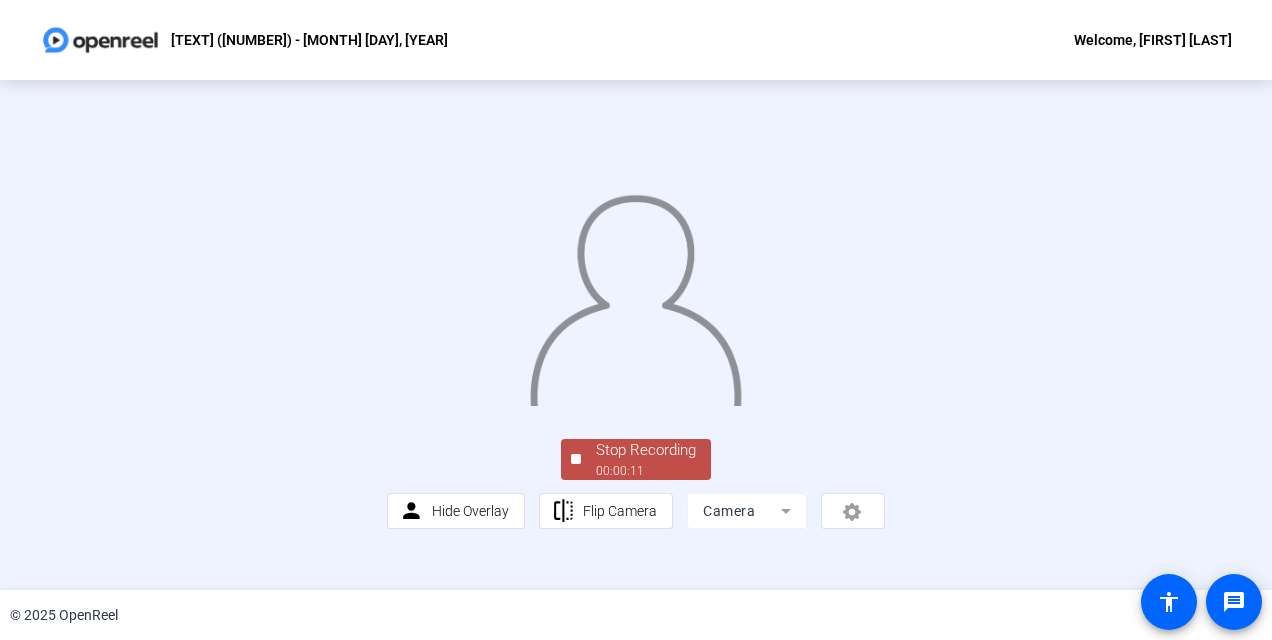 scroll, scrollTop: 82, scrollLeft: 0, axis: vertical 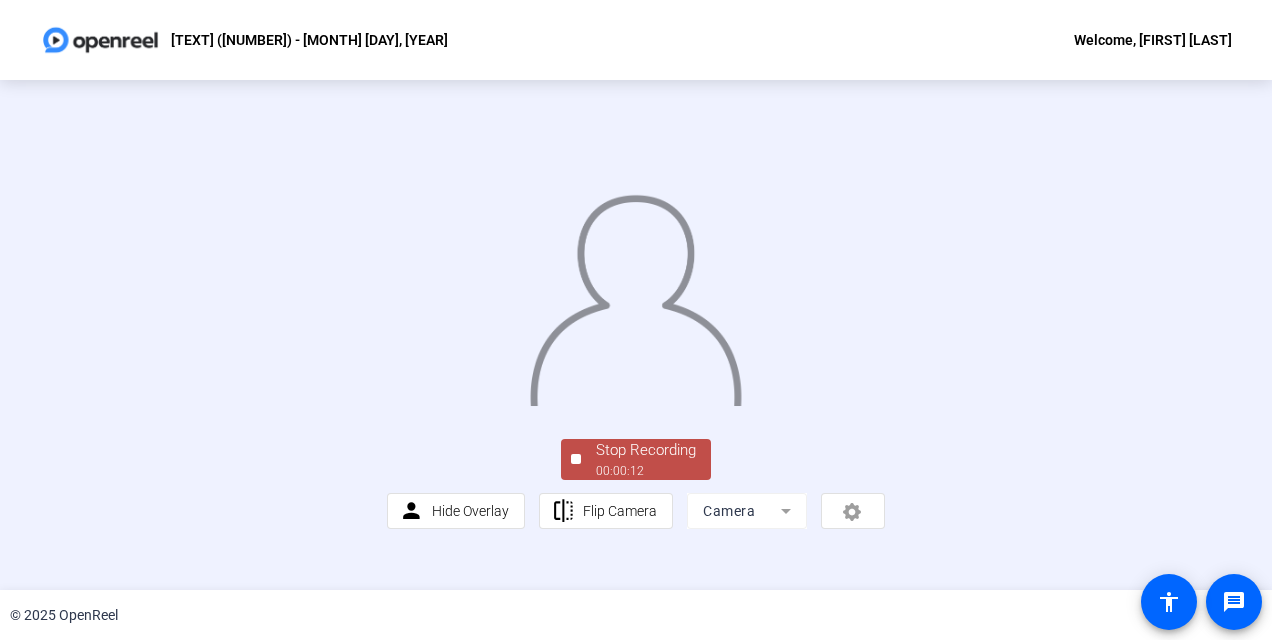 click on "Stop Recording" at bounding box center [646, 450] 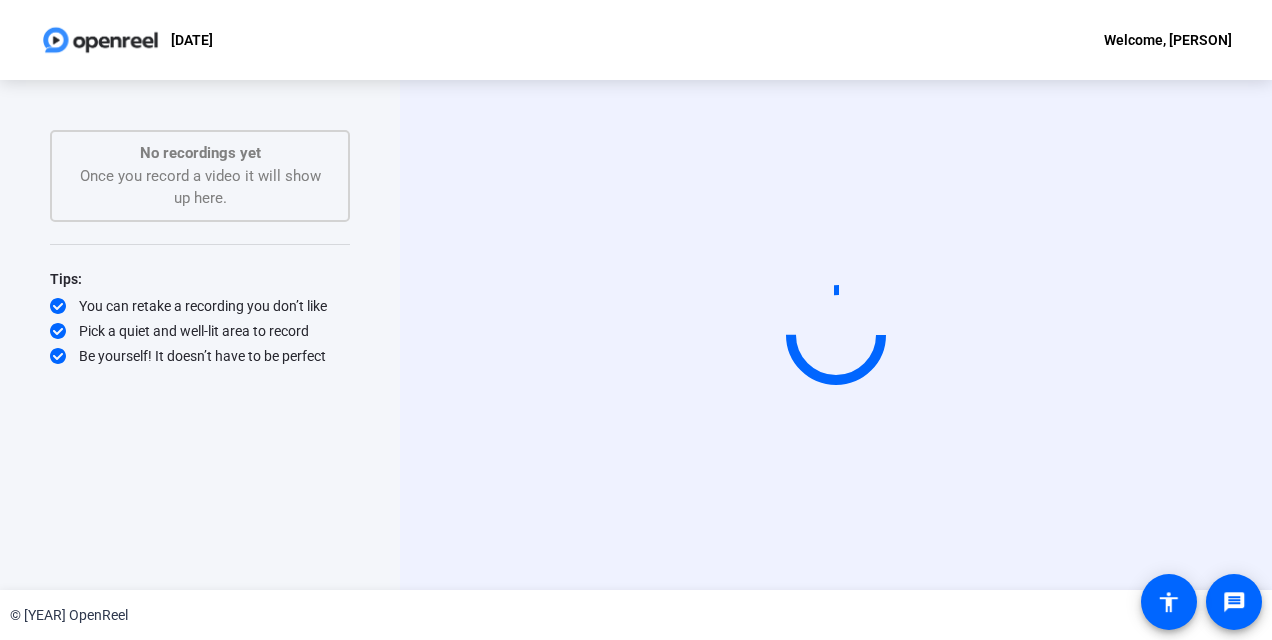 scroll, scrollTop: 0, scrollLeft: 0, axis: both 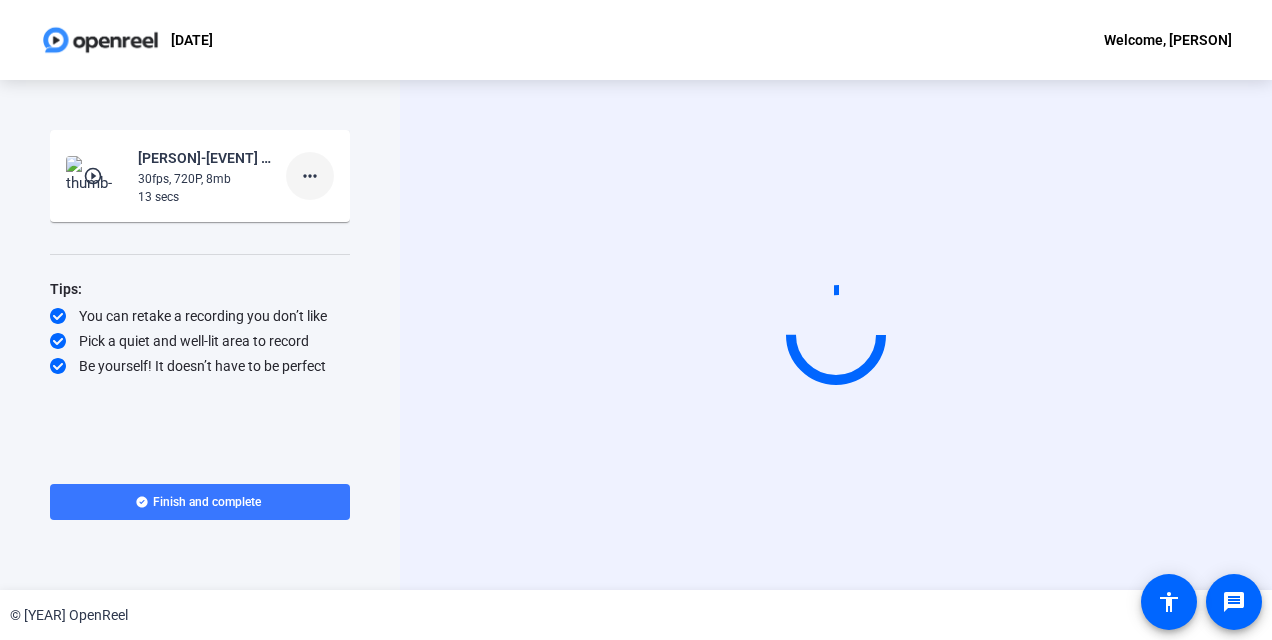 click on "more_horiz" at bounding box center (310, 176) 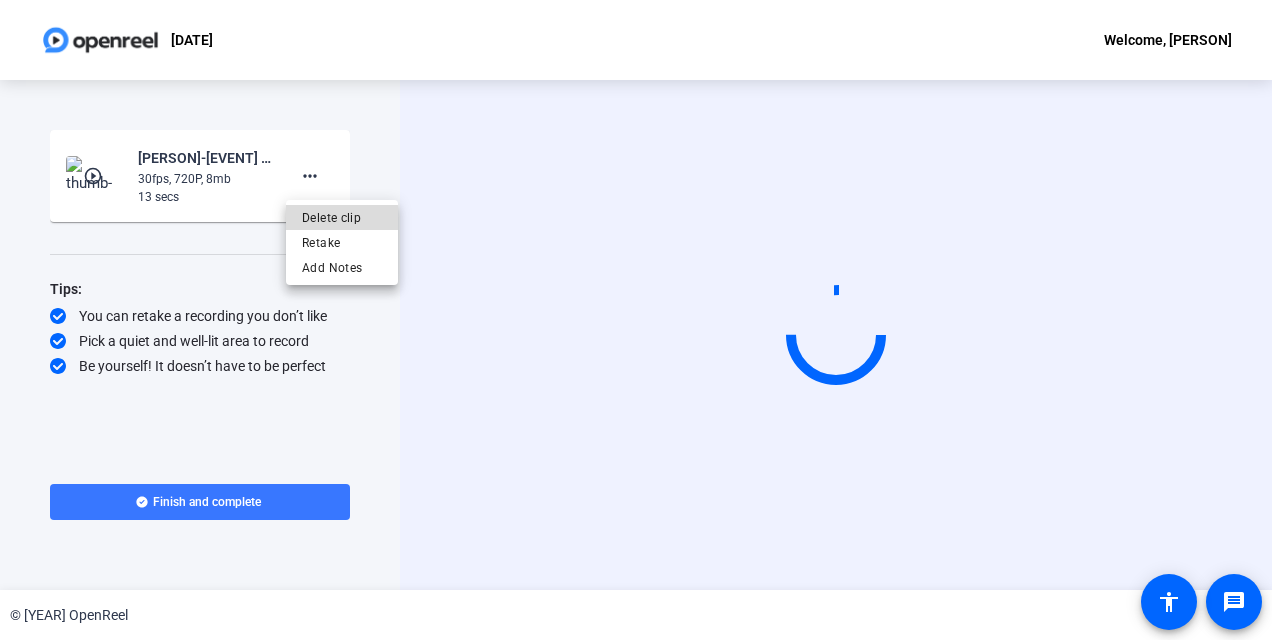 click on "Delete clip" at bounding box center [342, 218] 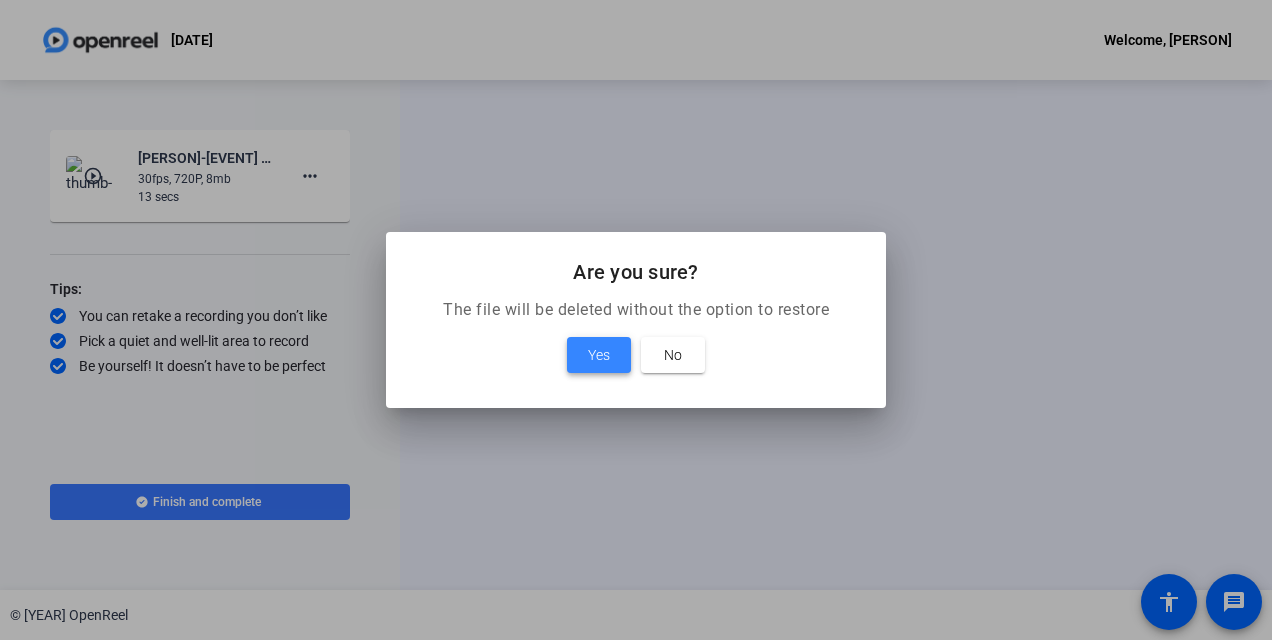 click at bounding box center [599, 355] 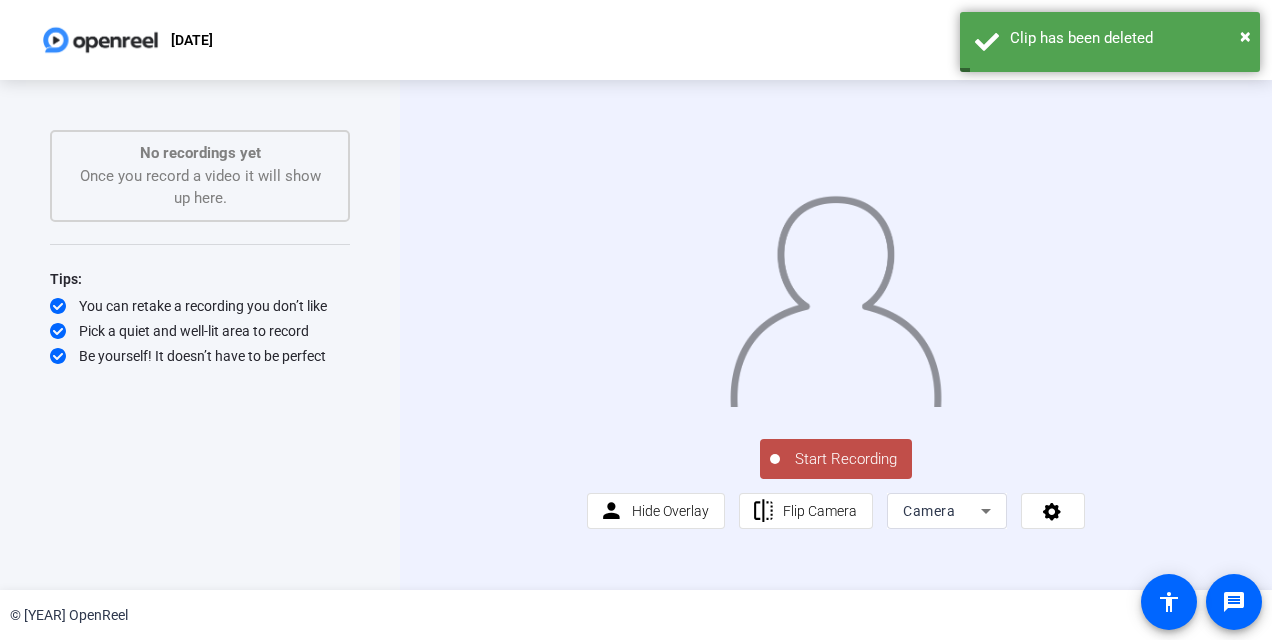 click on "Start Recording" at bounding box center (846, 459) 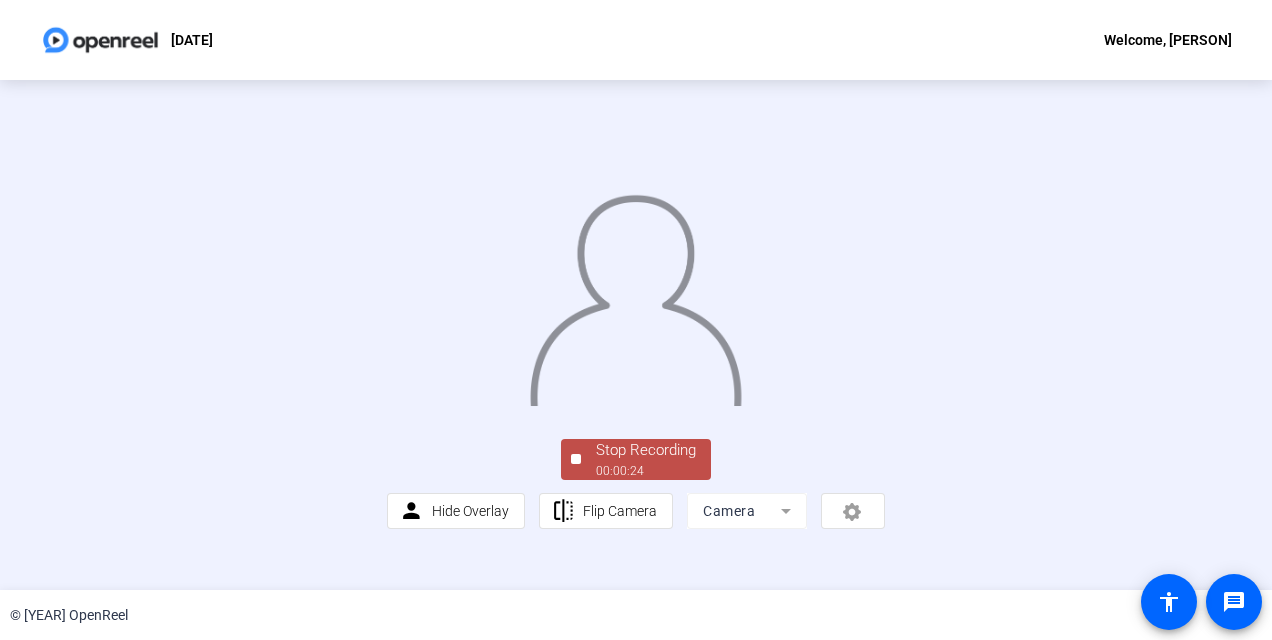 scroll, scrollTop: 123, scrollLeft: 0, axis: vertical 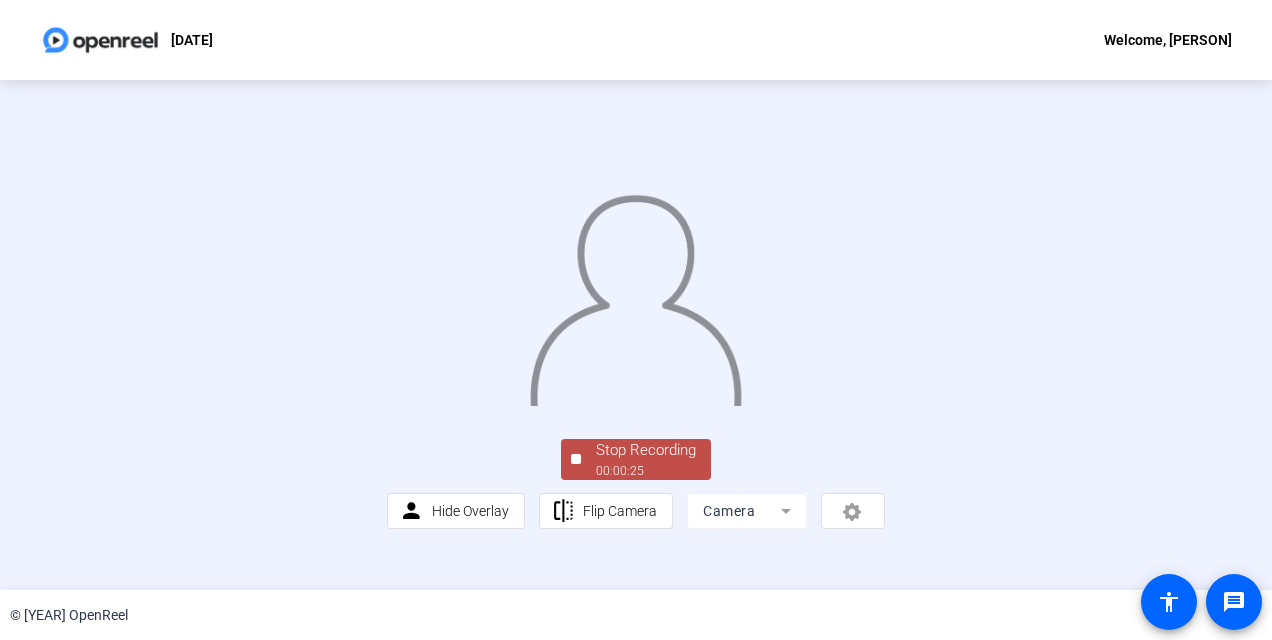 click on "00:00:25" at bounding box center [646, 471] 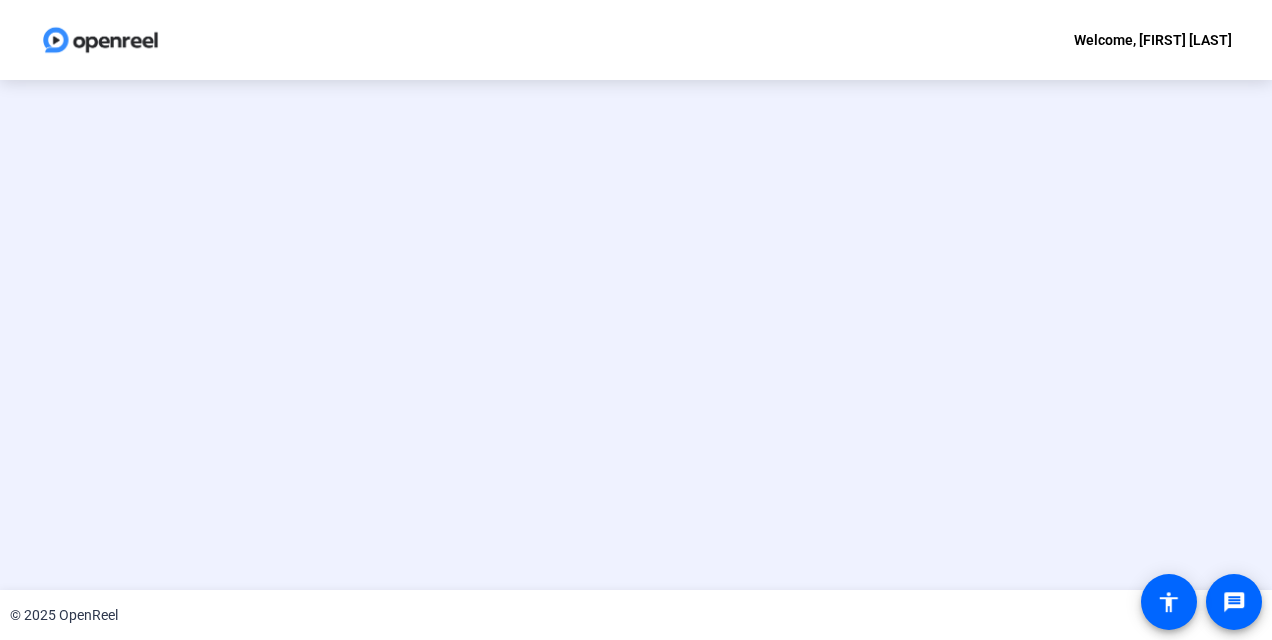 scroll, scrollTop: 0, scrollLeft: 0, axis: both 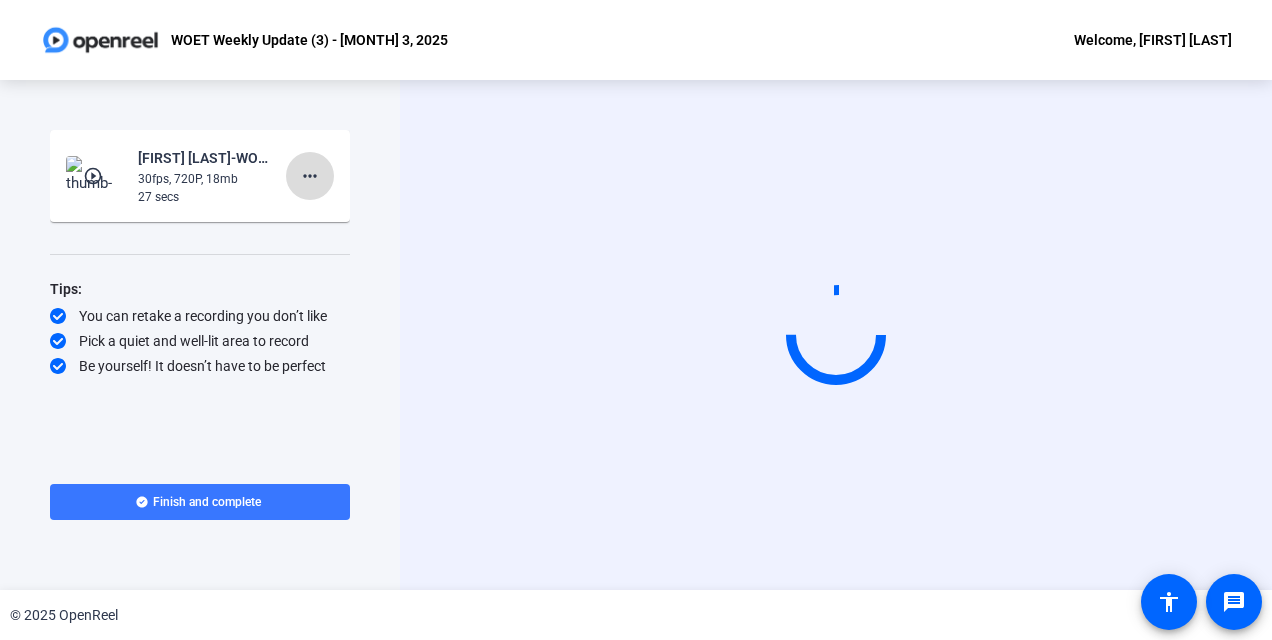 click on "more_horiz" at bounding box center (310, 176) 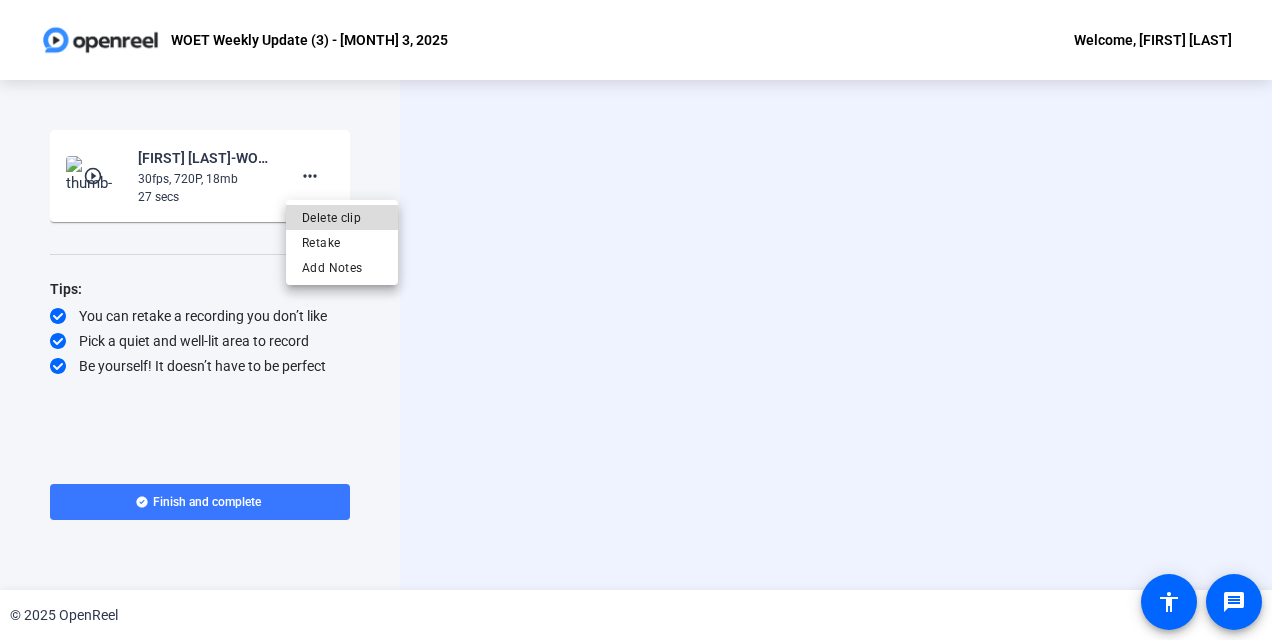 click on "Delete clip" at bounding box center [342, 218] 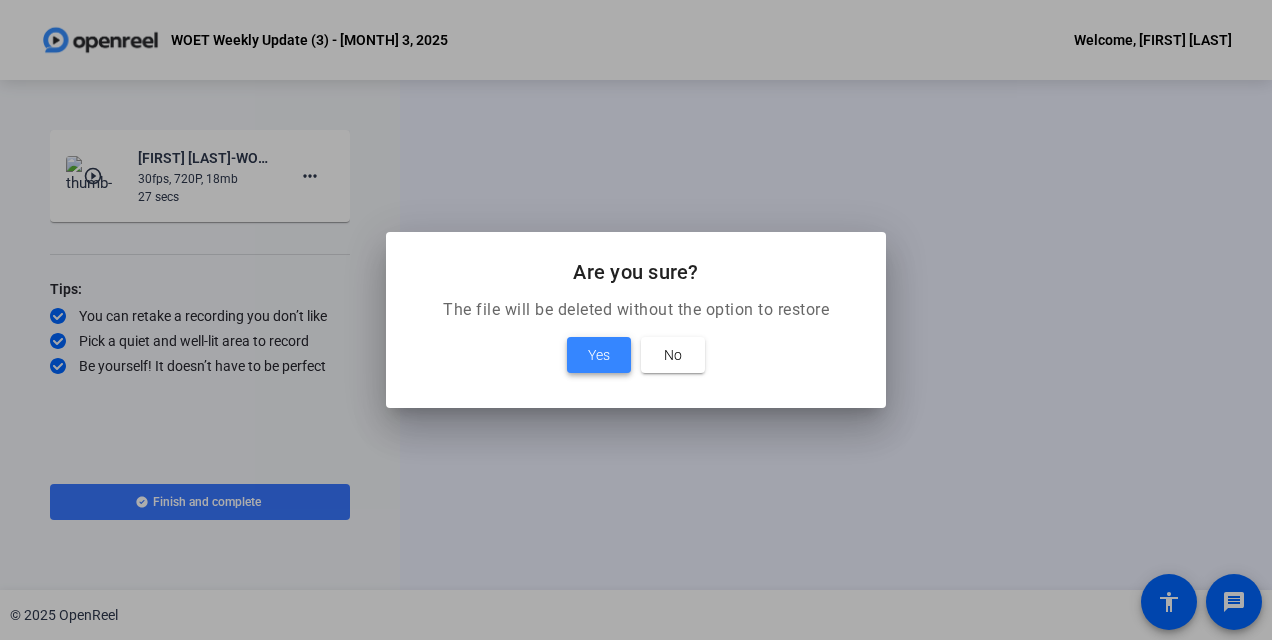 click at bounding box center [599, 355] 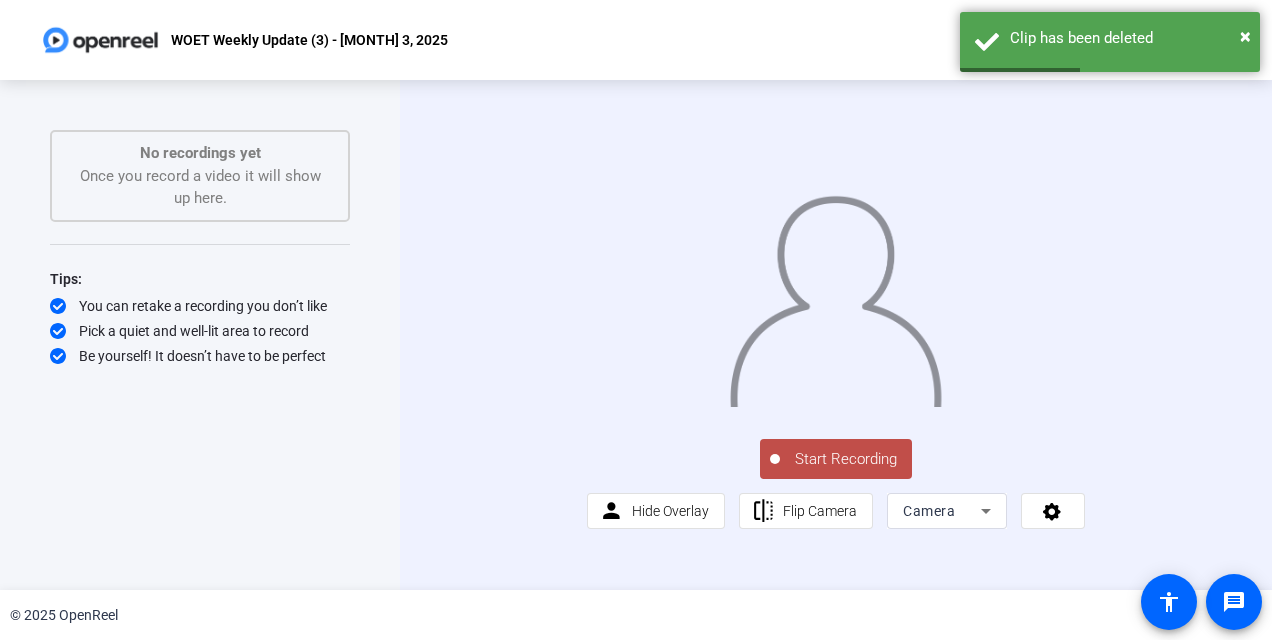 click on "Start Recording" at bounding box center (846, 459) 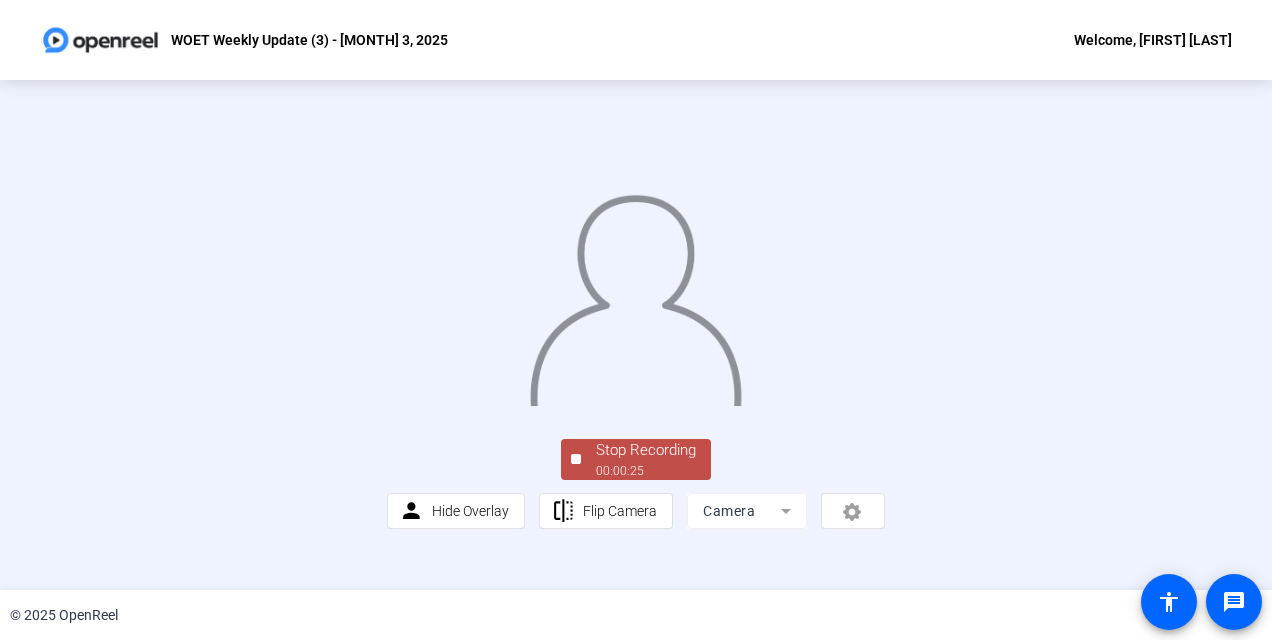 scroll, scrollTop: 94, scrollLeft: 0, axis: vertical 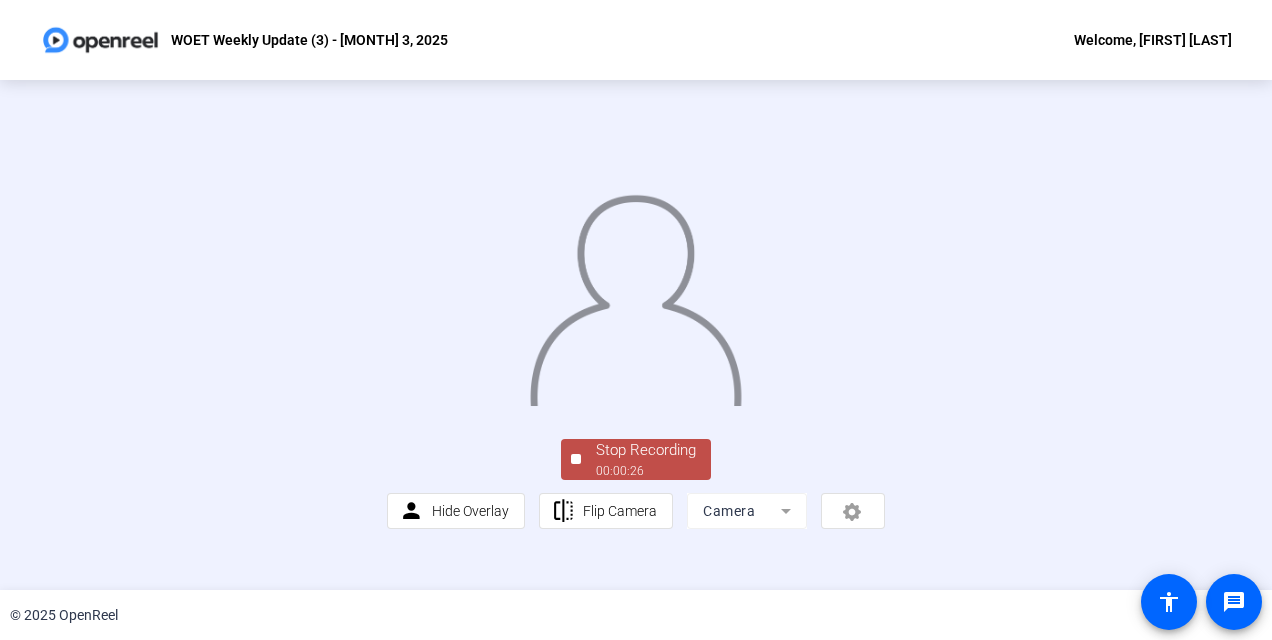 click on "00:00:26" at bounding box center (646, 471) 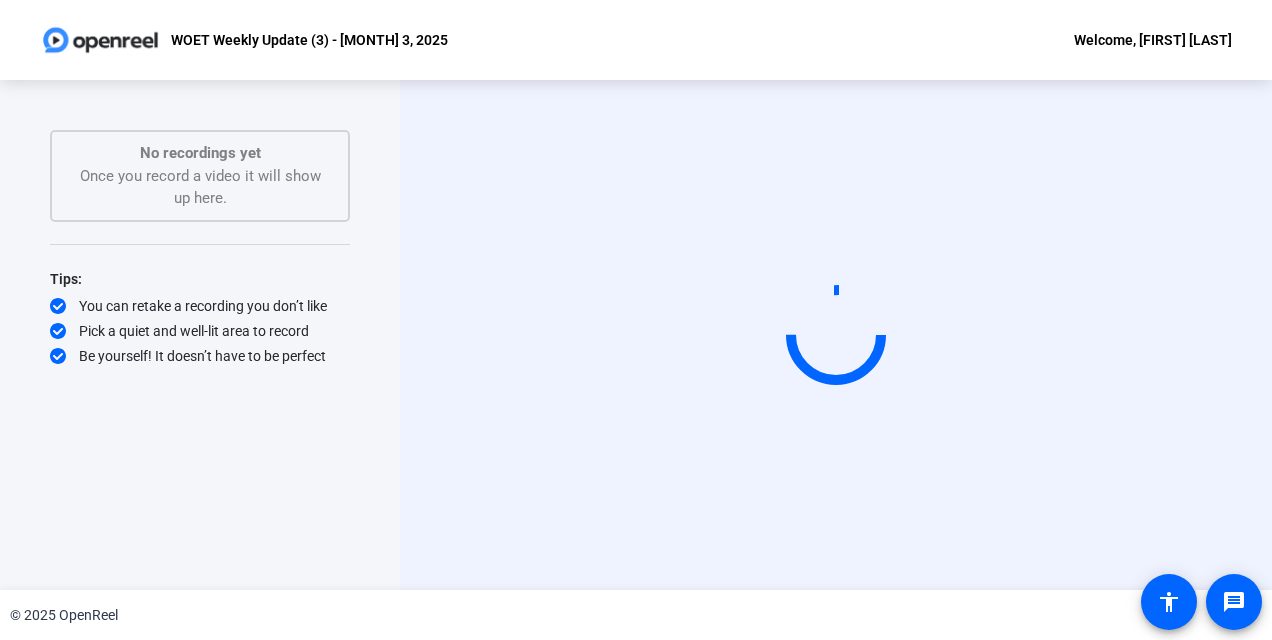 scroll, scrollTop: 0, scrollLeft: 0, axis: both 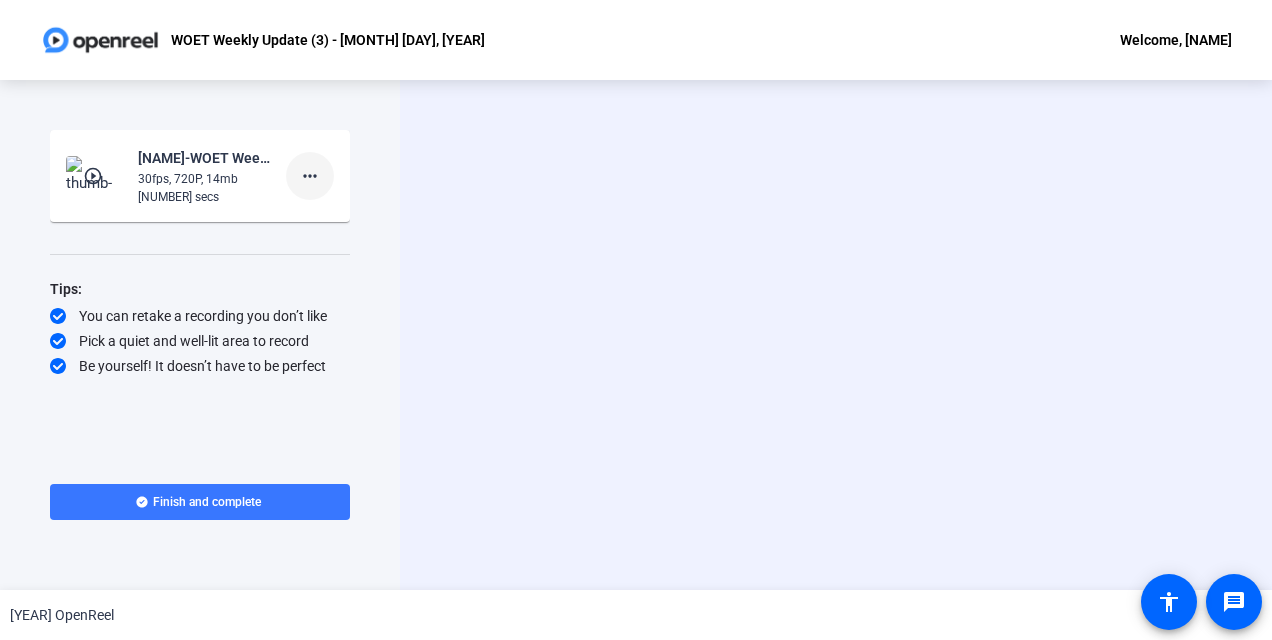 click on "more_horiz" at bounding box center [310, 176] 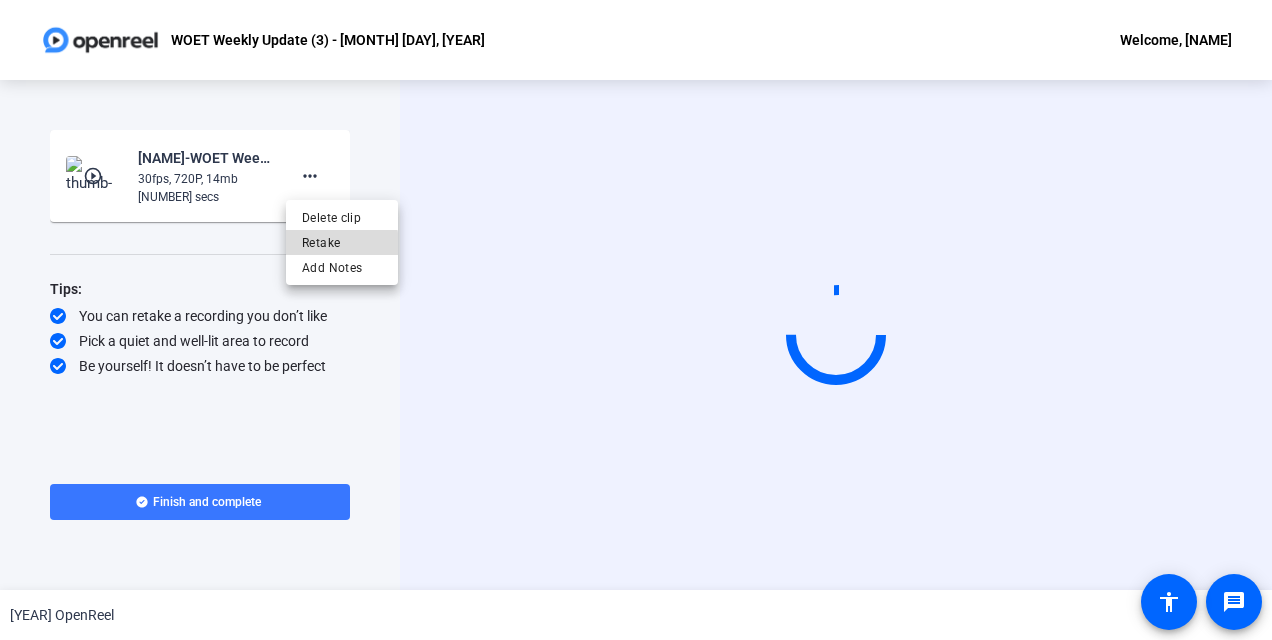 click on "Retake" at bounding box center (342, 243) 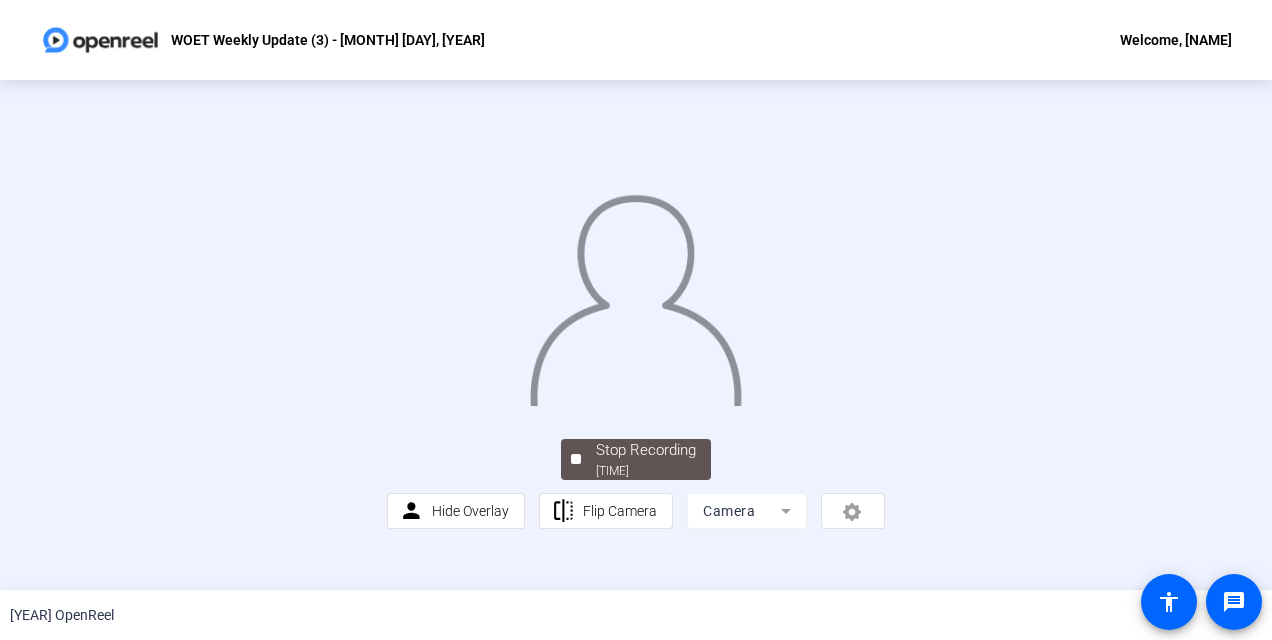 scroll, scrollTop: 123, scrollLeft: 0, axis: vertical 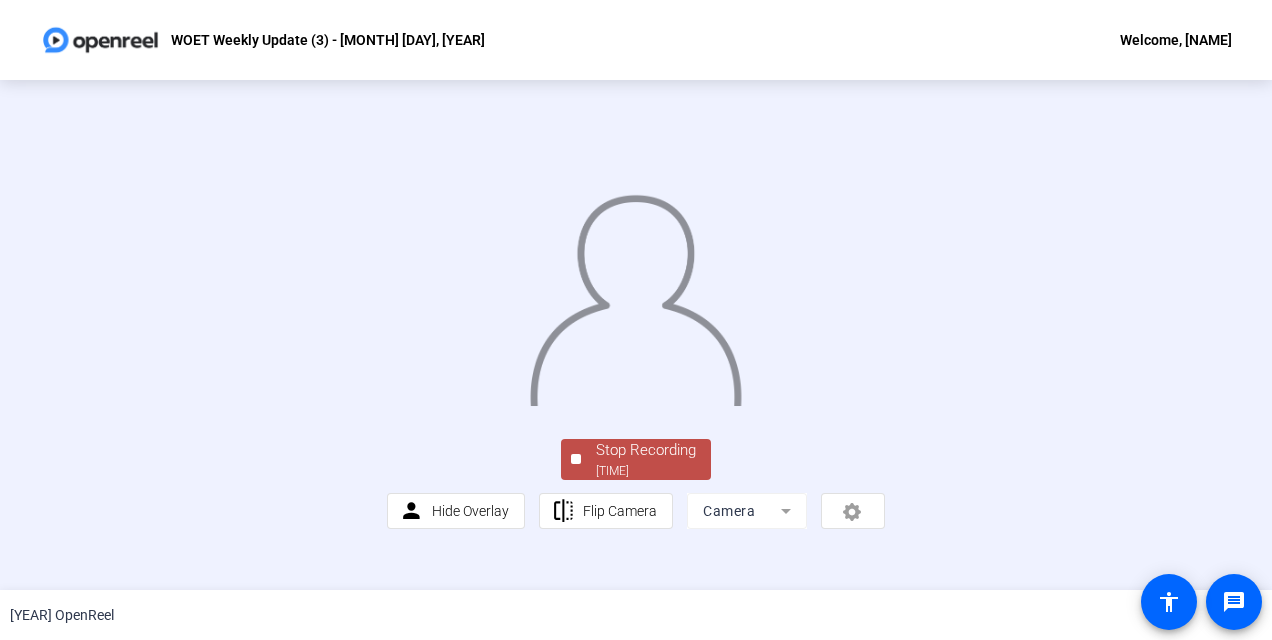 click on "Stop Recording" at bounding box center (646, 450) 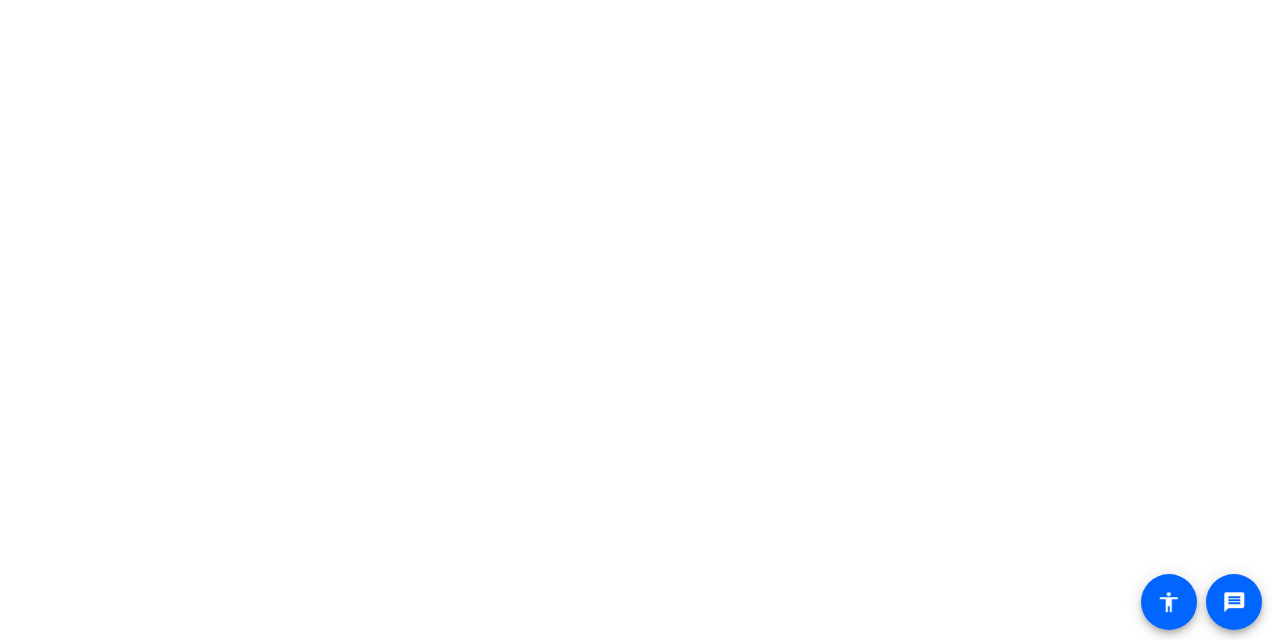 scroll, scrollTop: 0, scrollLeft: 0, axis: both 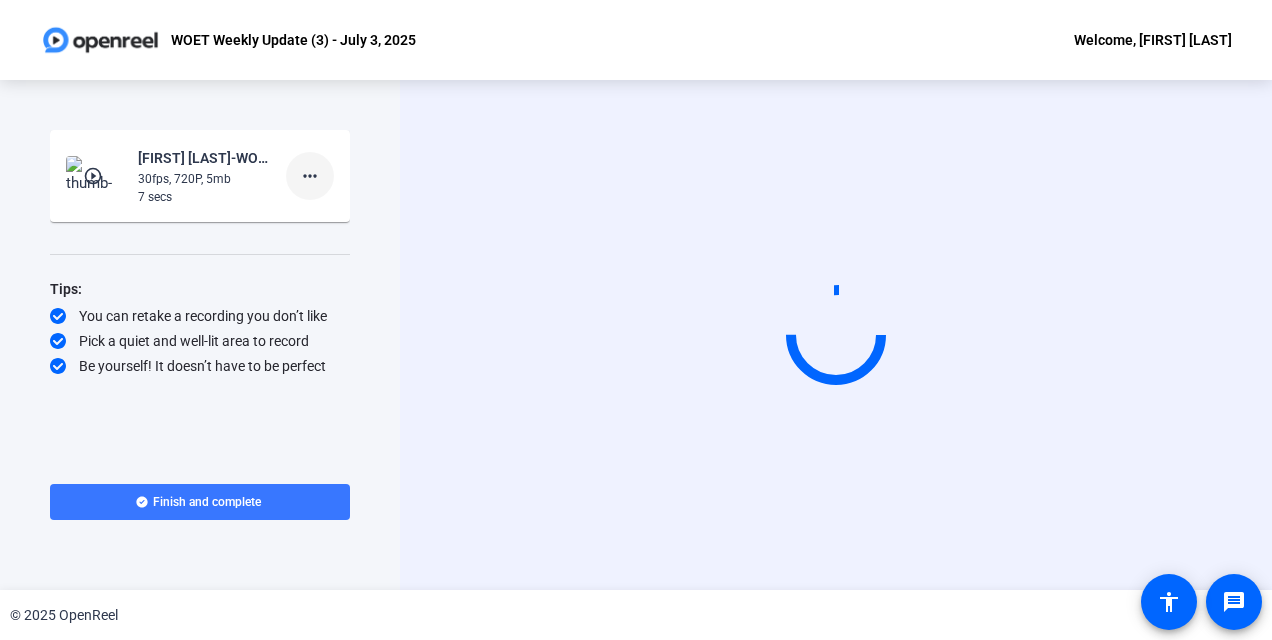 click on "more_horiz" at bounding box center [310, 176] 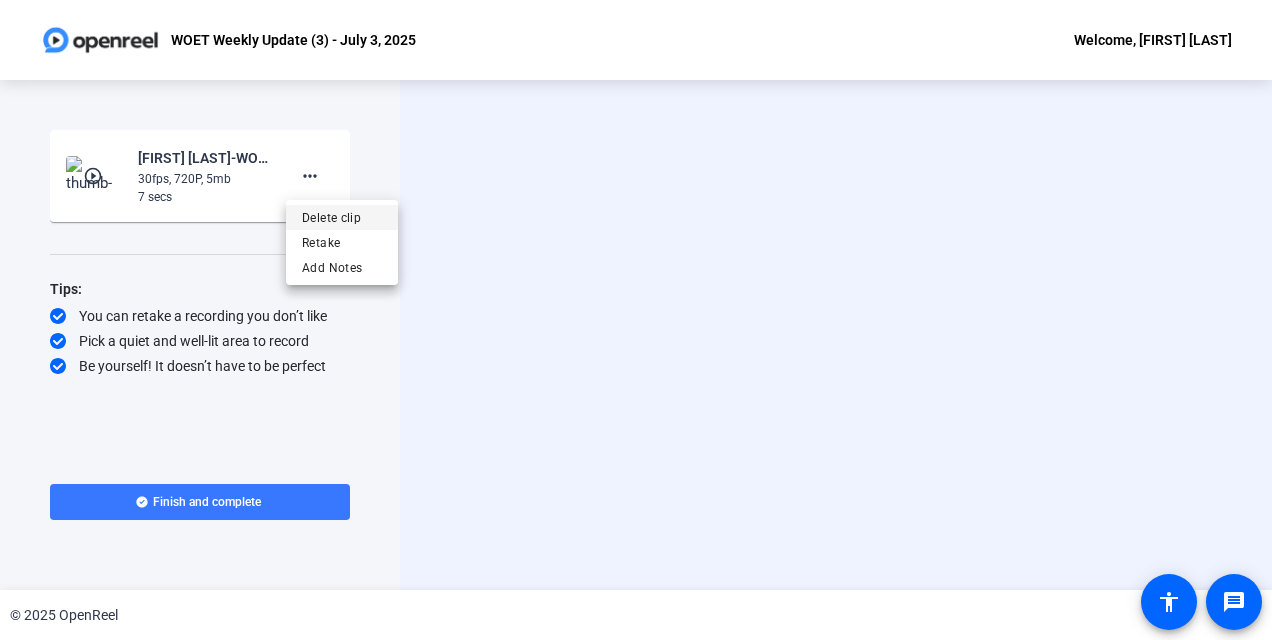 click on "Delete clip" at bounding box center [342, 218] 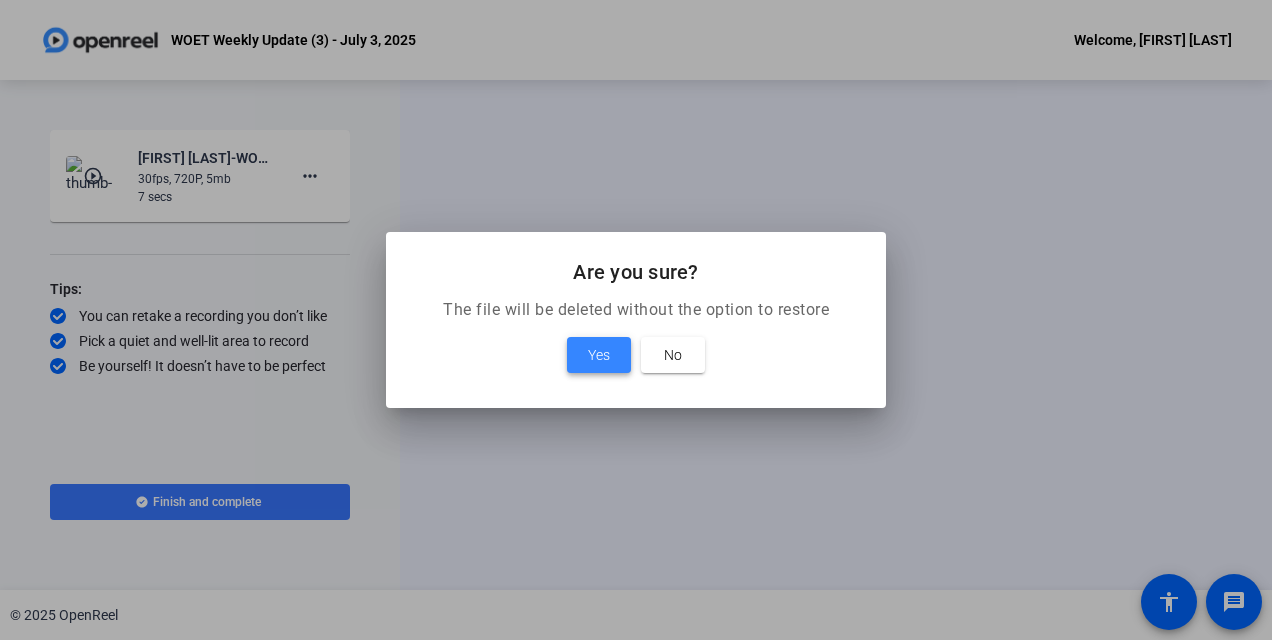 click on "Yes" at bounding box center [599, 355] 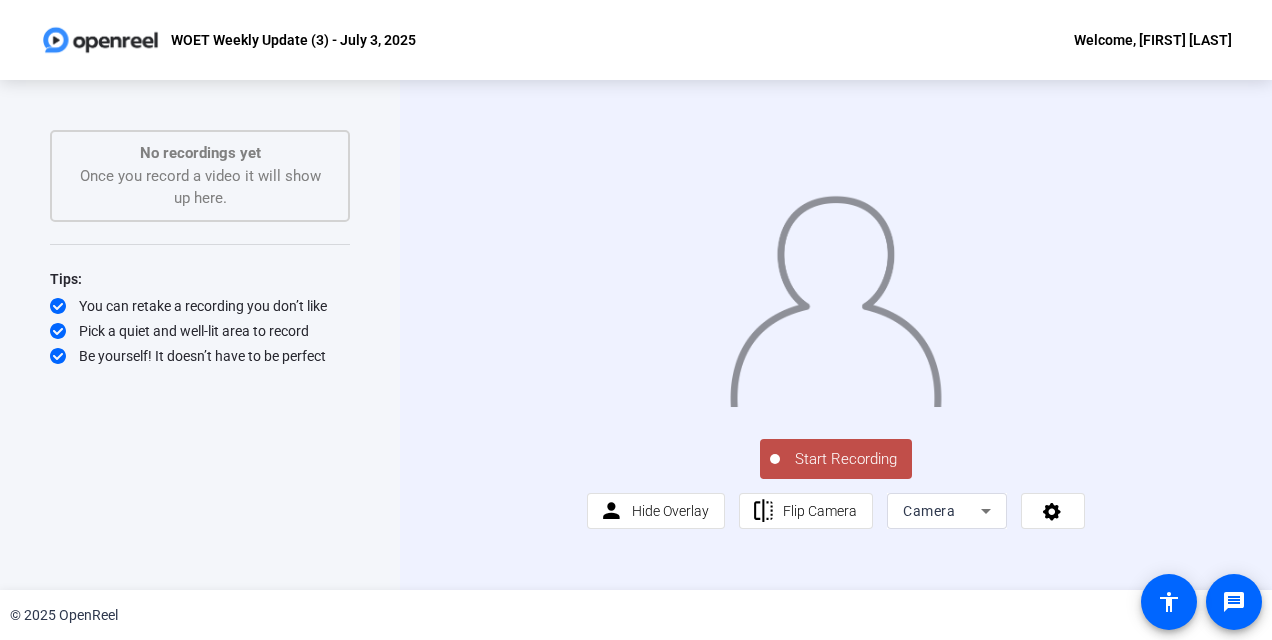 click on "Start Recording" at bounding box center [846, 459] 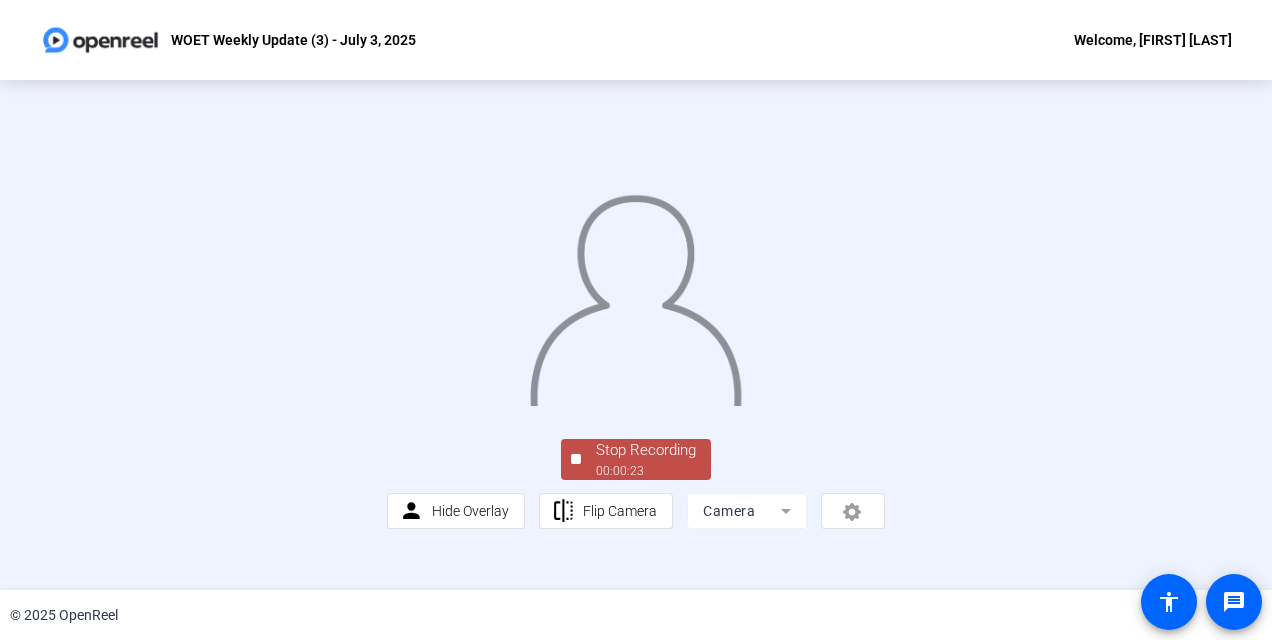 scroll, scrollTop: 123, scrollLeft: 0, axis: vertical 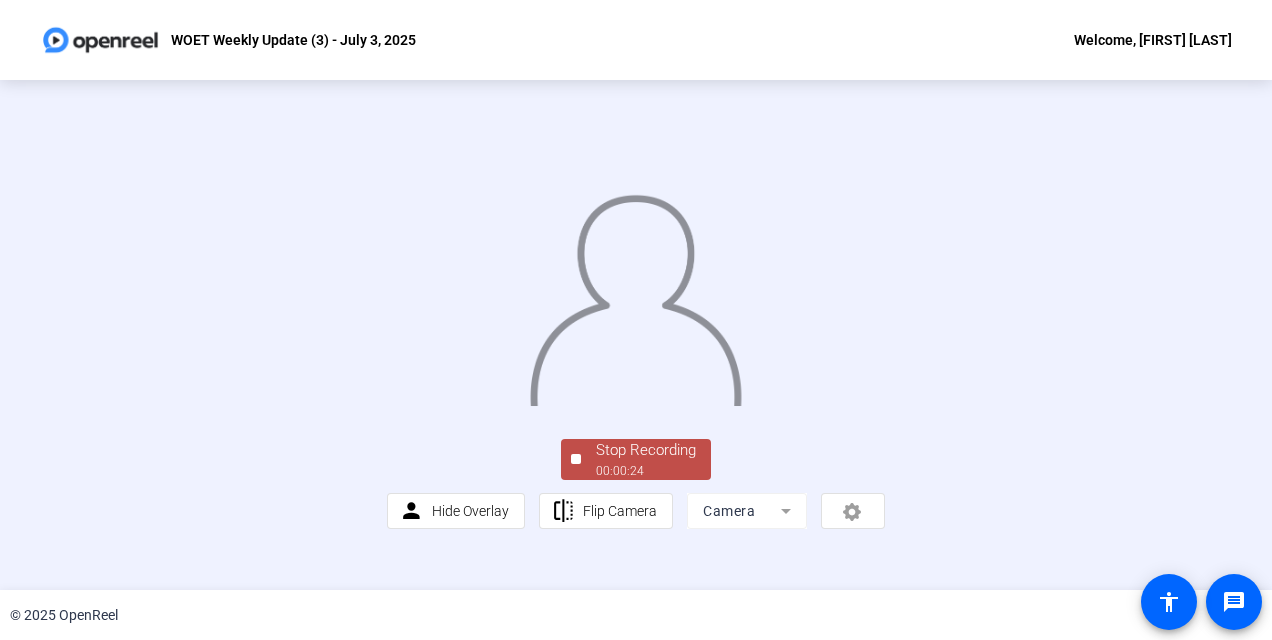 click on "Stop Recording" at bounding box center (646, 450) 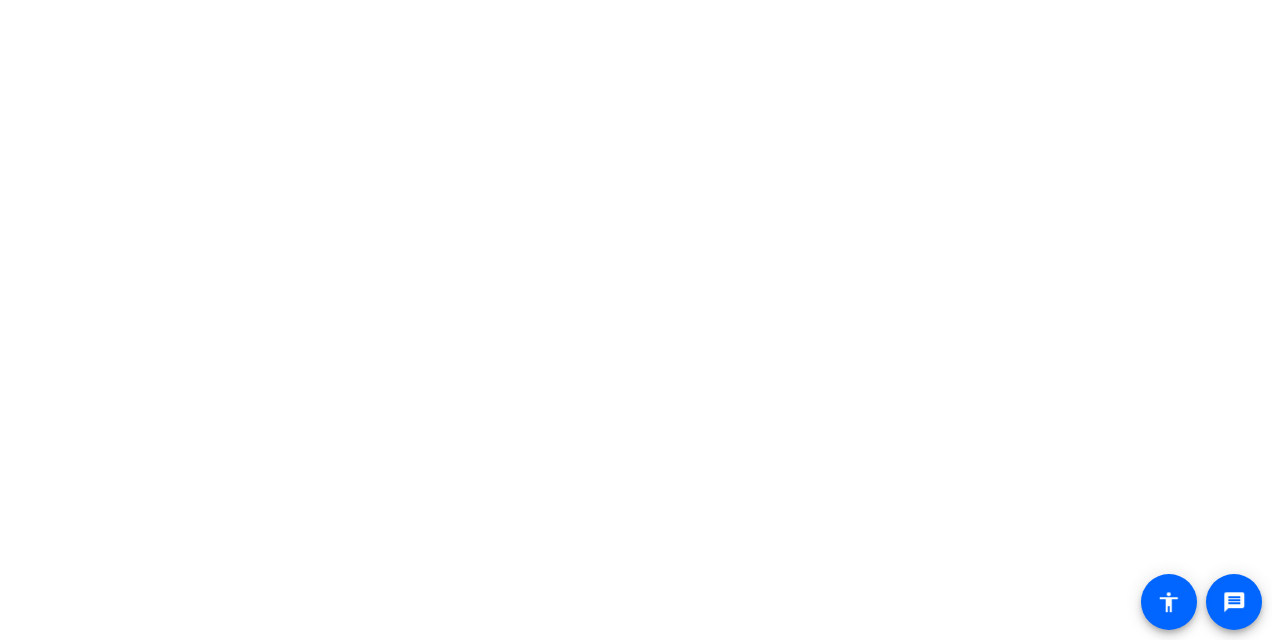 scroll, scrollTop: 0, scrollLeft: 0, axis: both 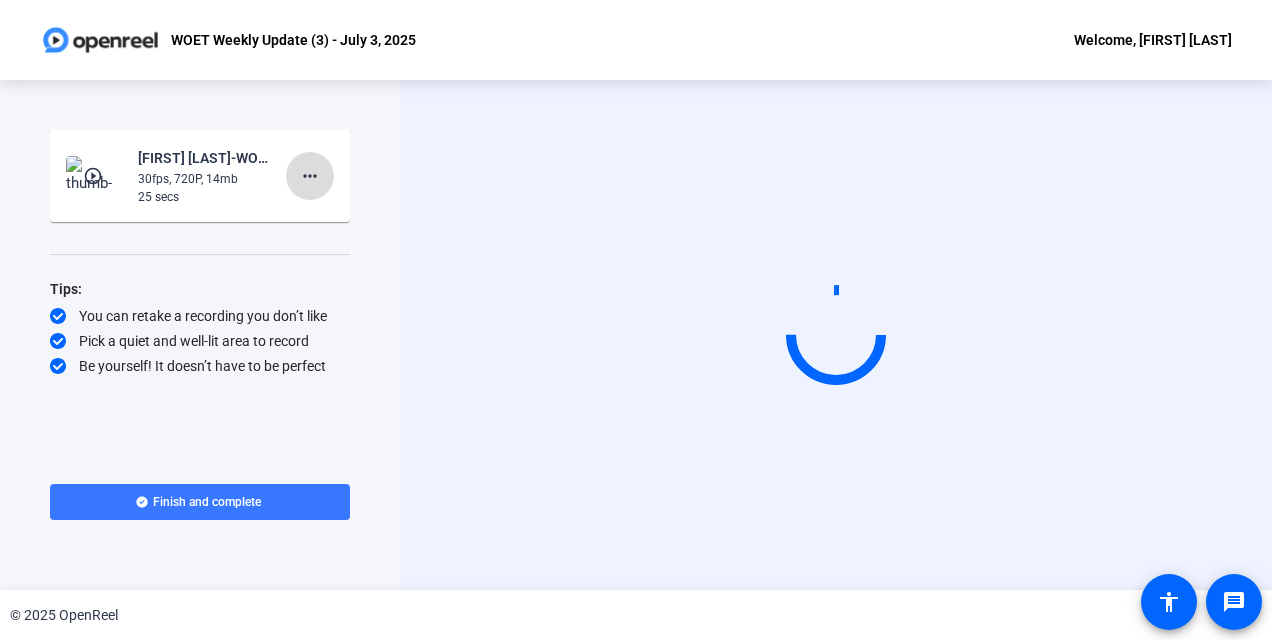 click on "more_horiz" at bounding box center [310, 176] 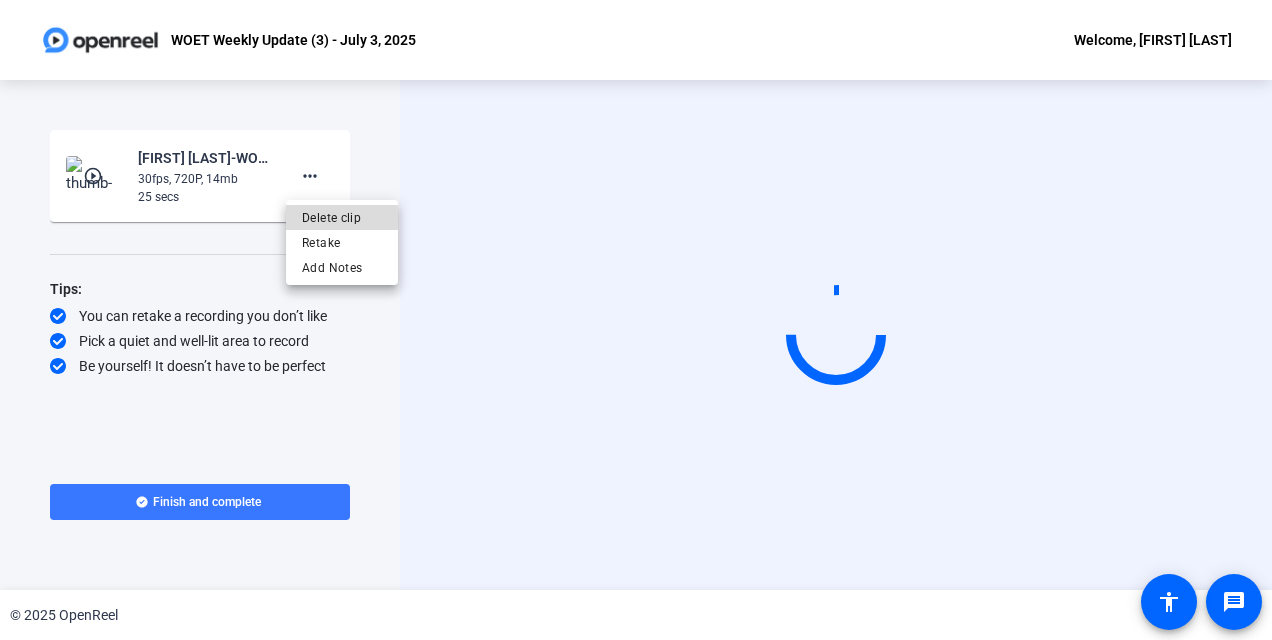 click on "Delete clip" at bounding box center (342, 218) 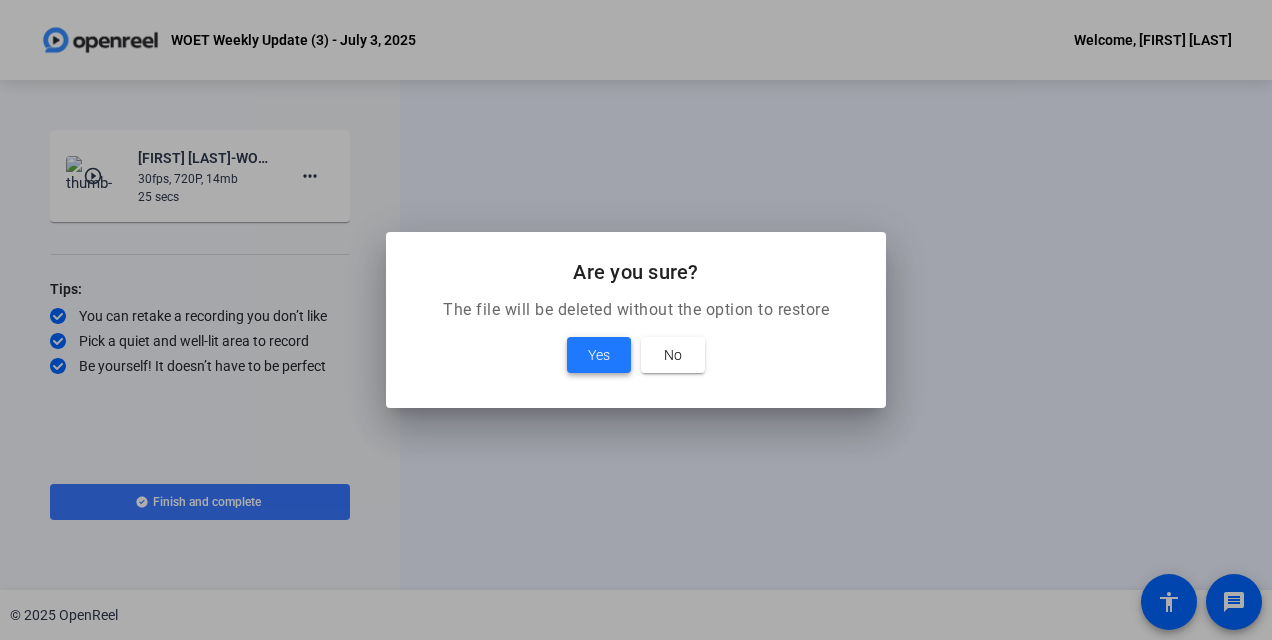 click at bounding box center [599, 355] 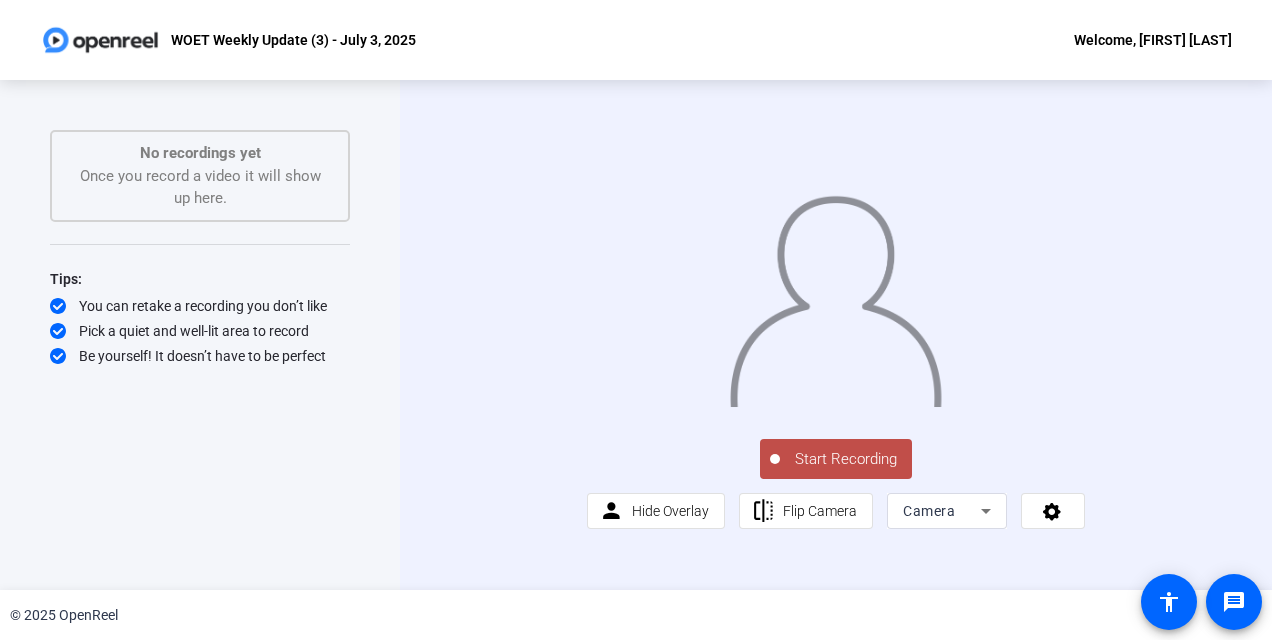 click on "Start Recording" at bounding box center (846, 459) 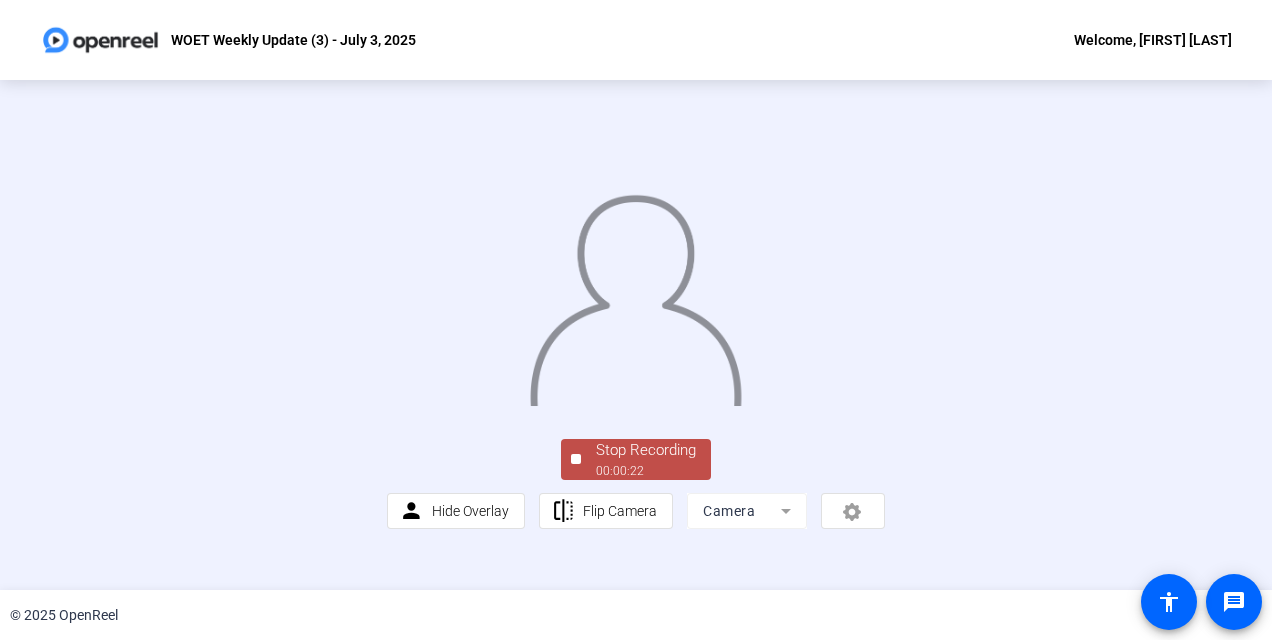 scroll, scrollTop: 122, scrollLeft: 0, axis: vertical 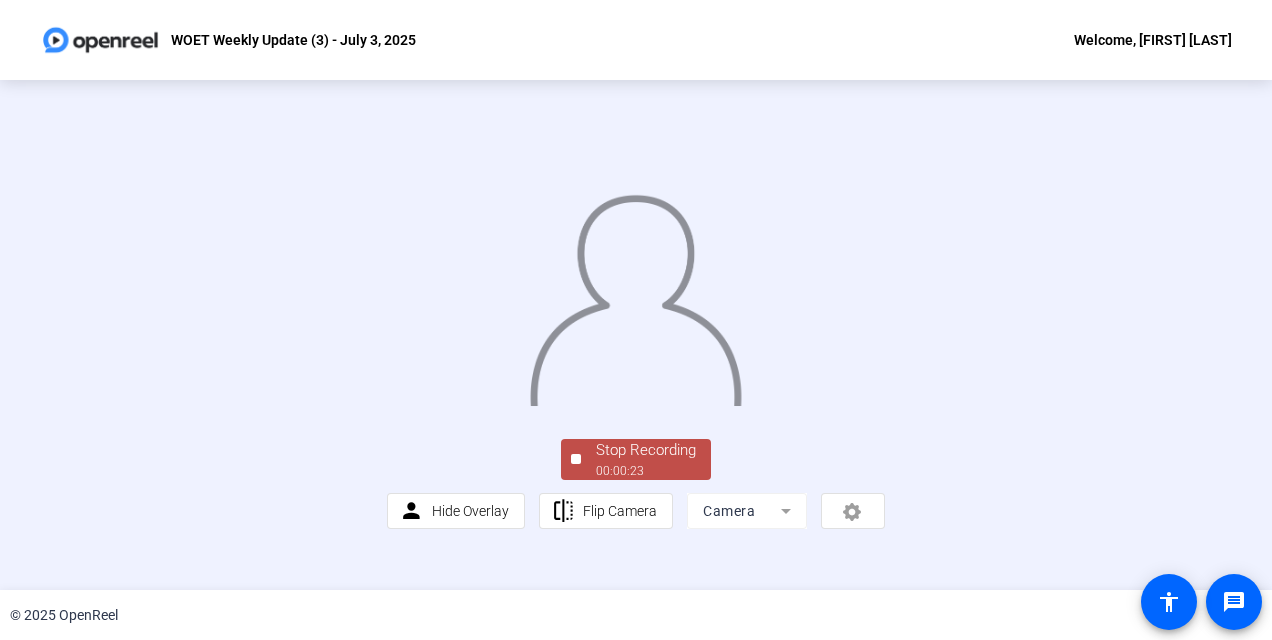 click on "00:00:23" at bounding box center [646, 471] 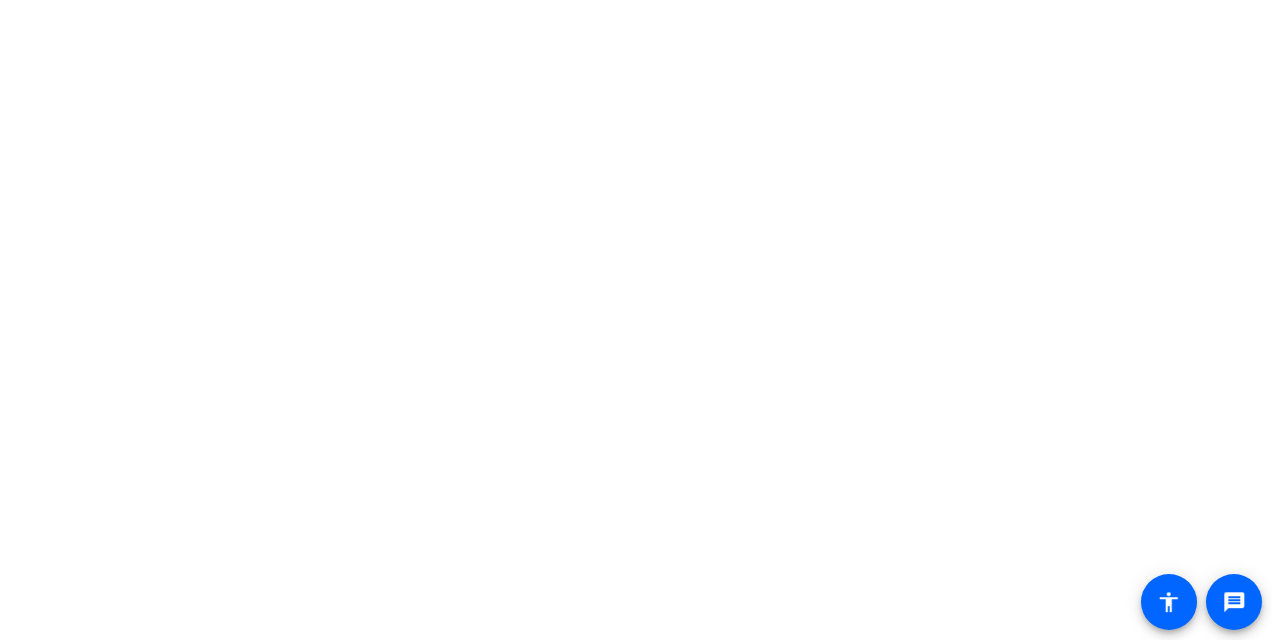 scroll, scrollTop: 0, scrollLeft: 0, axis: both 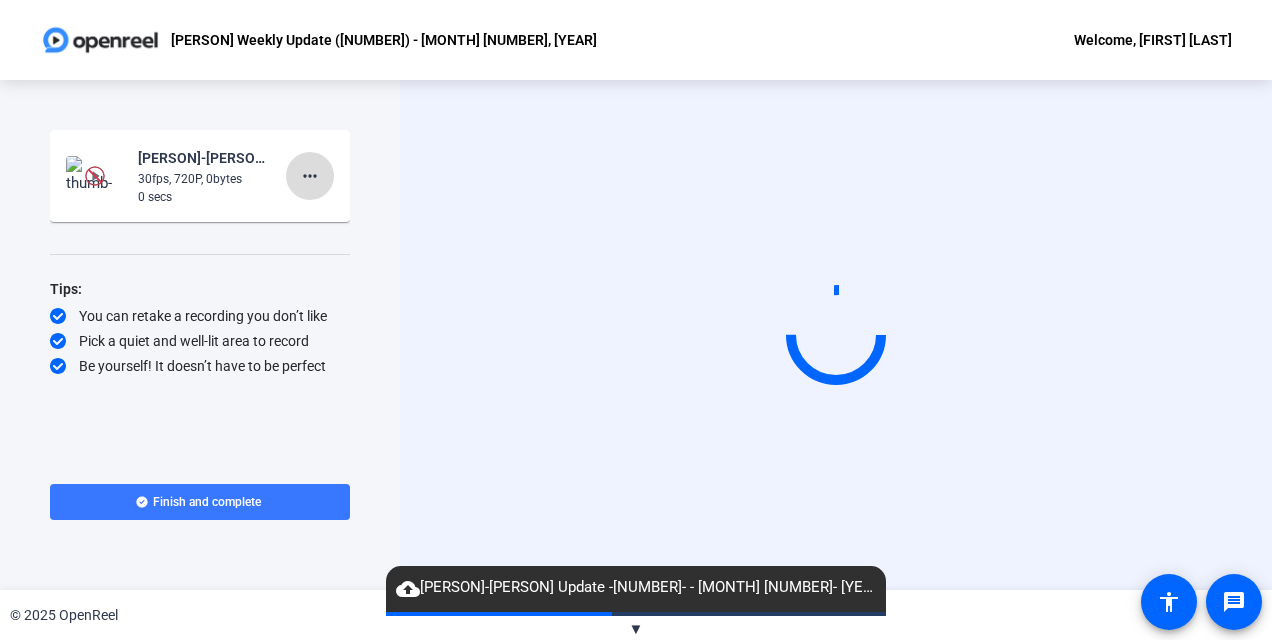 click on "more_horiz" at bounding box center (310, 176) 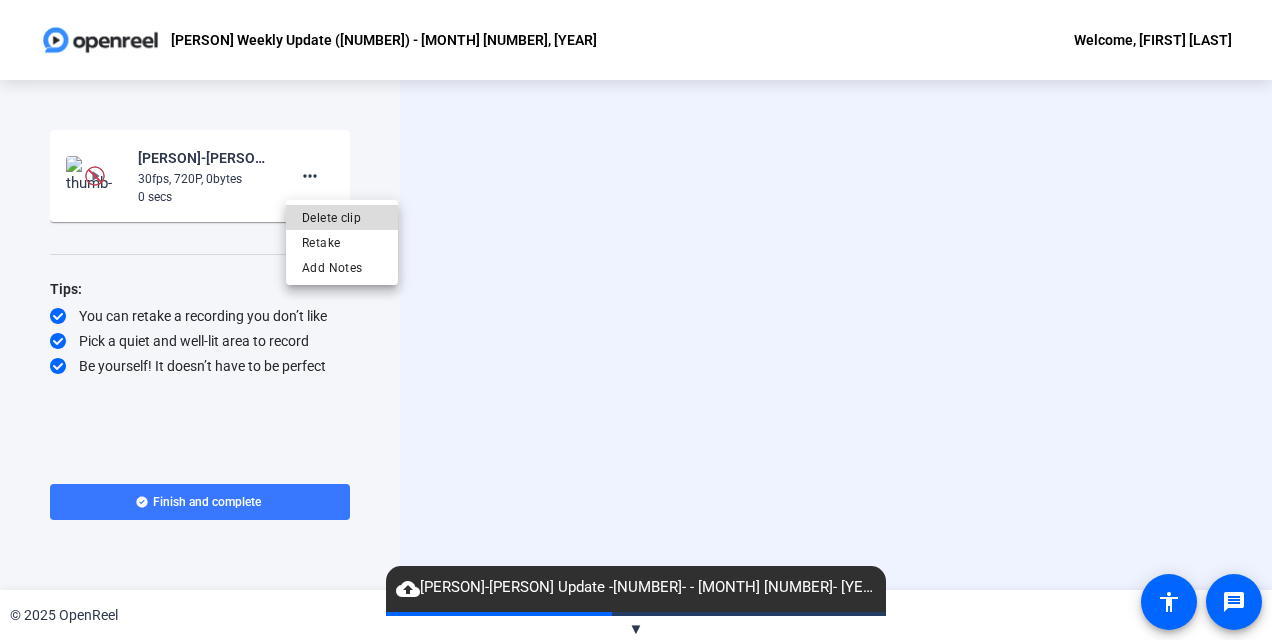 click on "Delete clip" at bounding box center [342, 218] 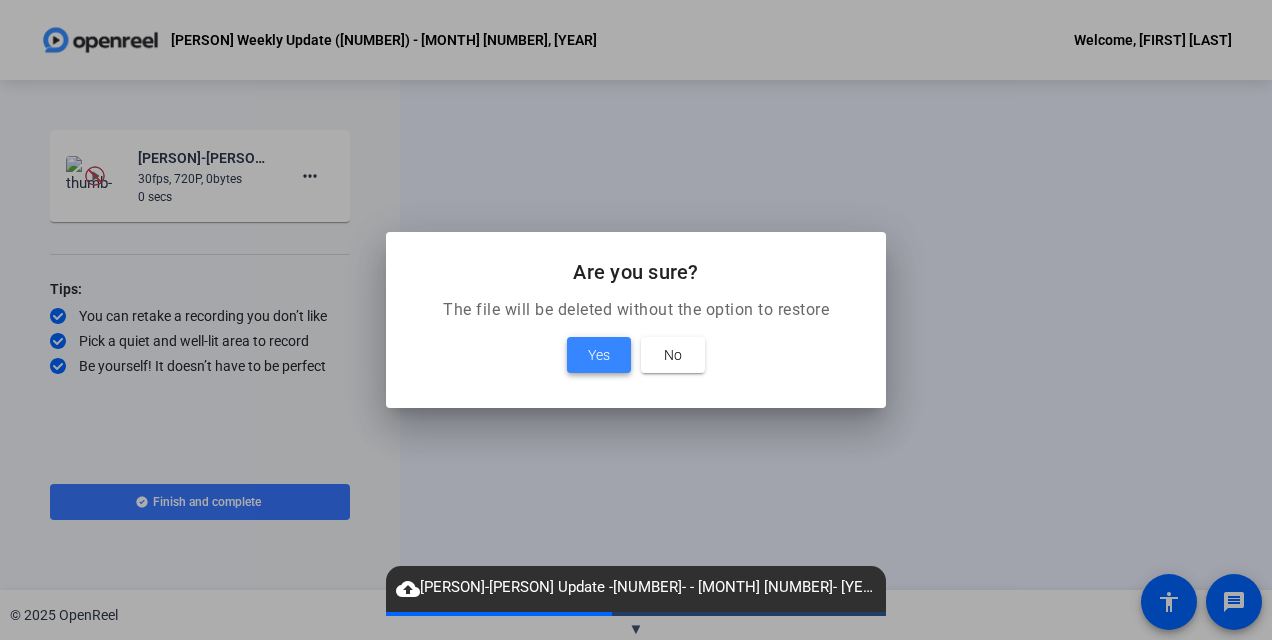 click at bounding box center [599, 355] 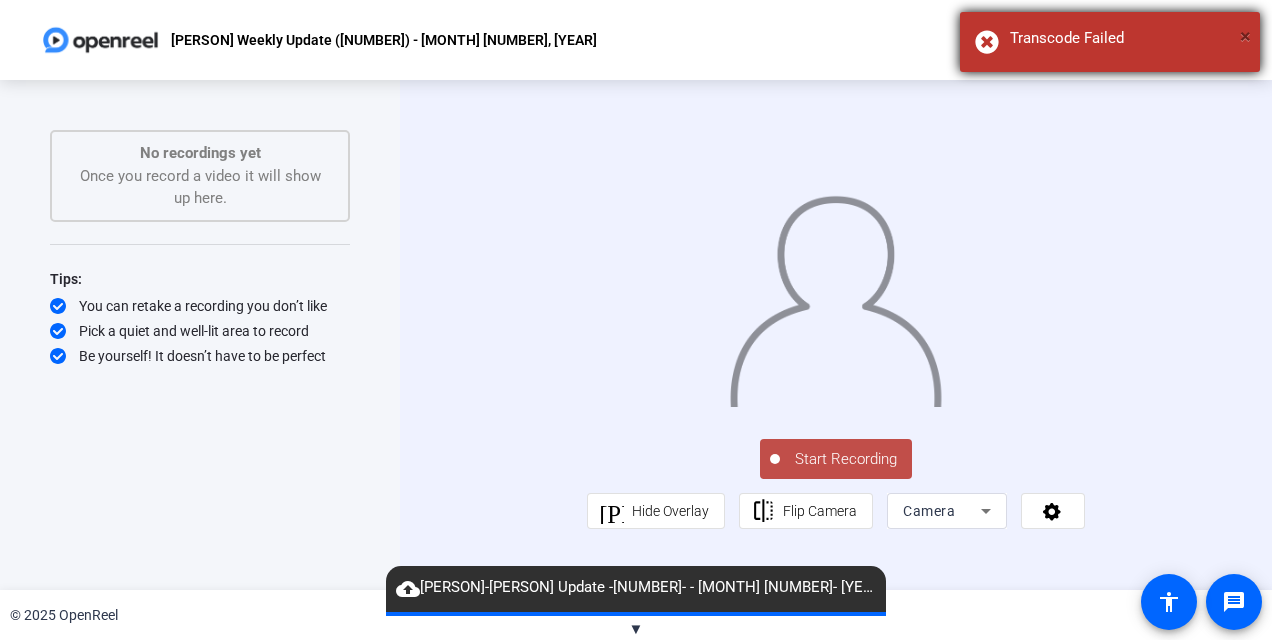 click on "×" at bounding box center (1245, 36) 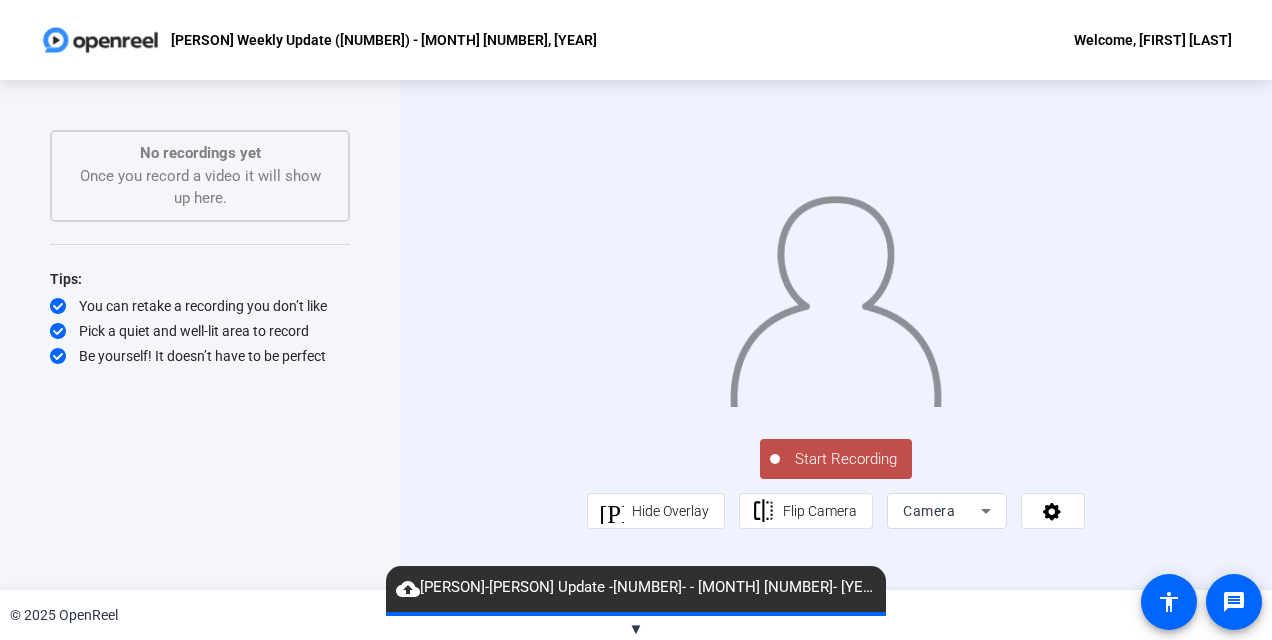 click on "Start Recording" at bounding box center (846, 459) 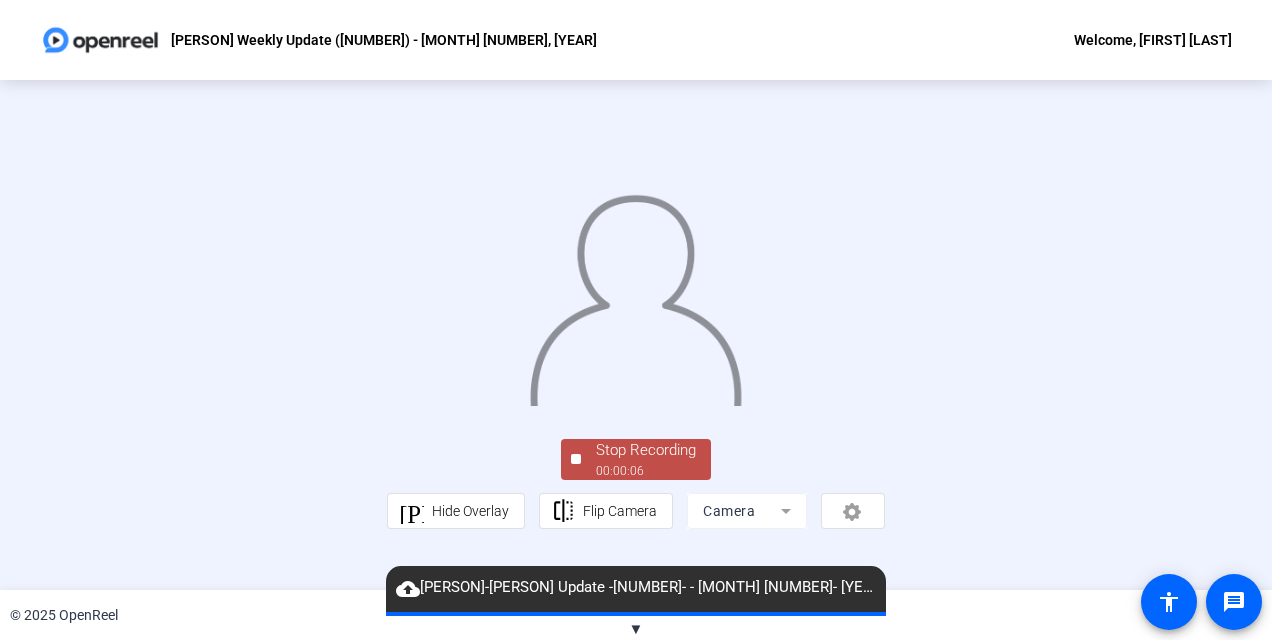 scroll, scrollTop: 123, scrollLeft: 0, axis: vertical 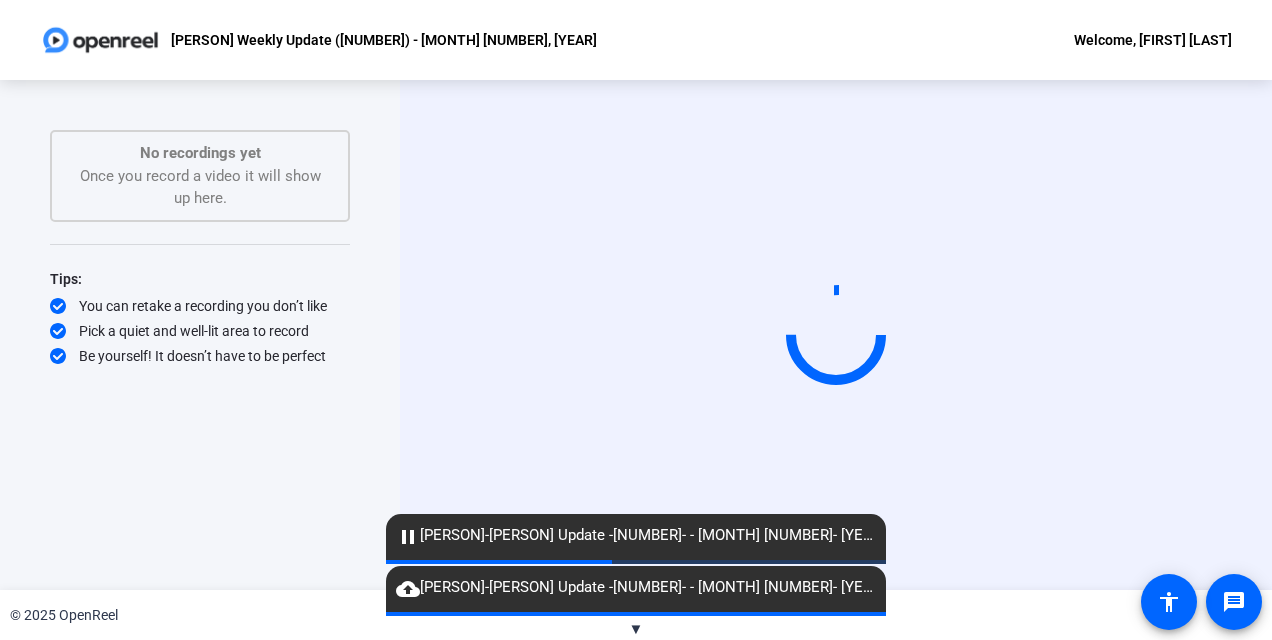 click on "© [YEAR] OpenReel" at bounding box center [636, 615] 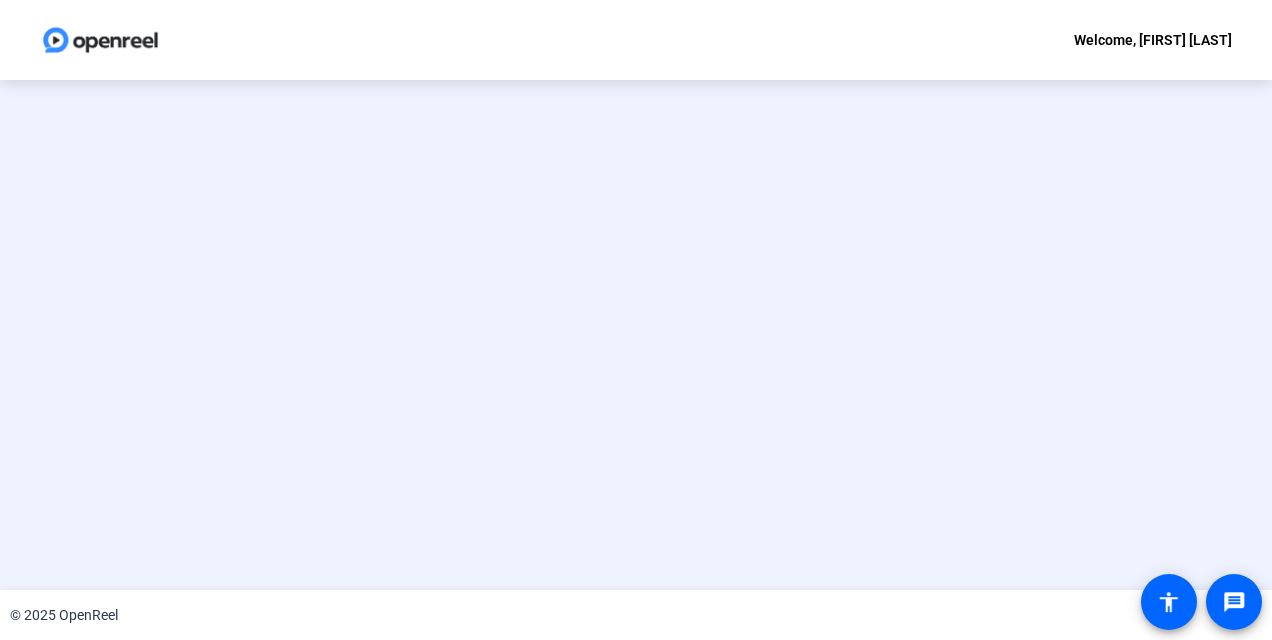 scroll, scrollTop: 0, scrollLeft: 0, axis: both 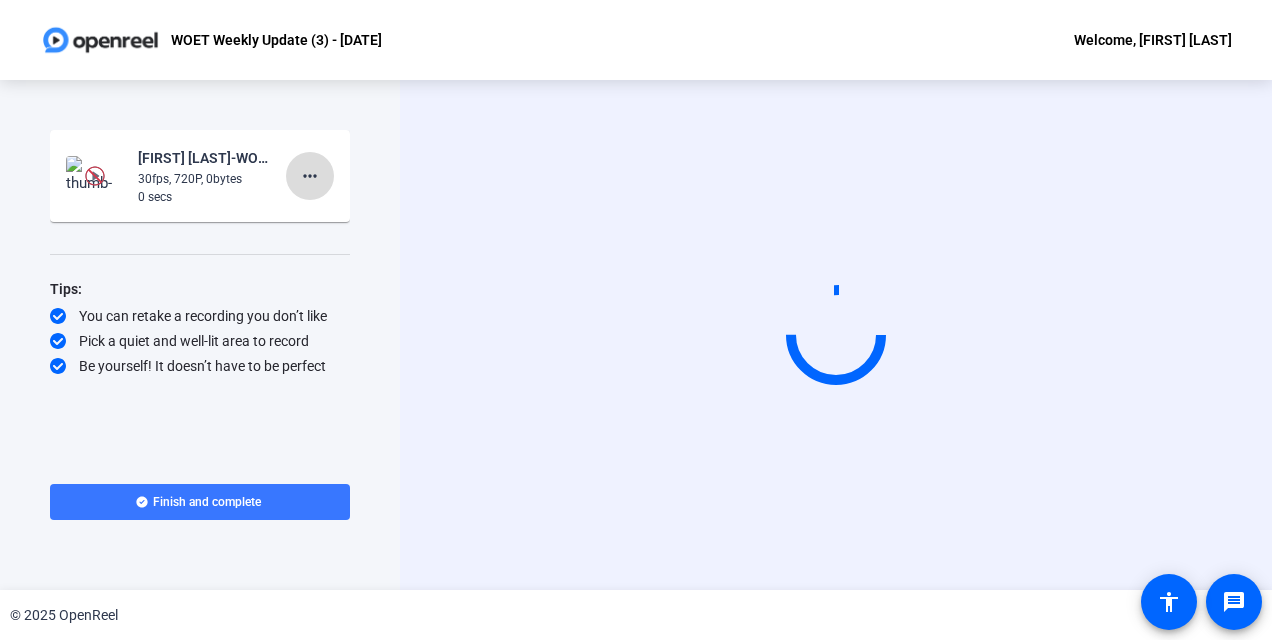 click on "more_horiz" at bounding box center (310, 176) 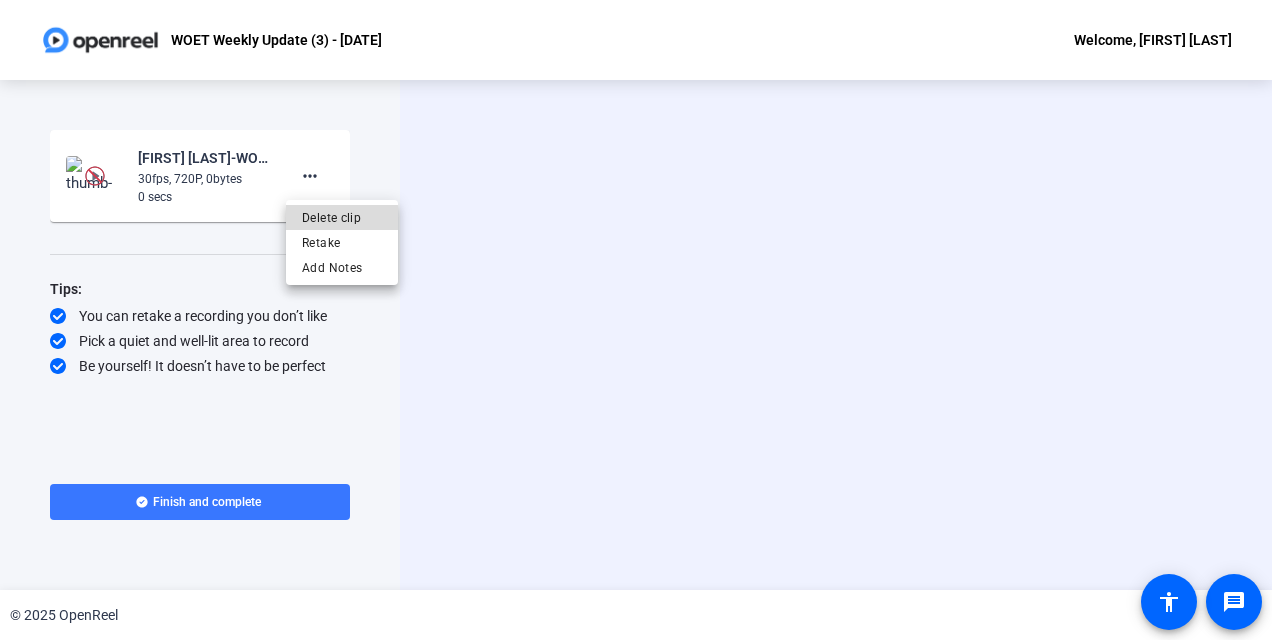 click on "Delete clip" at bounding box center [342, 218] 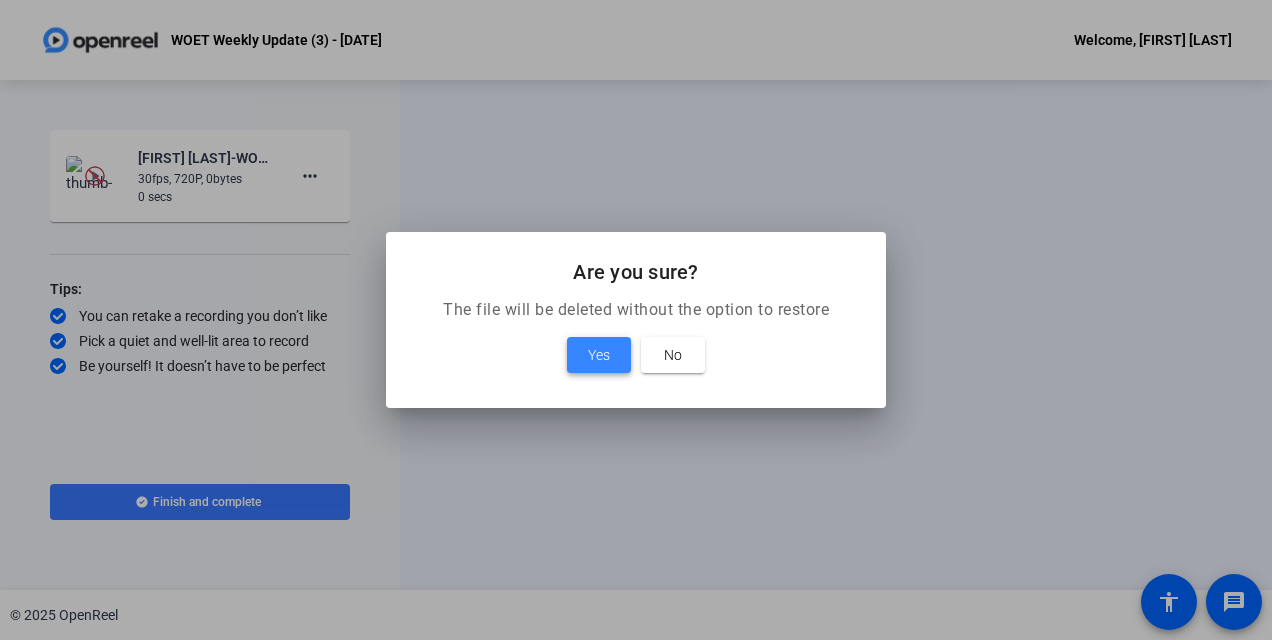 click on "Yes" at bounding box center (599, 355) 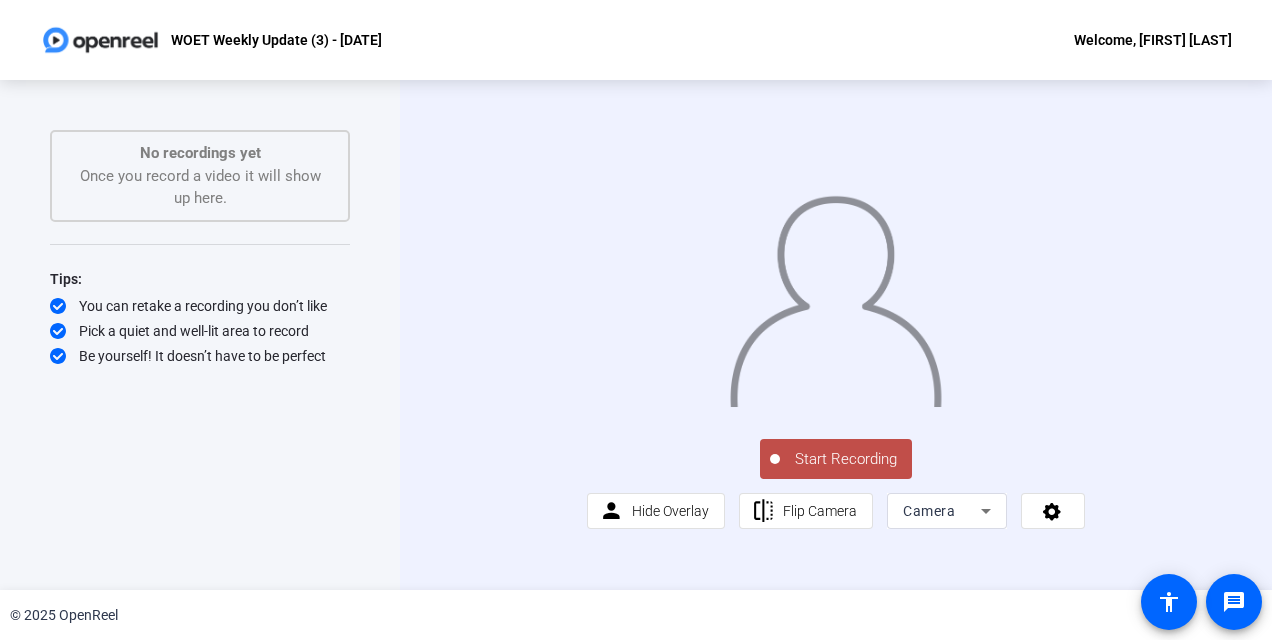 drag, startPoint x: 814, startPoint y: 522, endPoint x: 650, endPoint y: 529, distance: 164.14932 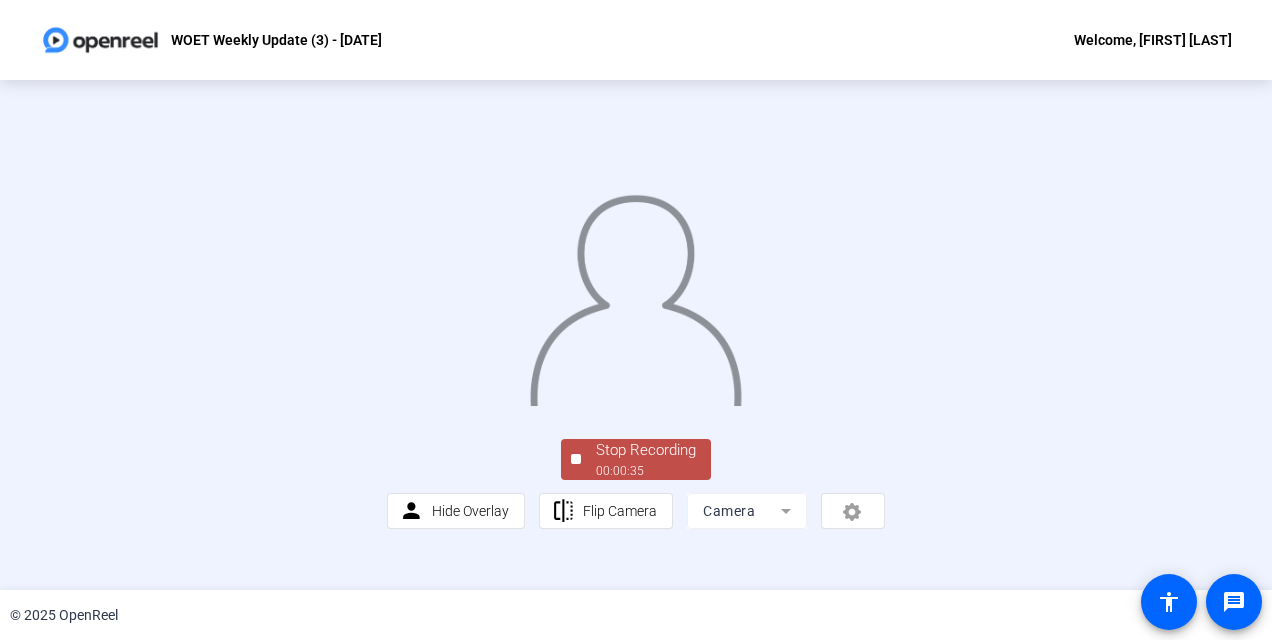 scroll, scrollTop: 123, scrollLeft: 0, axis: vertical 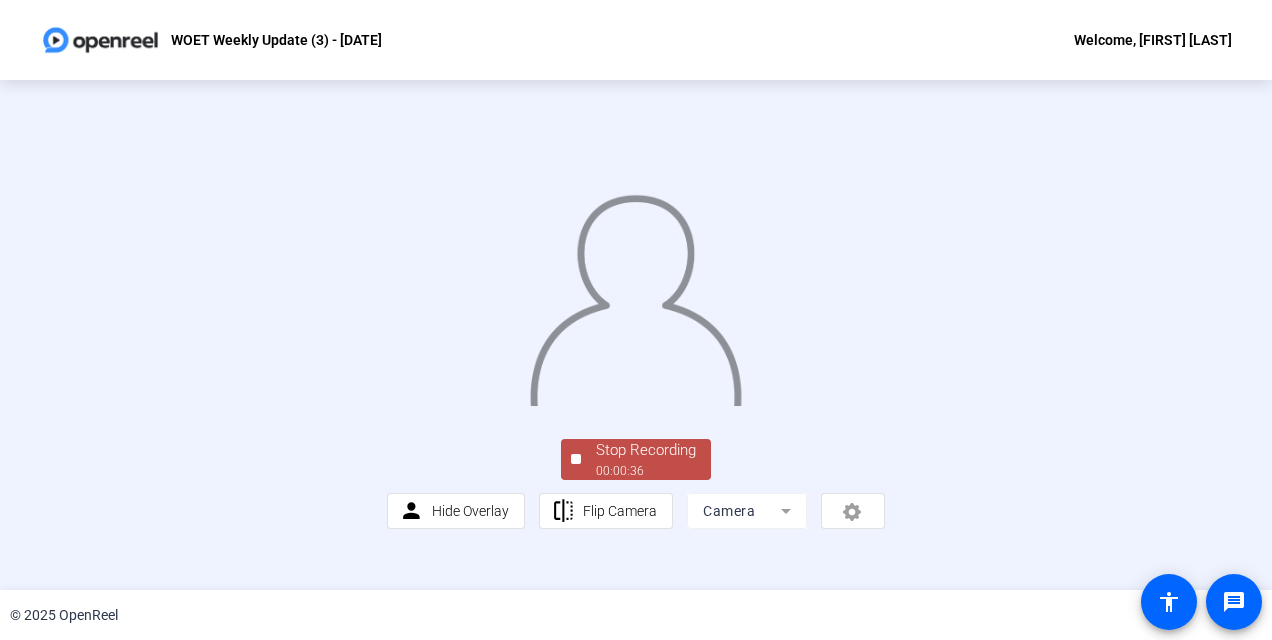 click on "00:00:36" at bounding box center [646, 471] 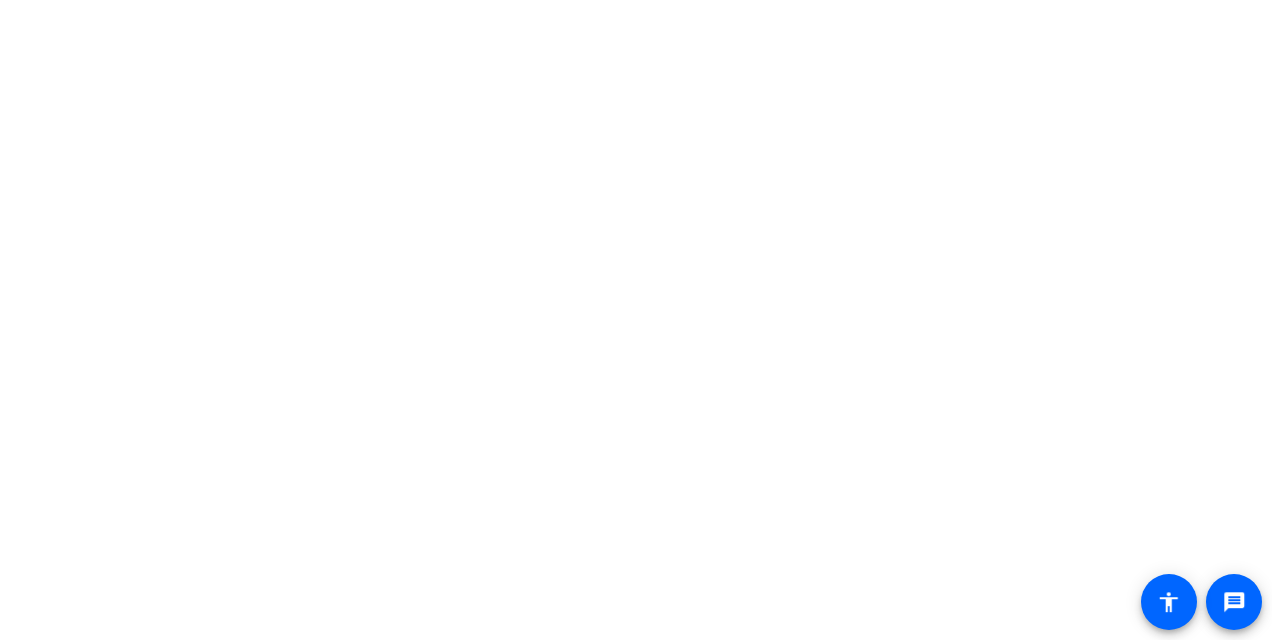 scroll, scrollTop: 0, scrollLeft: 0, axis: both 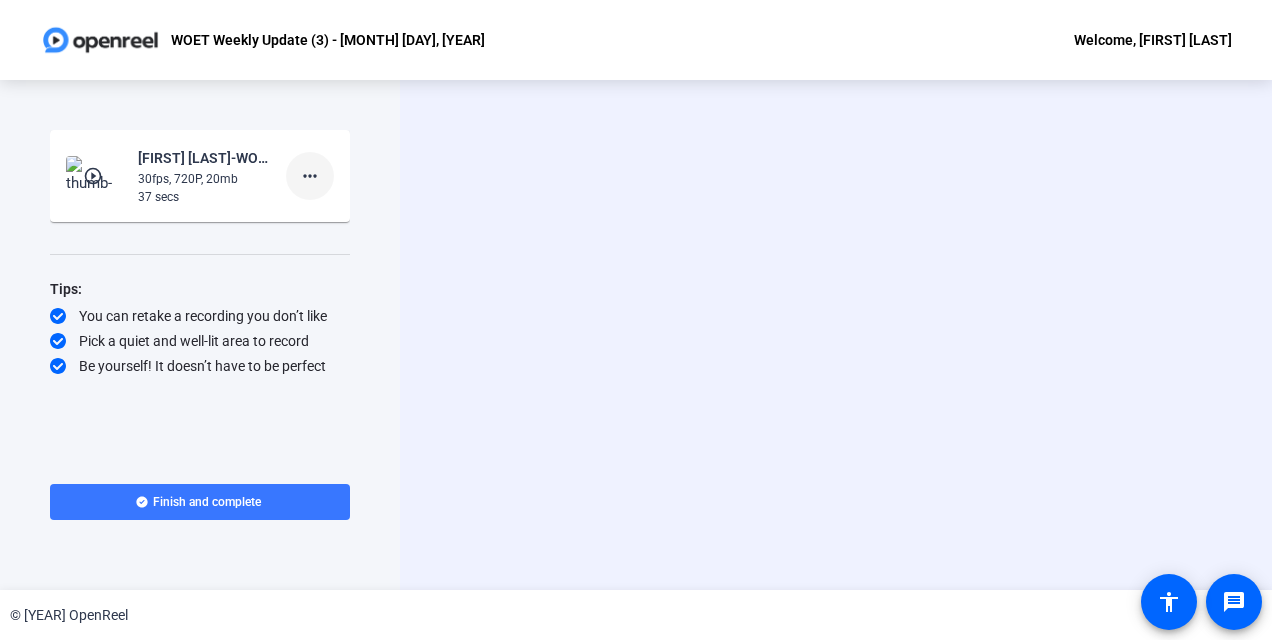 click on "more_horiz" at bounding box center [310, 176] 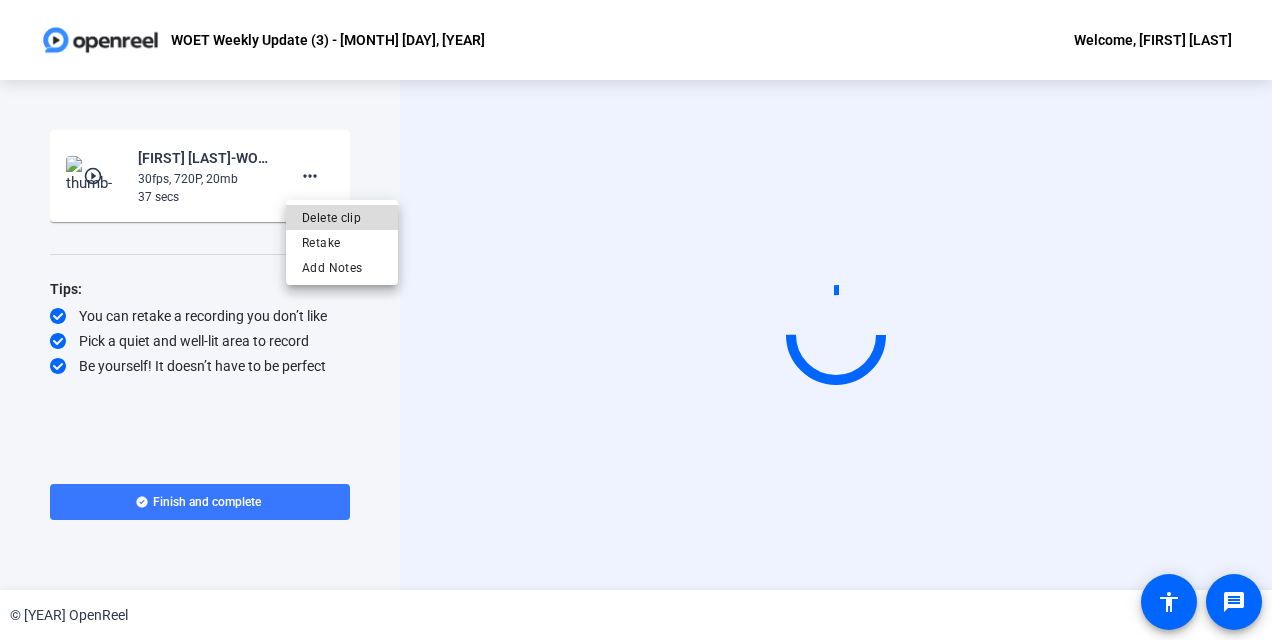 click on "Delete clip" at bounding box center (342, 218) 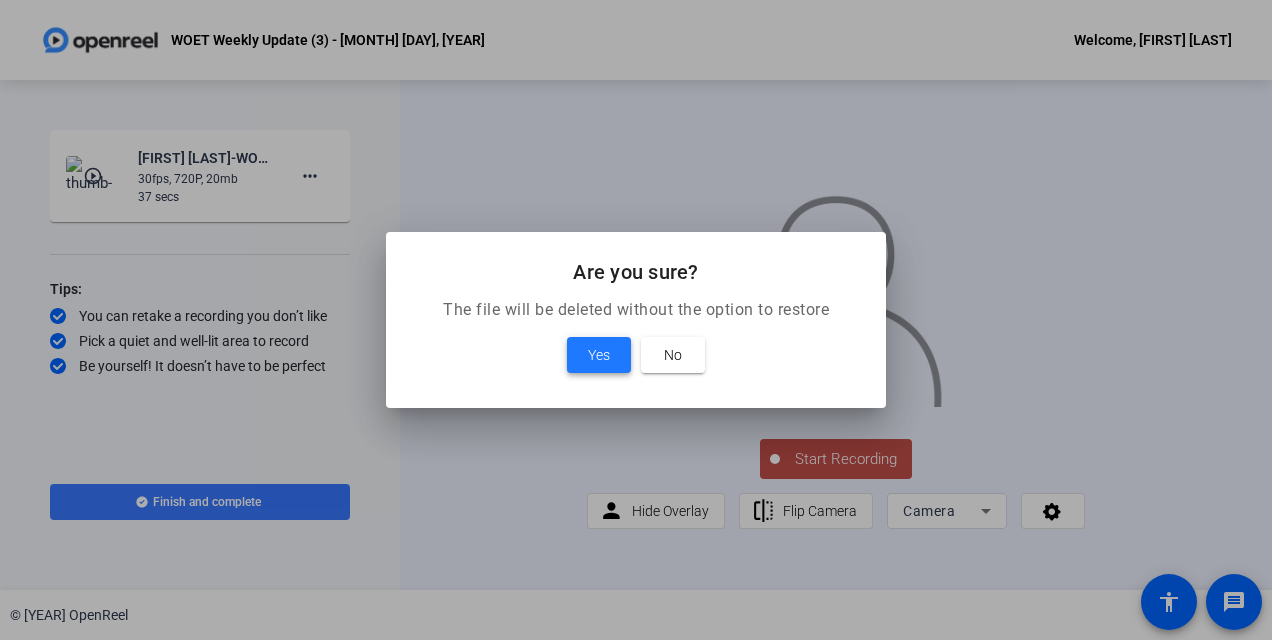 click on "Yes" at bounding box center [599, 355] 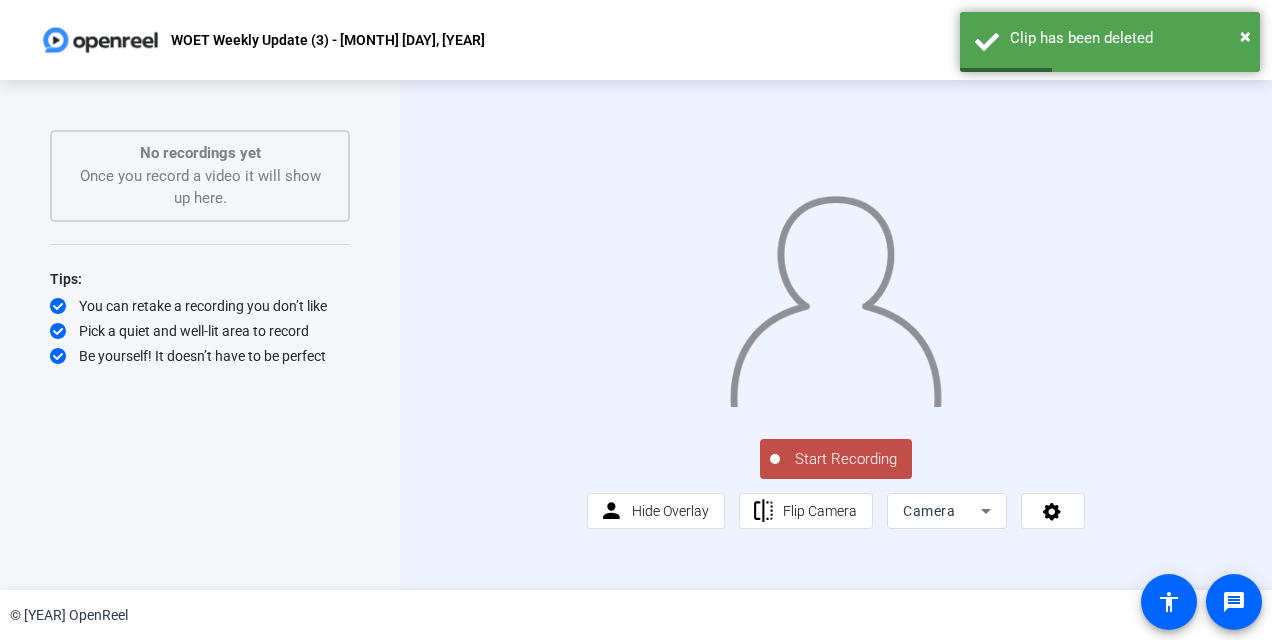 click on "Start Recording" at bounding box center [846, 459] 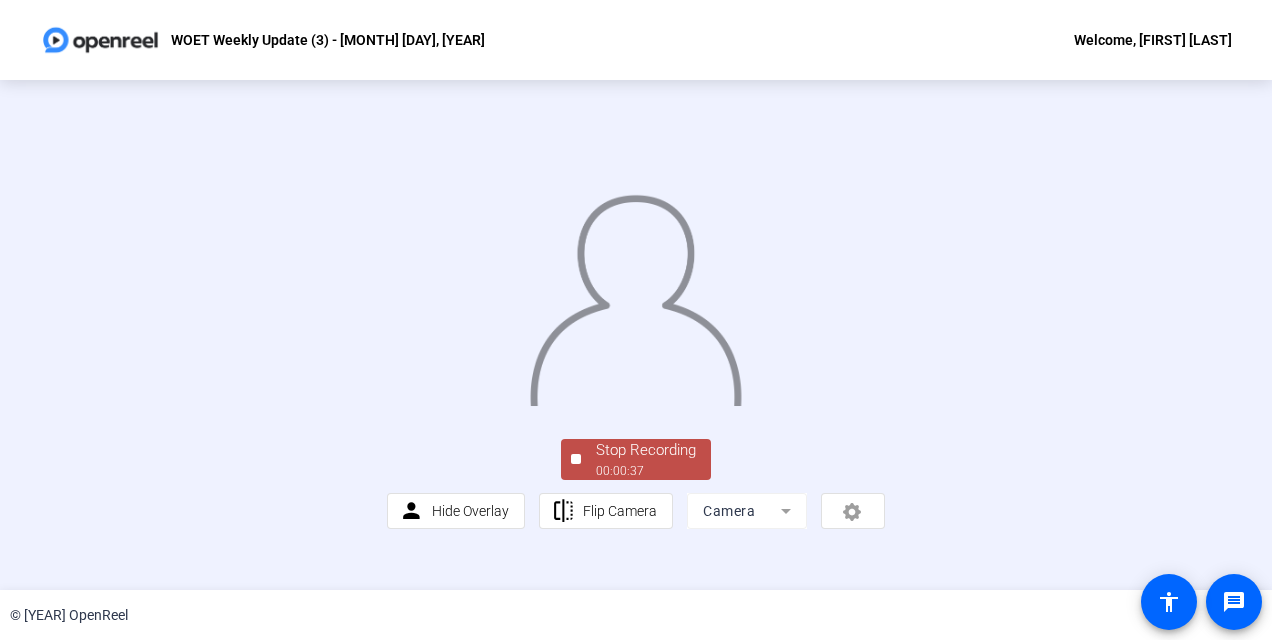 scroll, scrollTop: 123, scrollLeft: 0, axis: vertical 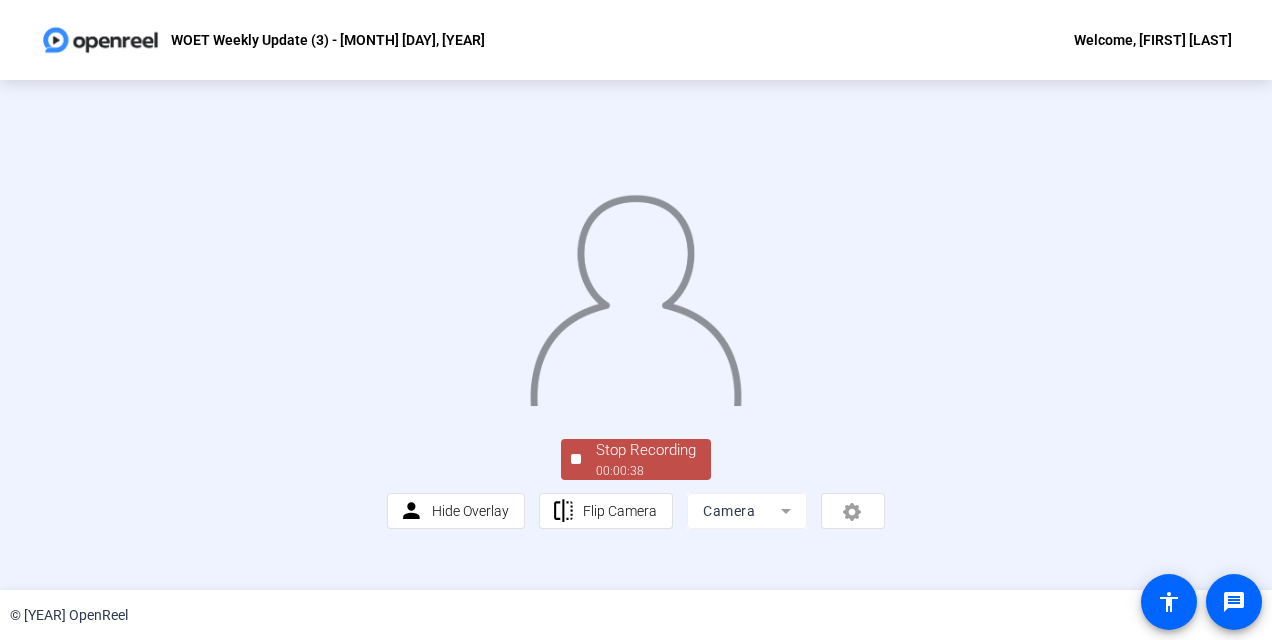 click on "Stop Recording" at bounding box center (646, 450) 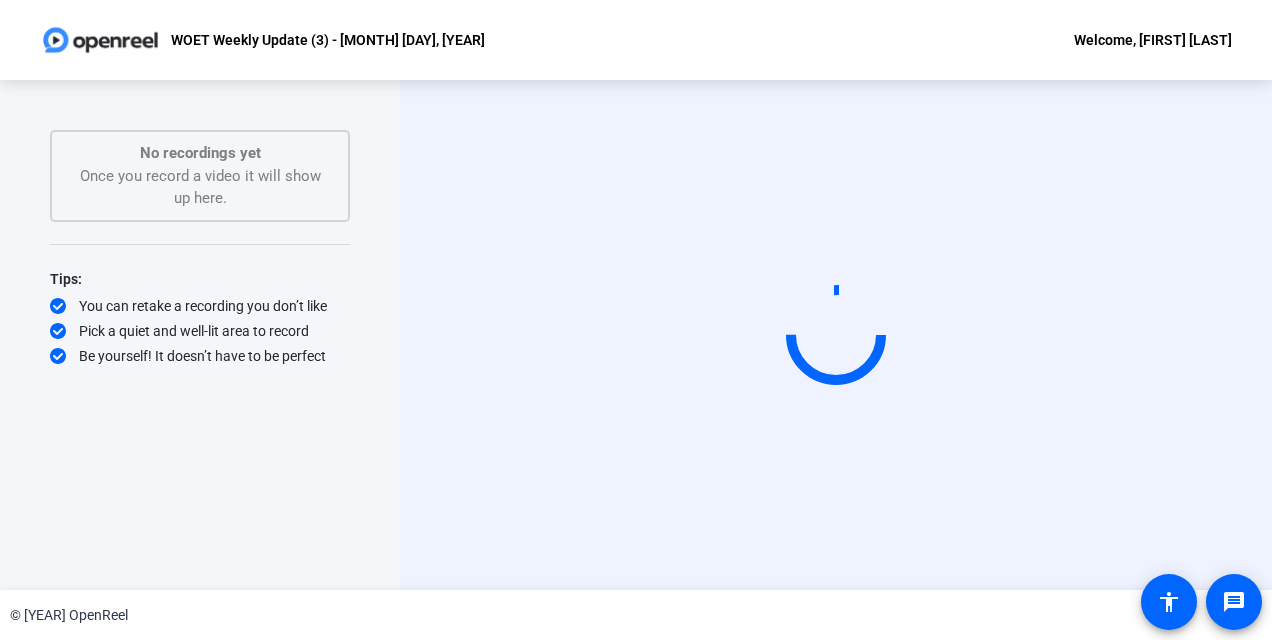 scroll, scrollTop: 0, scrollLeft: 0, axis: both 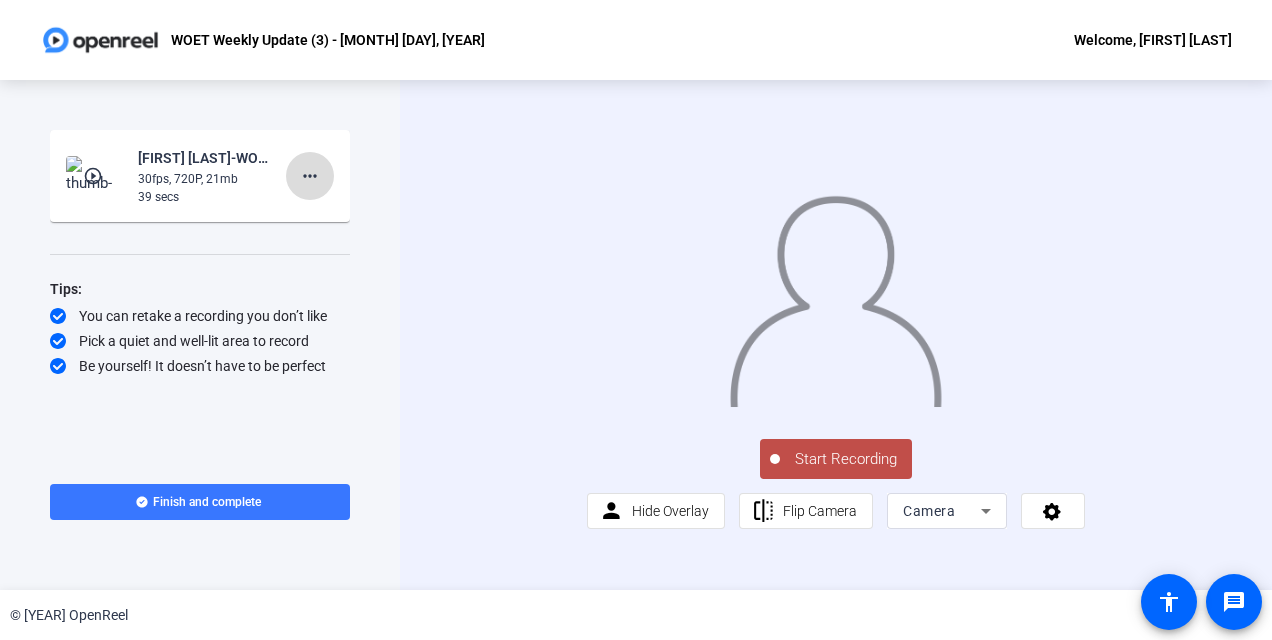 click on "more_horiz" at bounding box center (310, 176) 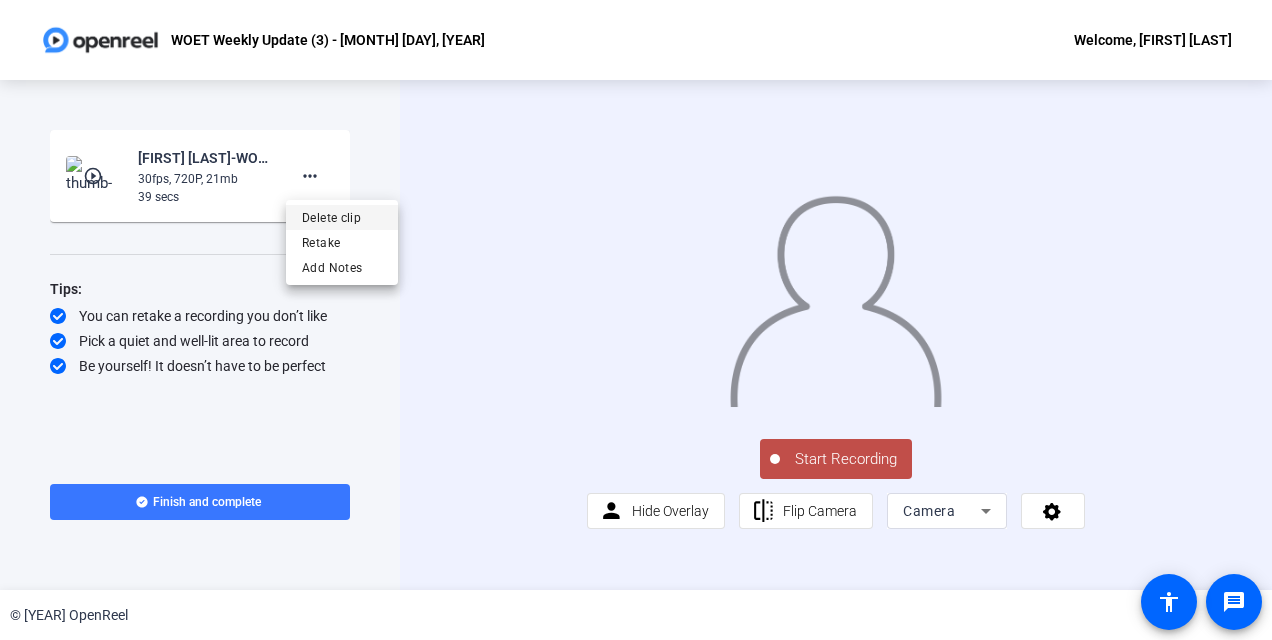 click on "Delete clip" at bounding box center [342, 218] 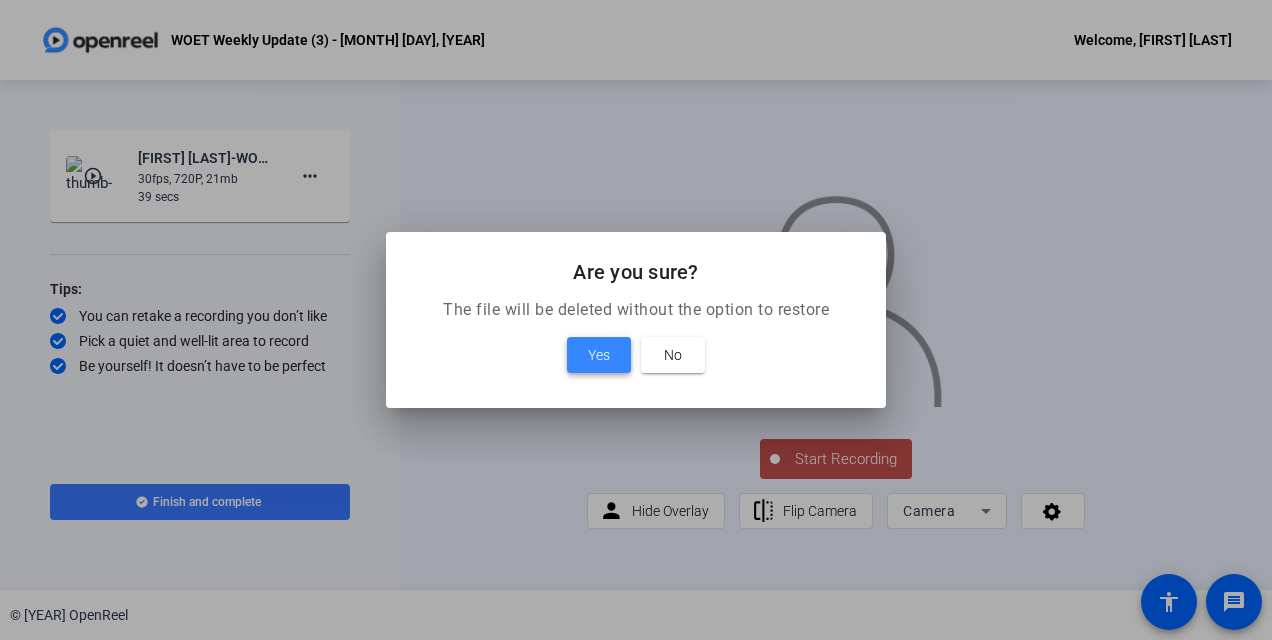click on "Yes" at bounding box center (599, 355) 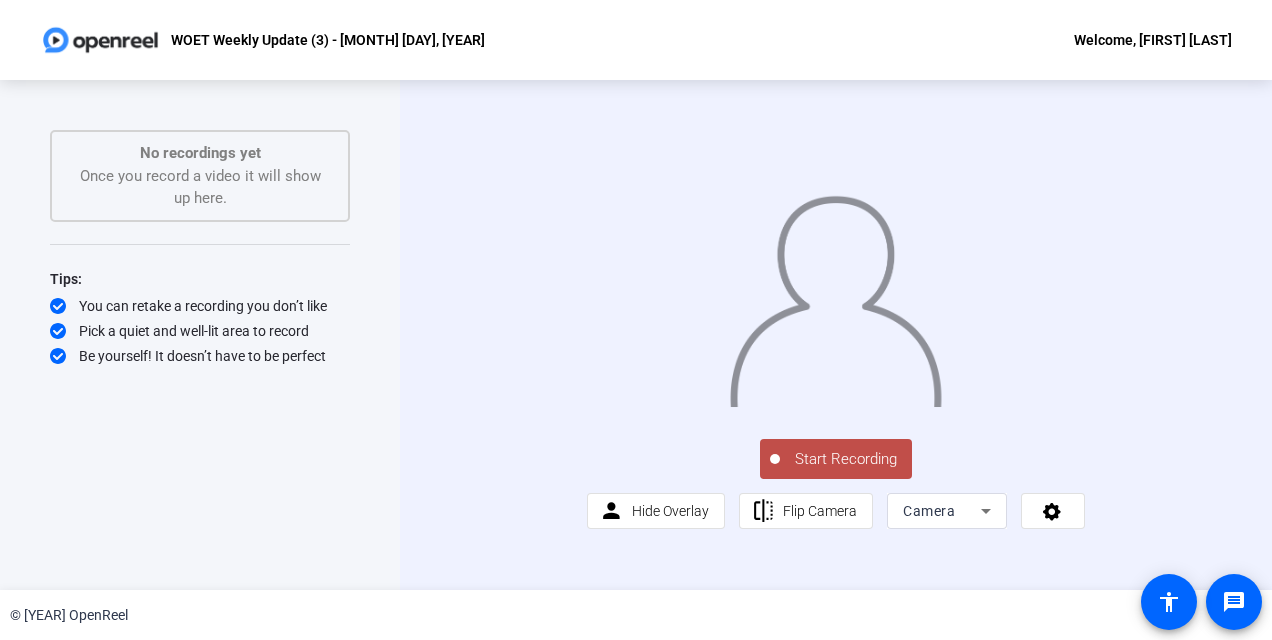 click on "Start Recording" at bounding box center [846, 459] 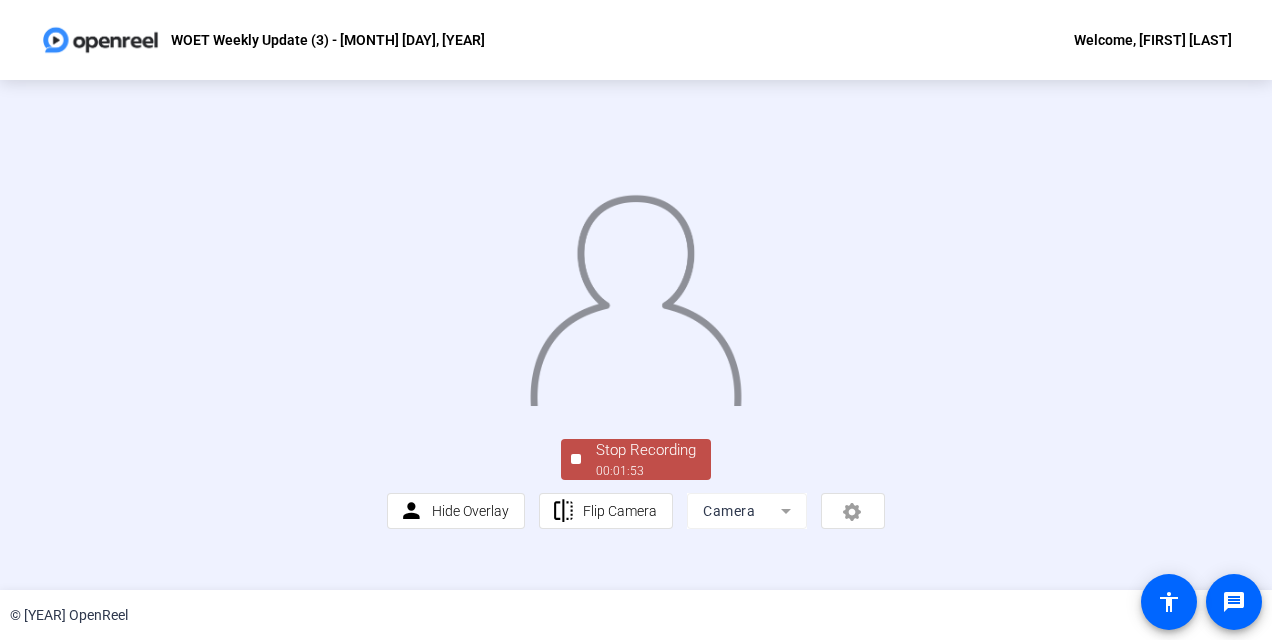 scroll, scrollTop: 123, scrollLeft: 0, axis: vertical 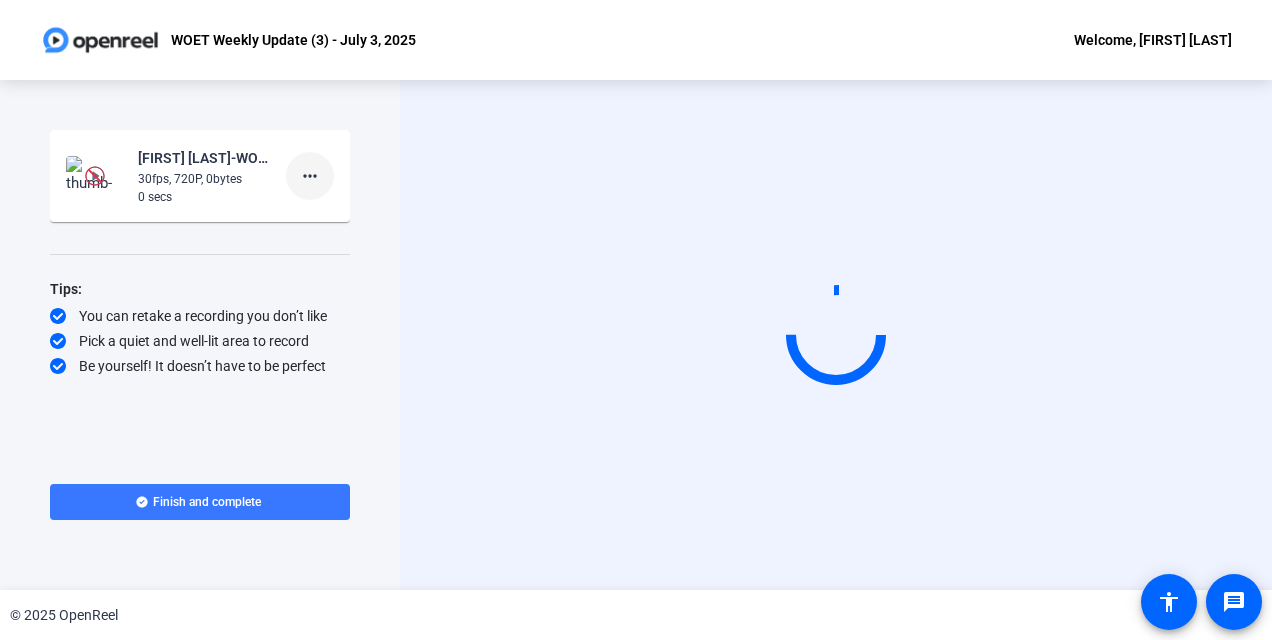 click on "more_horiz" at bounding box center [310, 176] 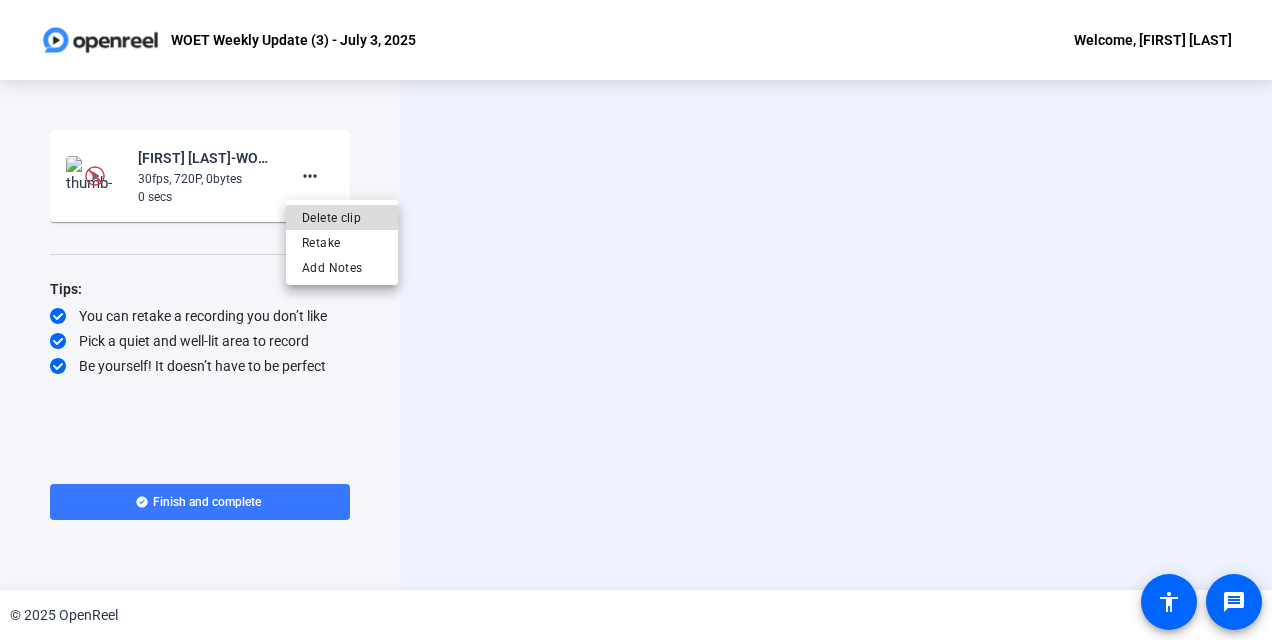 click on "Delete clip" at bounding box center [342, 218] 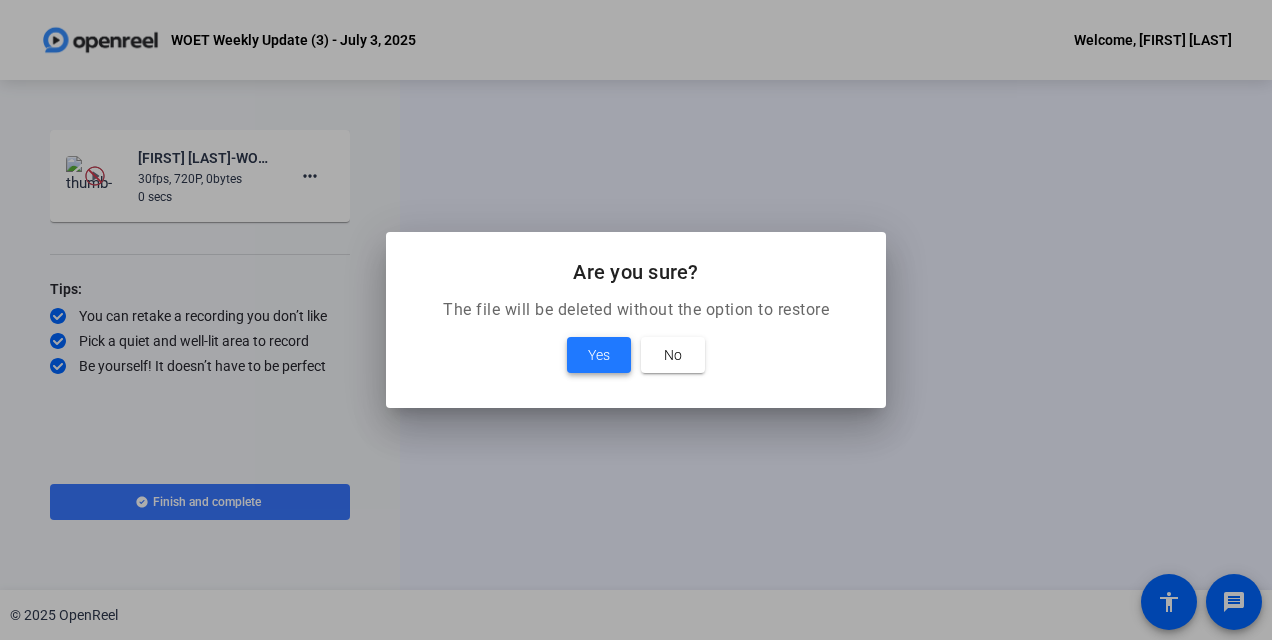click on "Yes" at bounding box center (599, 355) 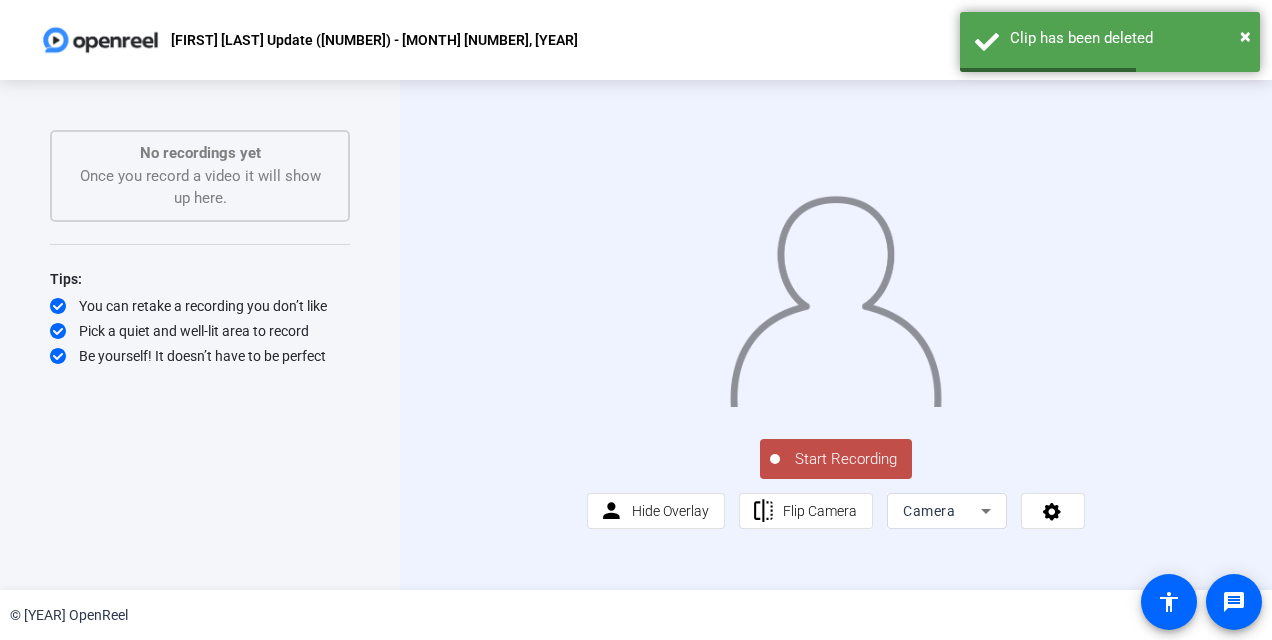 click on "Start Recording" at bounding box center (846, 459) 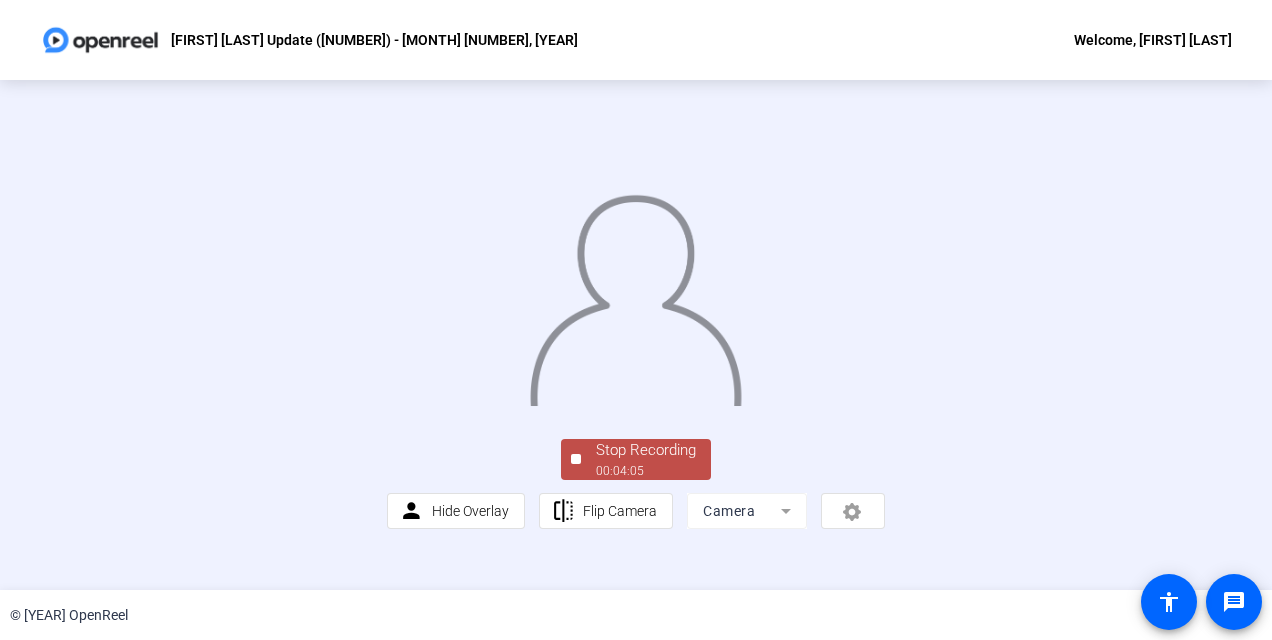 scroll, scrollTop: 92, scrollLeft: 0, axis: vertical 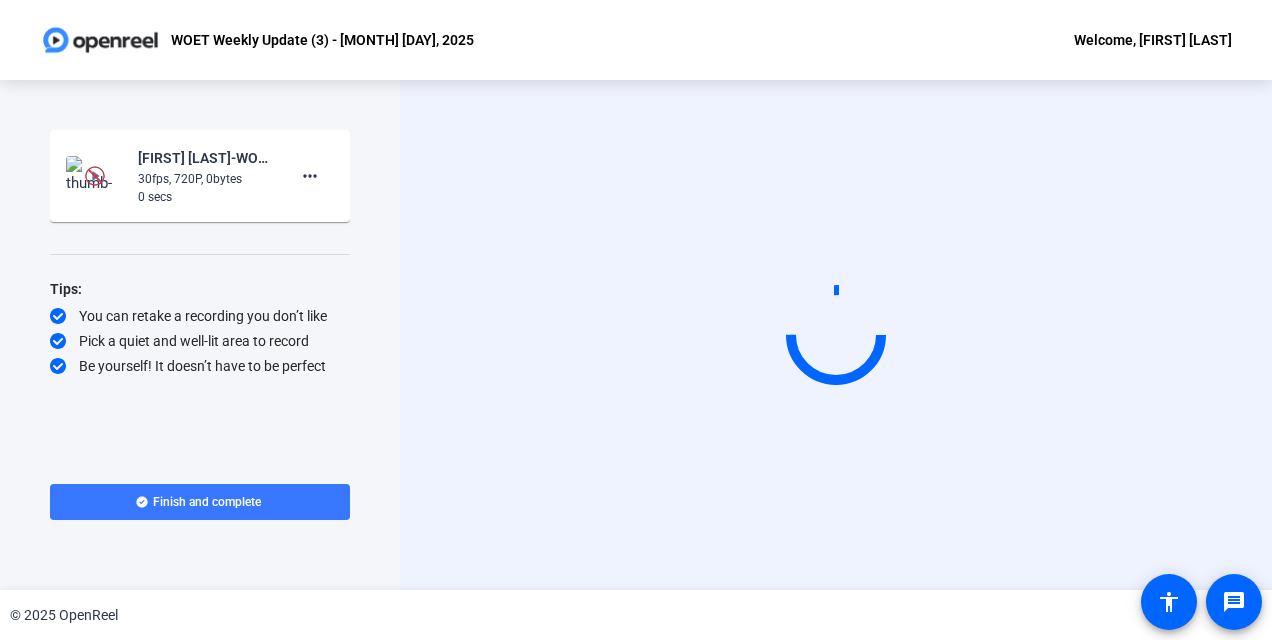 click on "30fps, 720P, 0bytes" at bounding box center [205, 179] 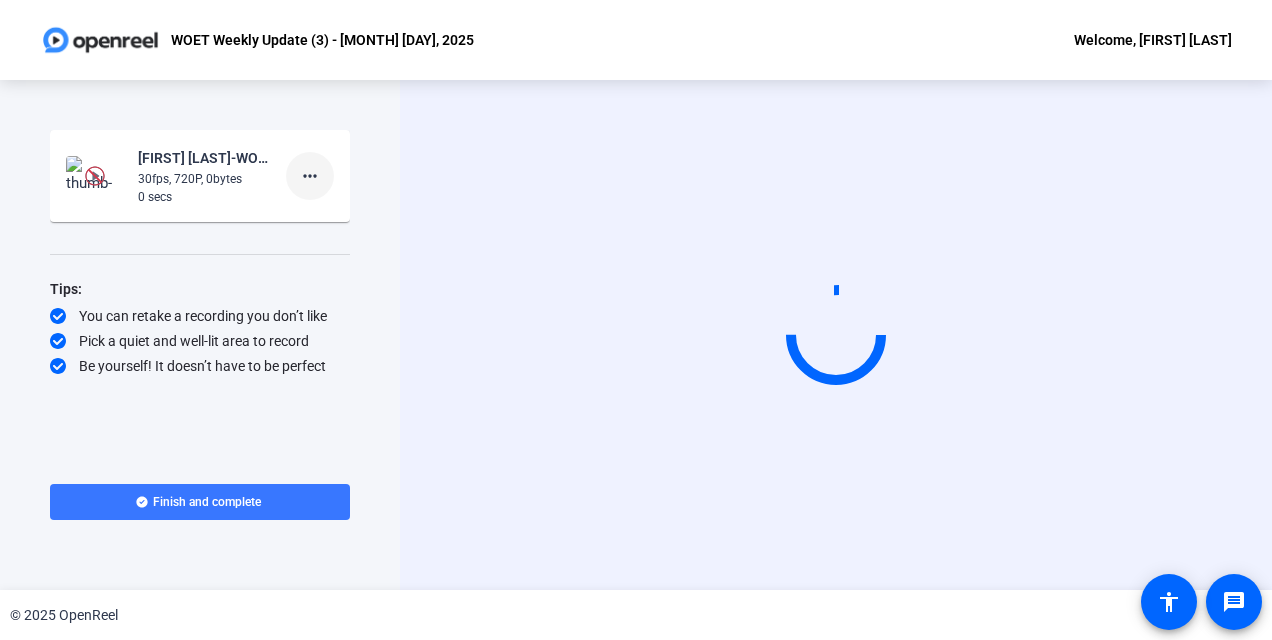 click on "more_horiz" at bounding box center (310, 176) 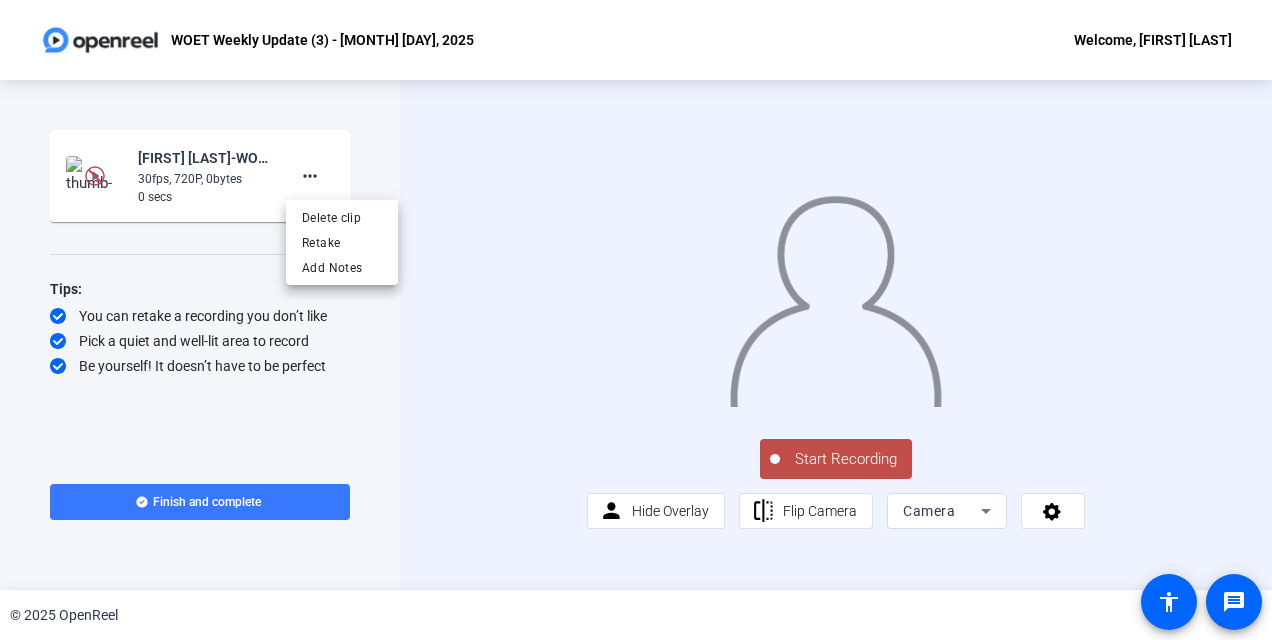 click at bounding box center [636, 320] 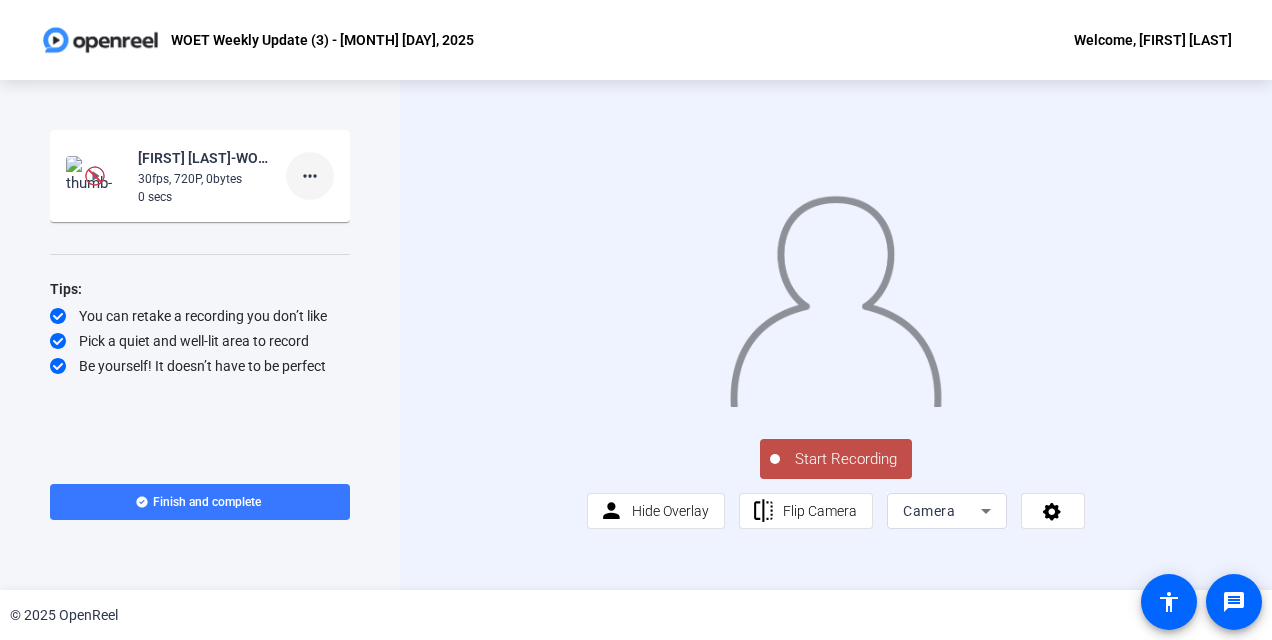 click on "more_horiz" at bounding box center [310, 176] 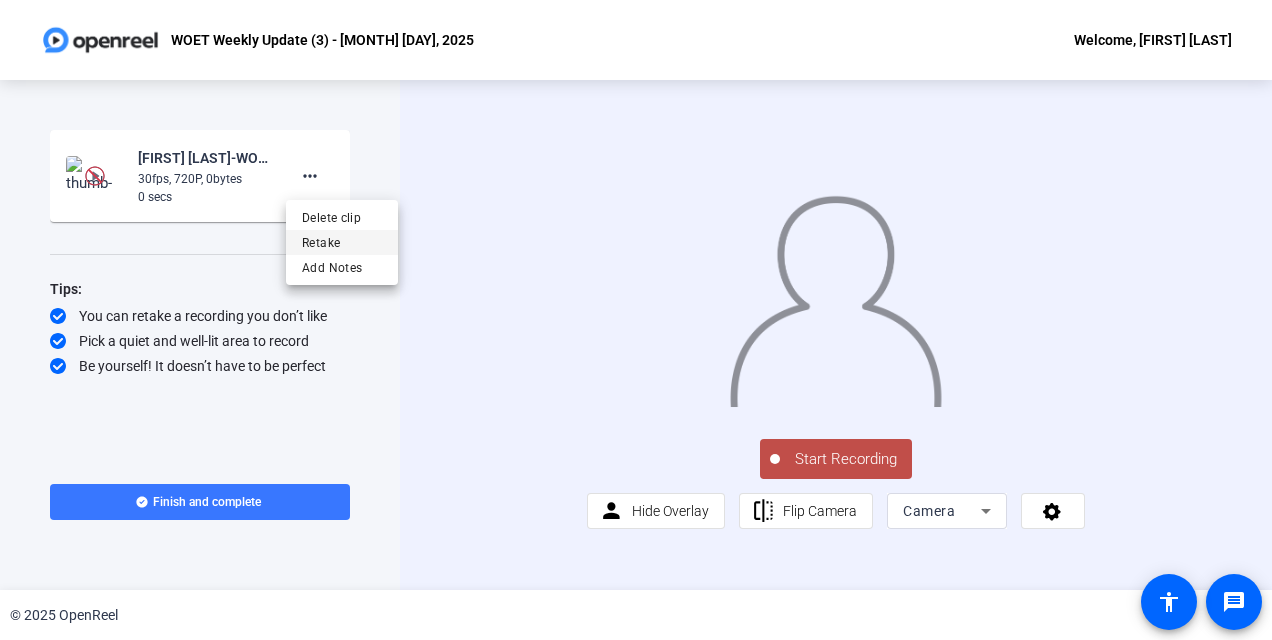 click on "Retake" at bounding box center (342, 218) 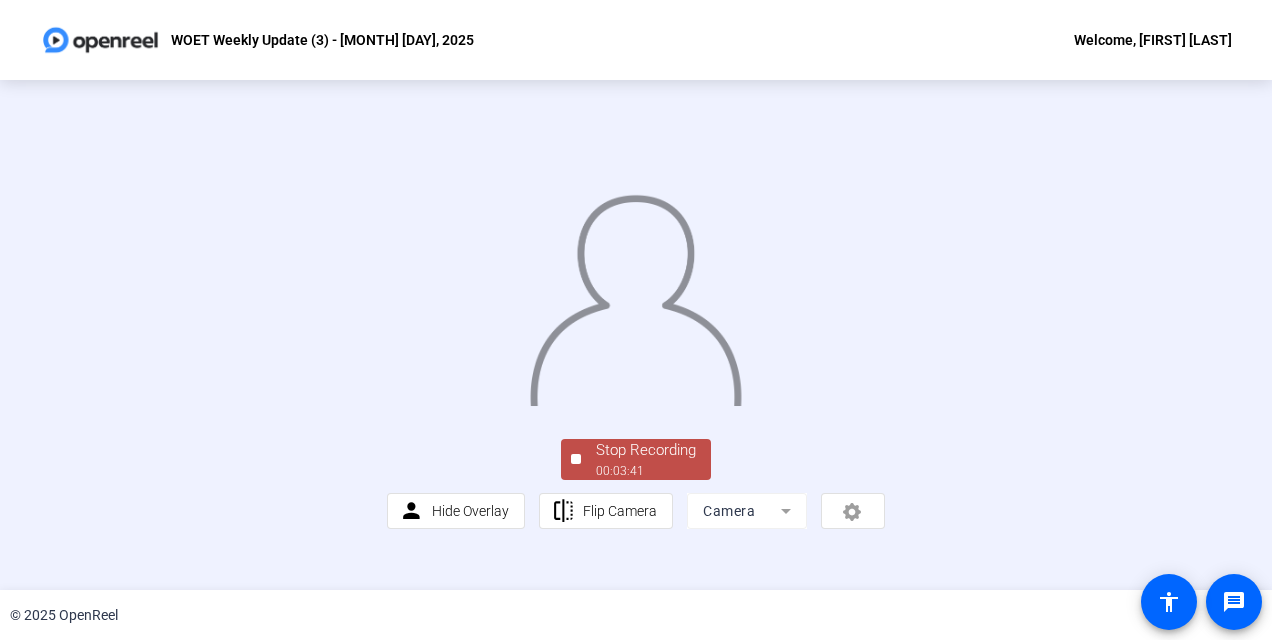 scroll, scrollTop: 38, scrollLeft: 0, axis: vertical 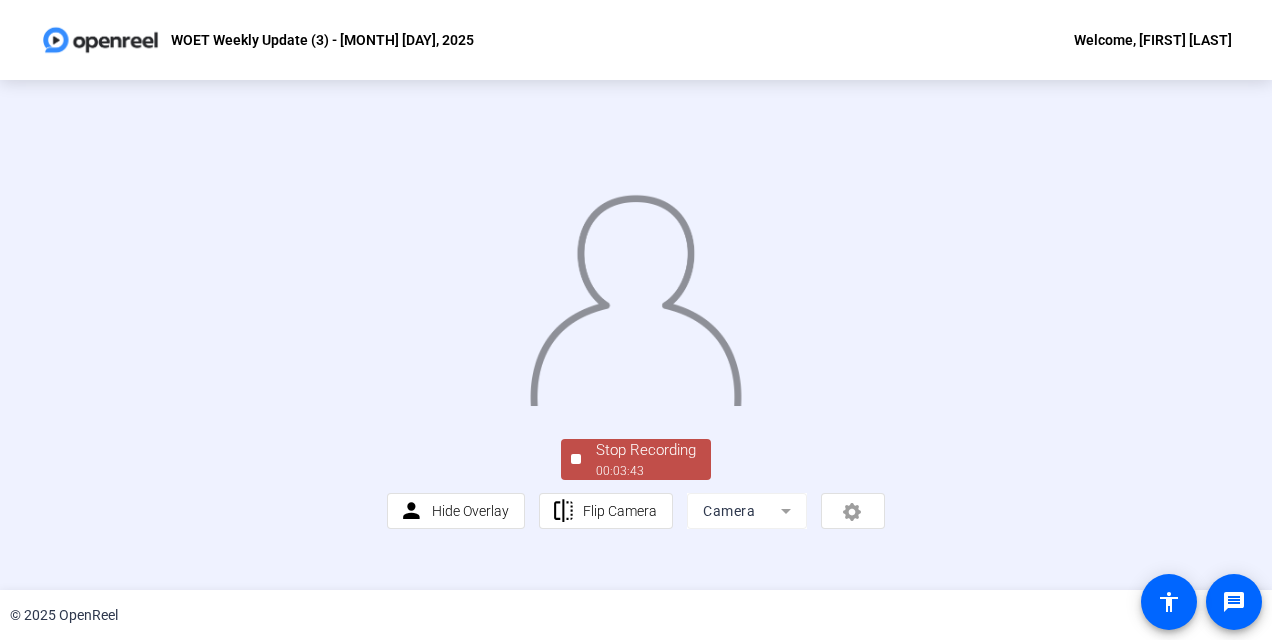 drag, startPoint x: 652, startPoint y: 576, endPoint x: 618, endPoint y: 574, distance: 34.058773 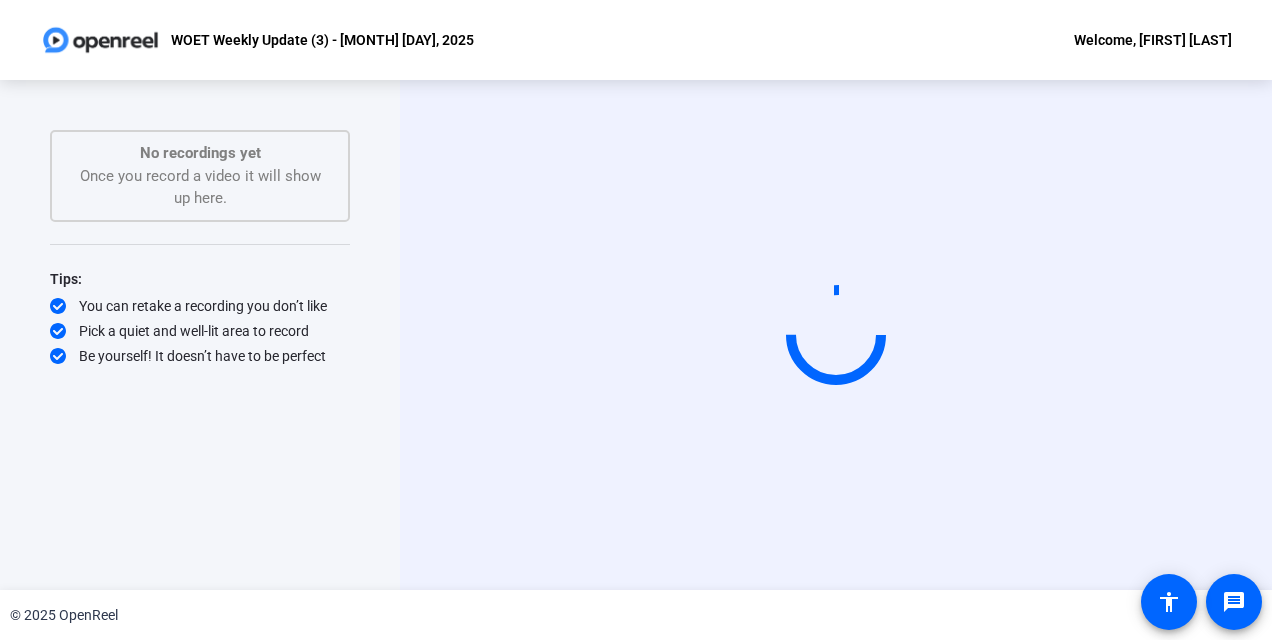 scroll, scrollTop: 0, scrollLeft: 0, axis: both 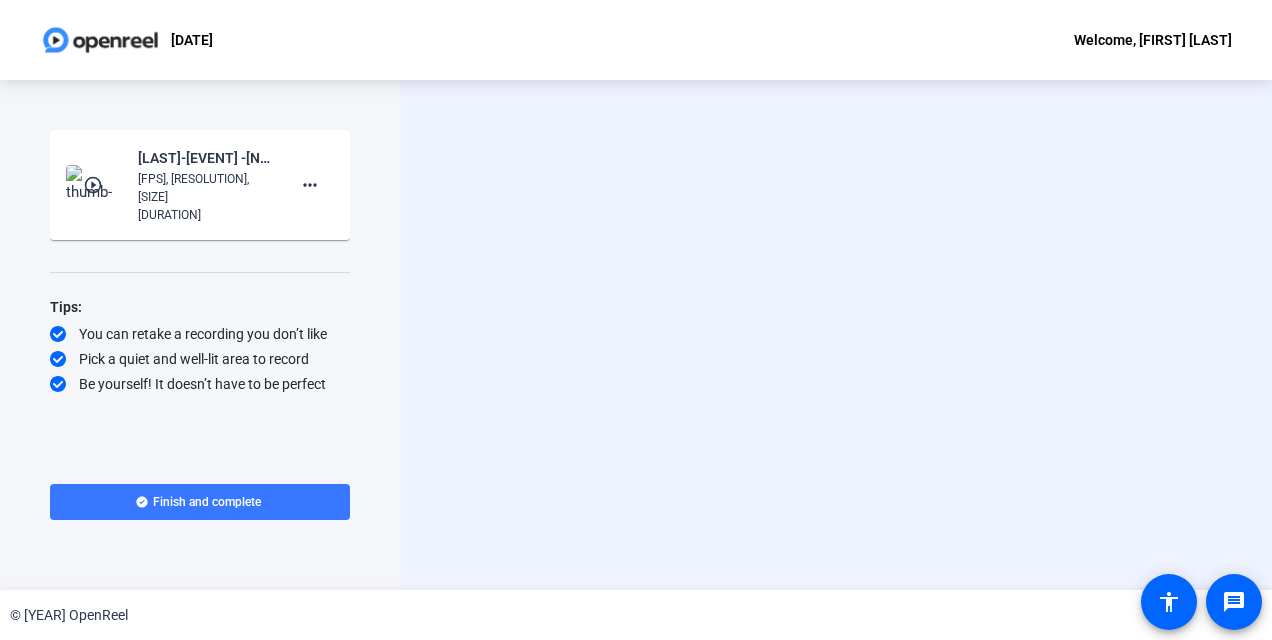 click on "play_circle_outline" at bounding box center [95, 176] 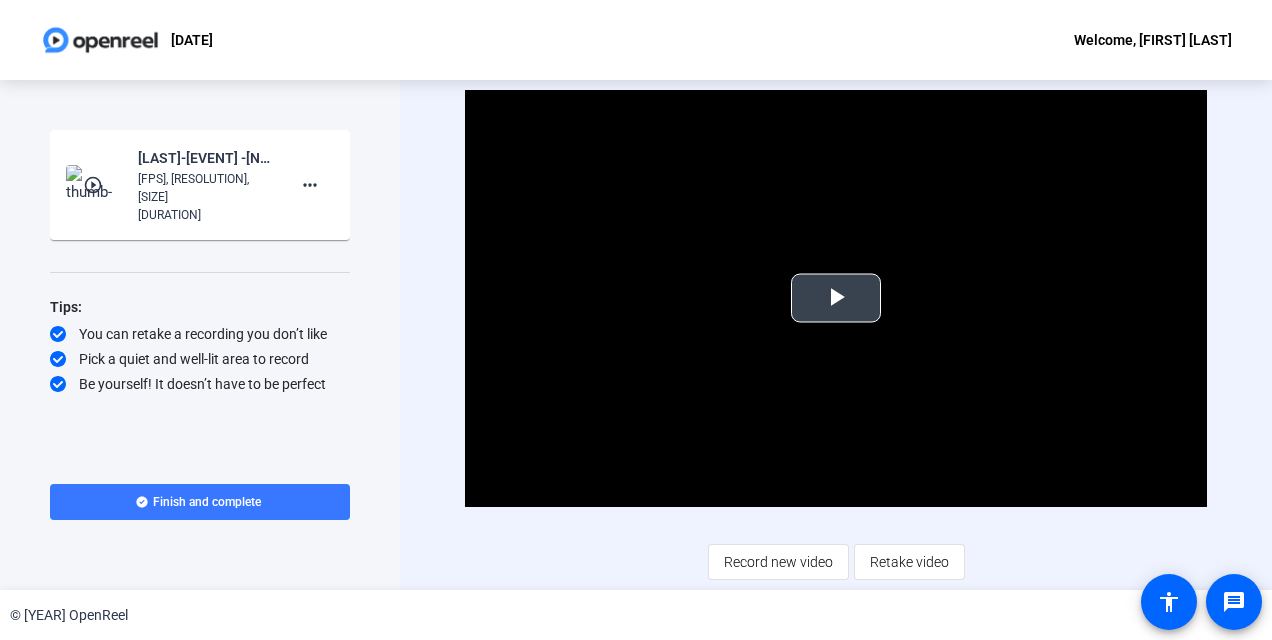 click at bounding box center [836, 298] 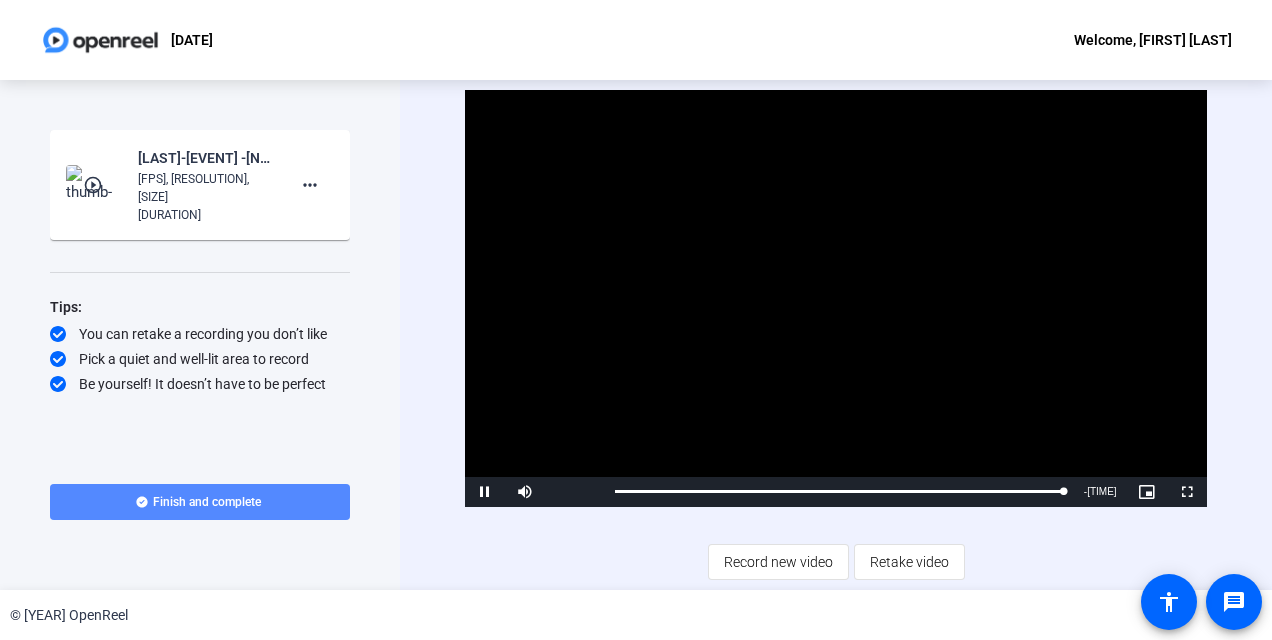 click at bounding box center (200, 502) 